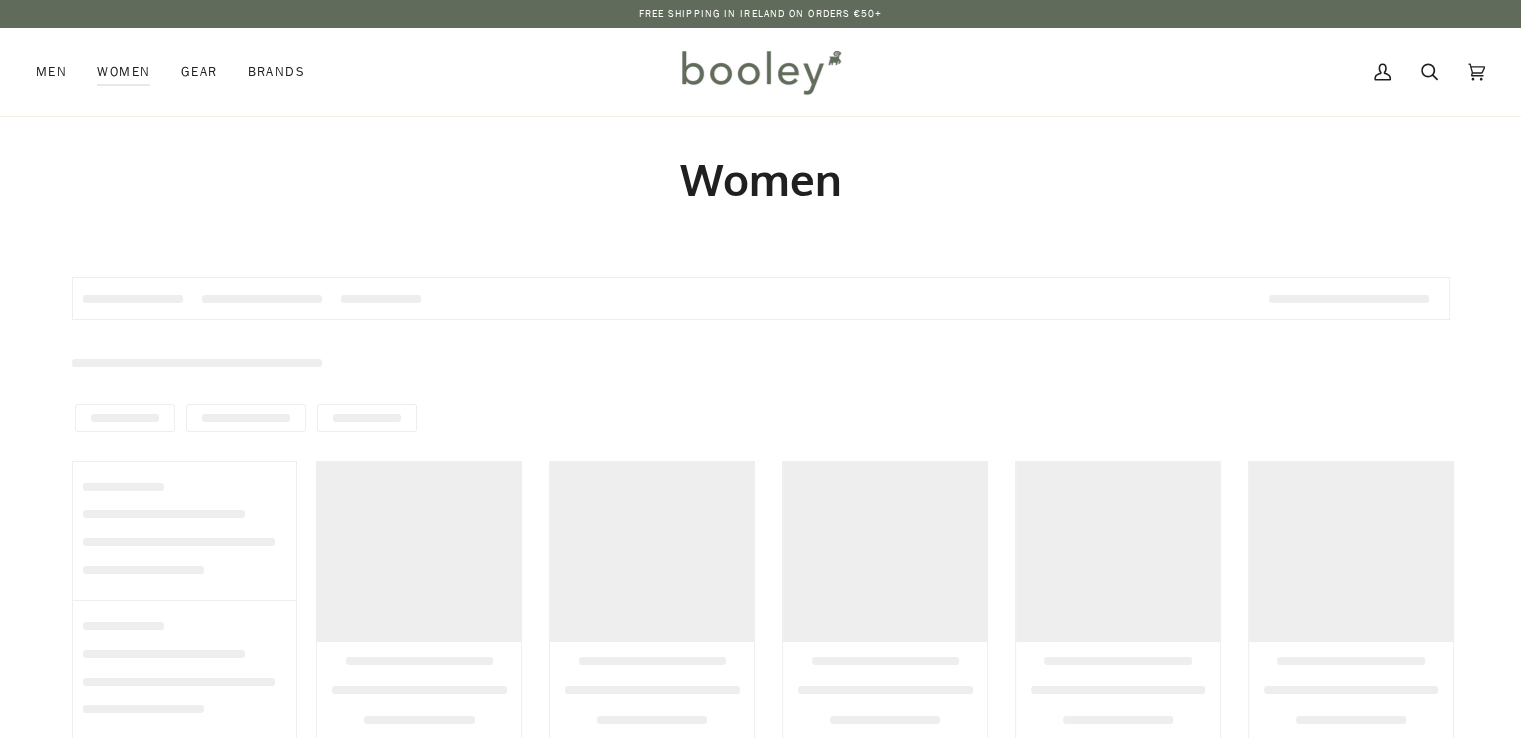 scroll, scrollTop: 0, scrollLeft: 0, axis: both 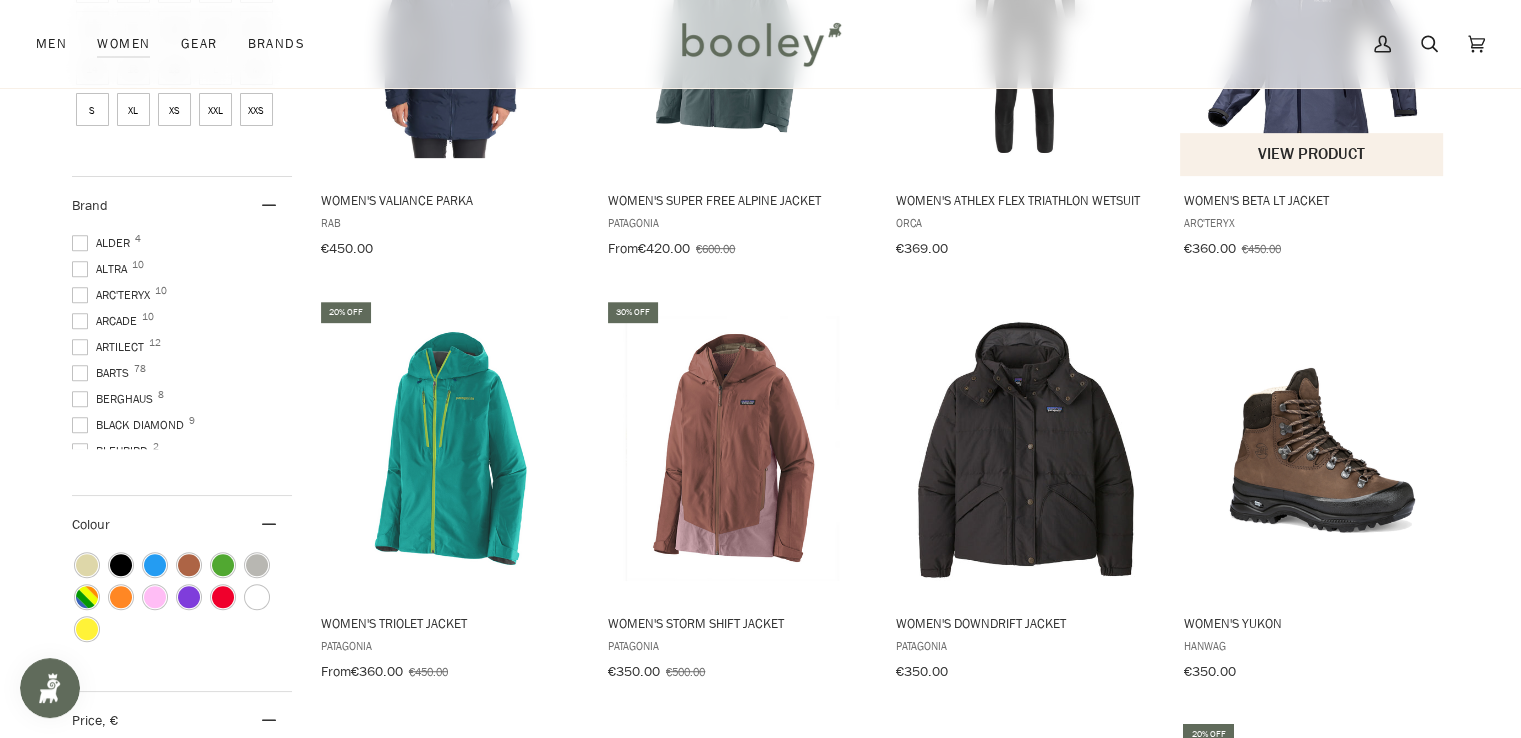 click on "View product" at bounding box center (1311, 154) 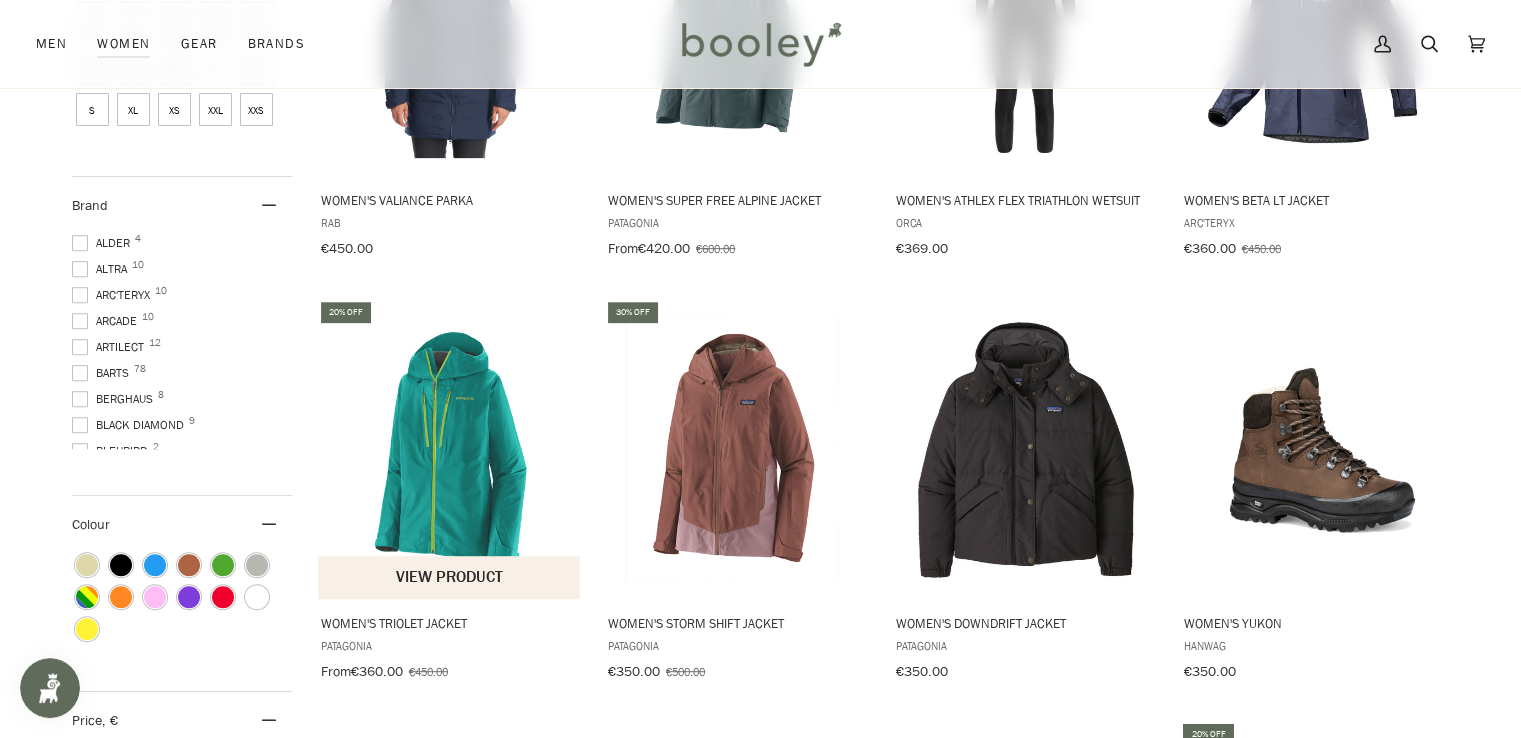 click at bounding box center (450, 448) 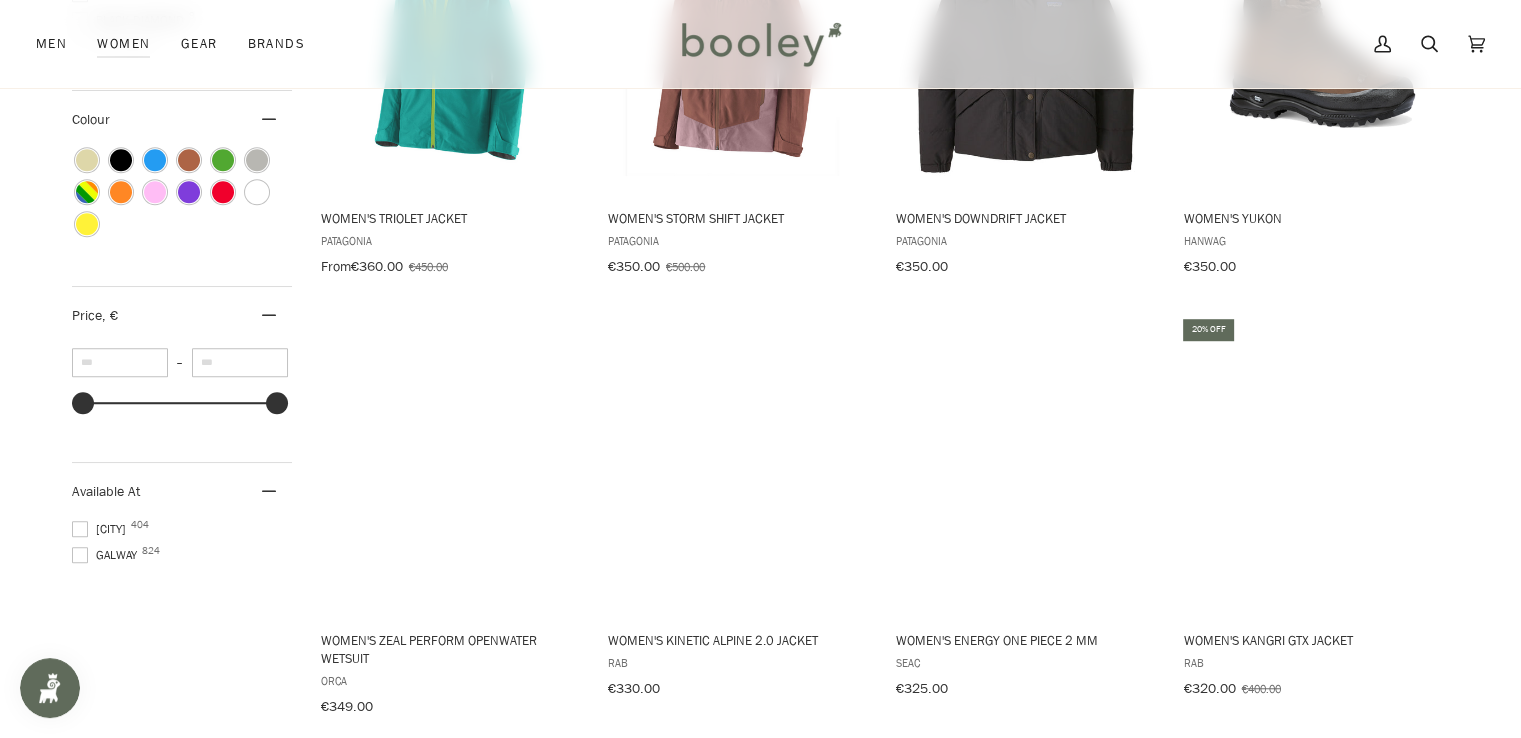 scroll, scrollTop: 1330, scrollLeft: 0, axis: vertical 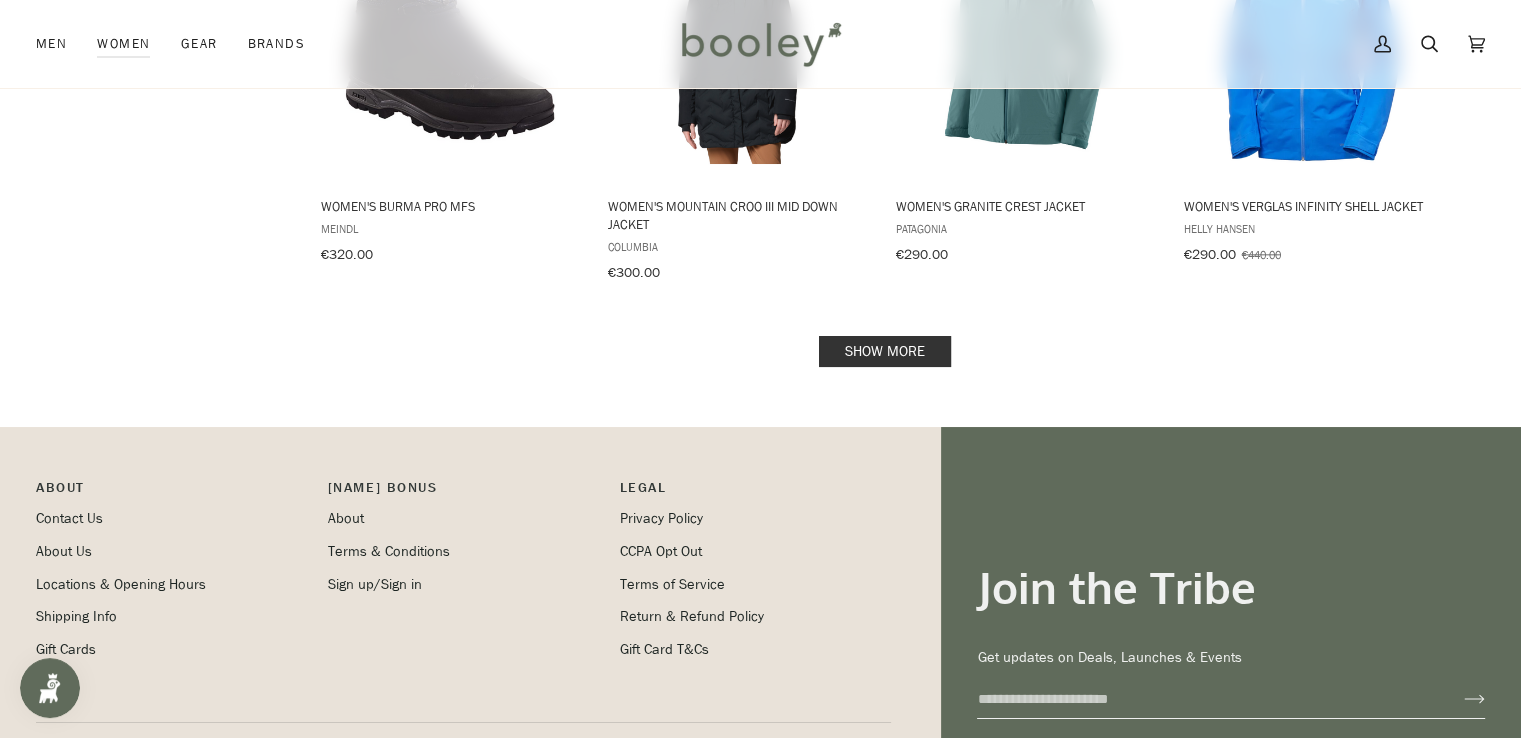click on "Show more" at bounding box center (885, 351) 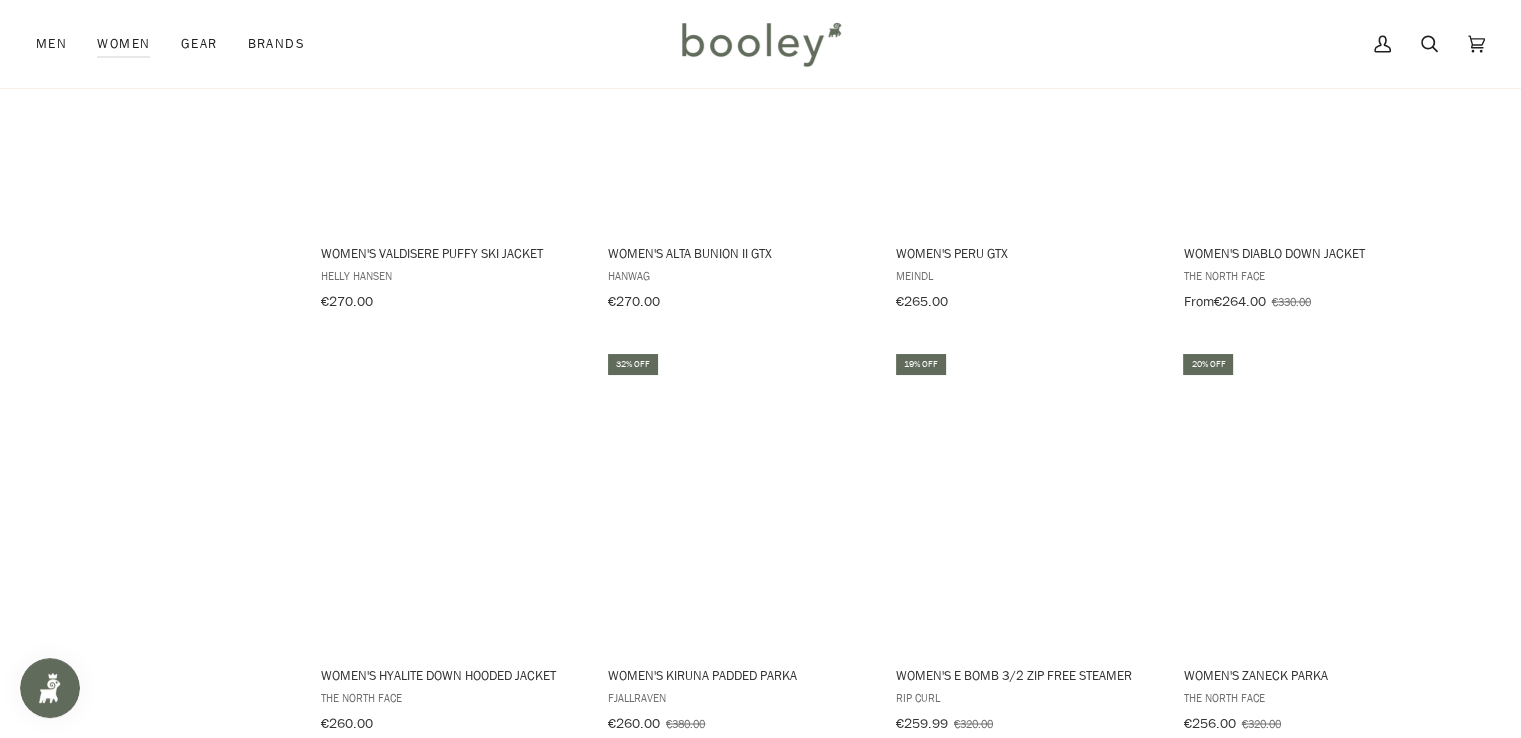 scroll, scrollTop: 3077, scrollLeft: 0, axis: vertical 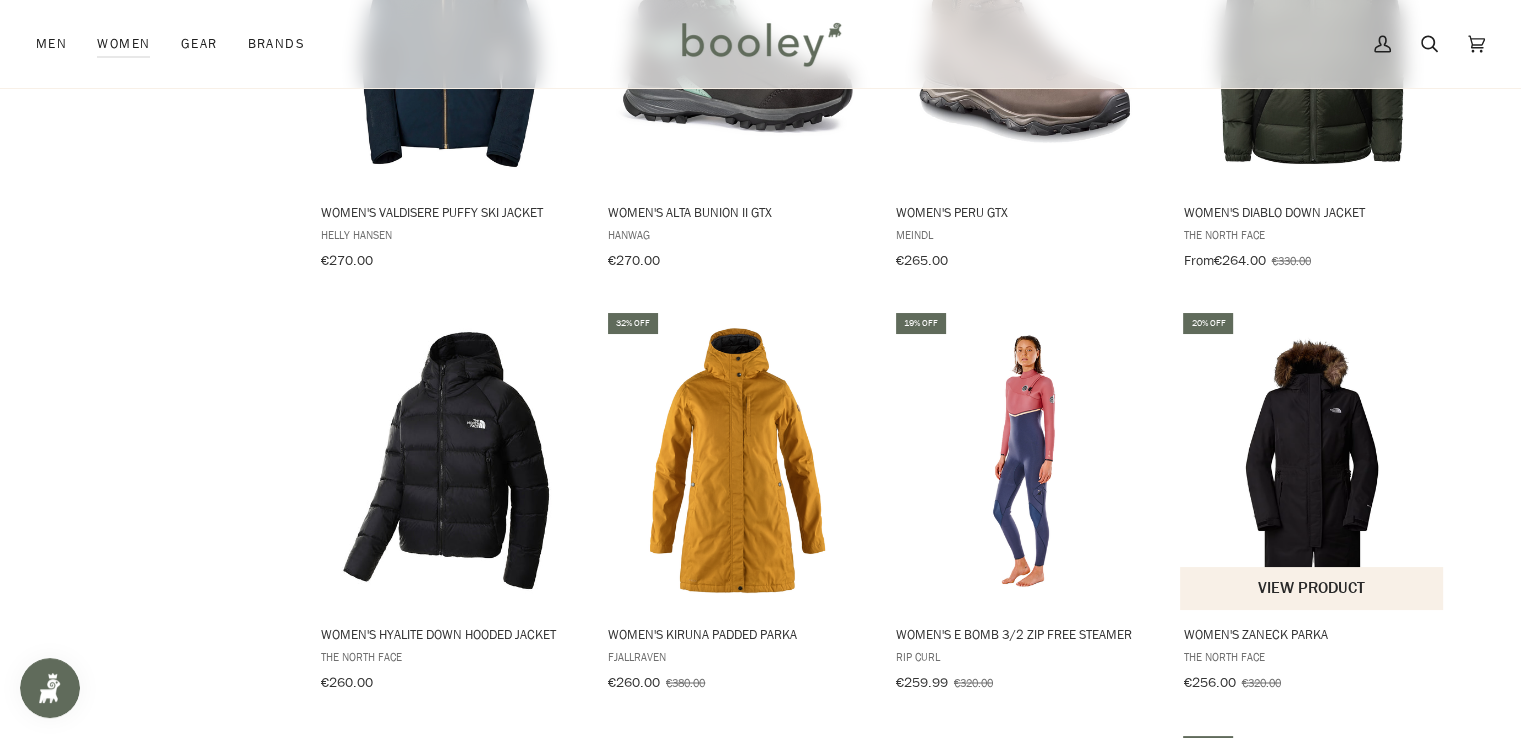 click at bounding box center [1312, 460] 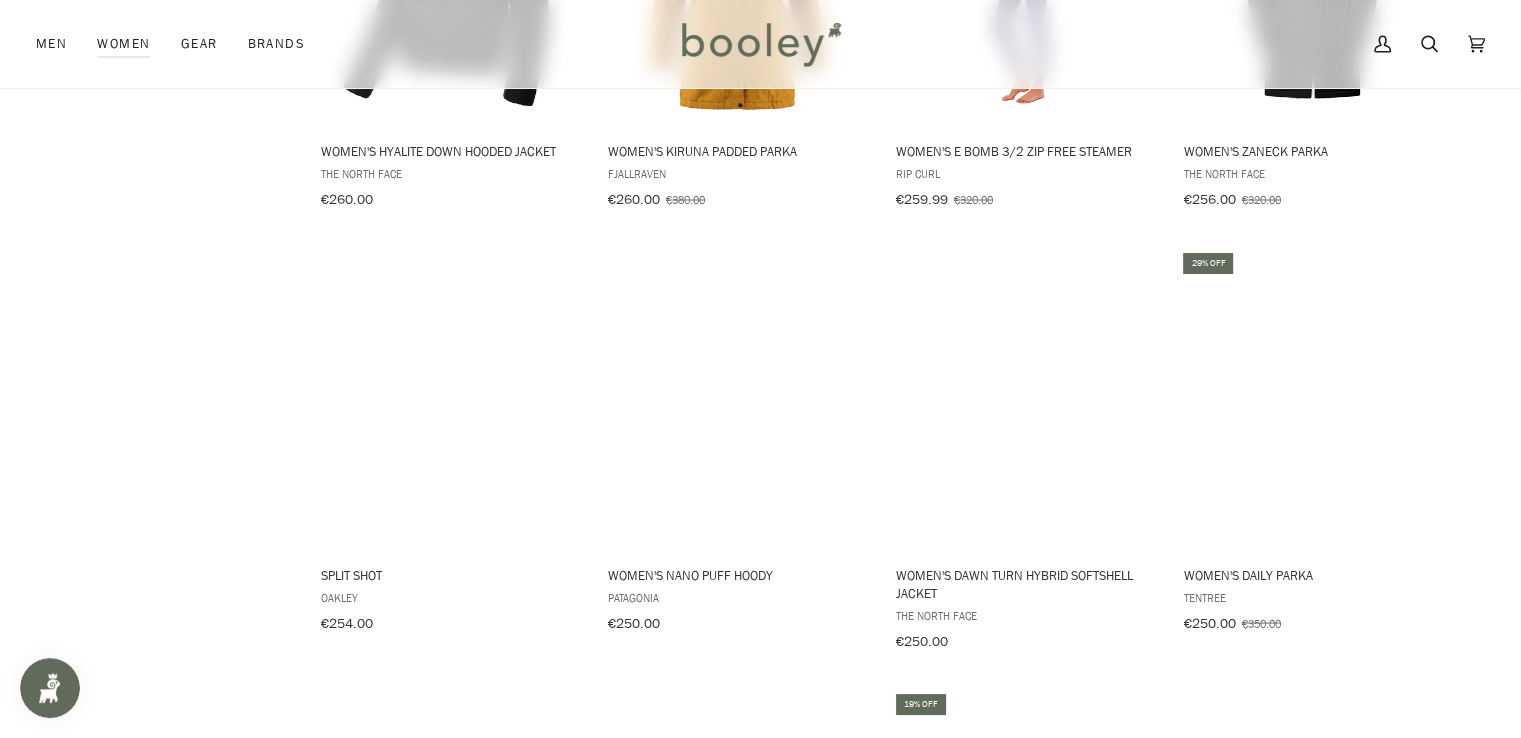 scroll, scrollTop: 3572, scrollLeft: 0, axis: vertical 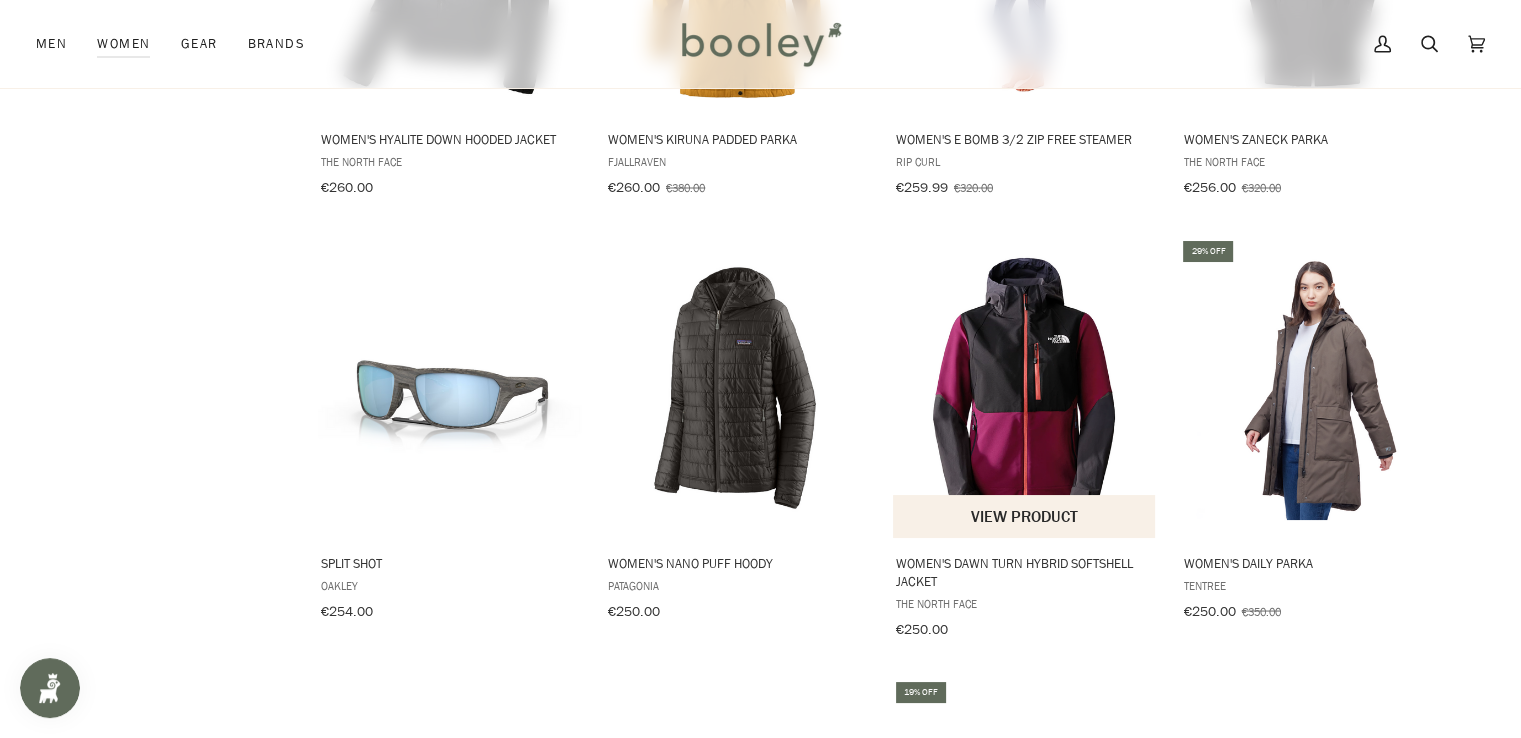 click at bounding box center [1025, 388] 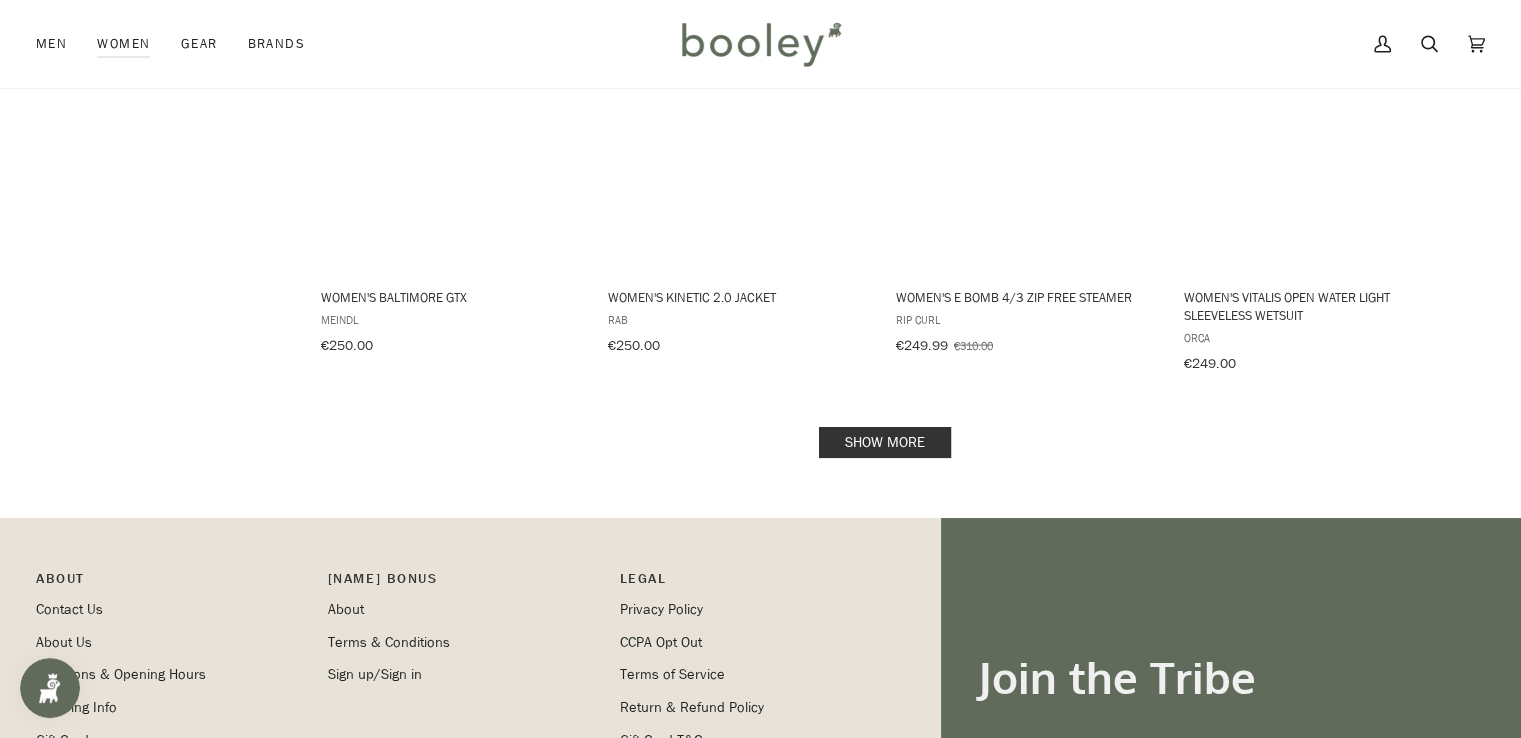 scroll, scrollTop: 4296, scrollLeft: 0, axis: vertical 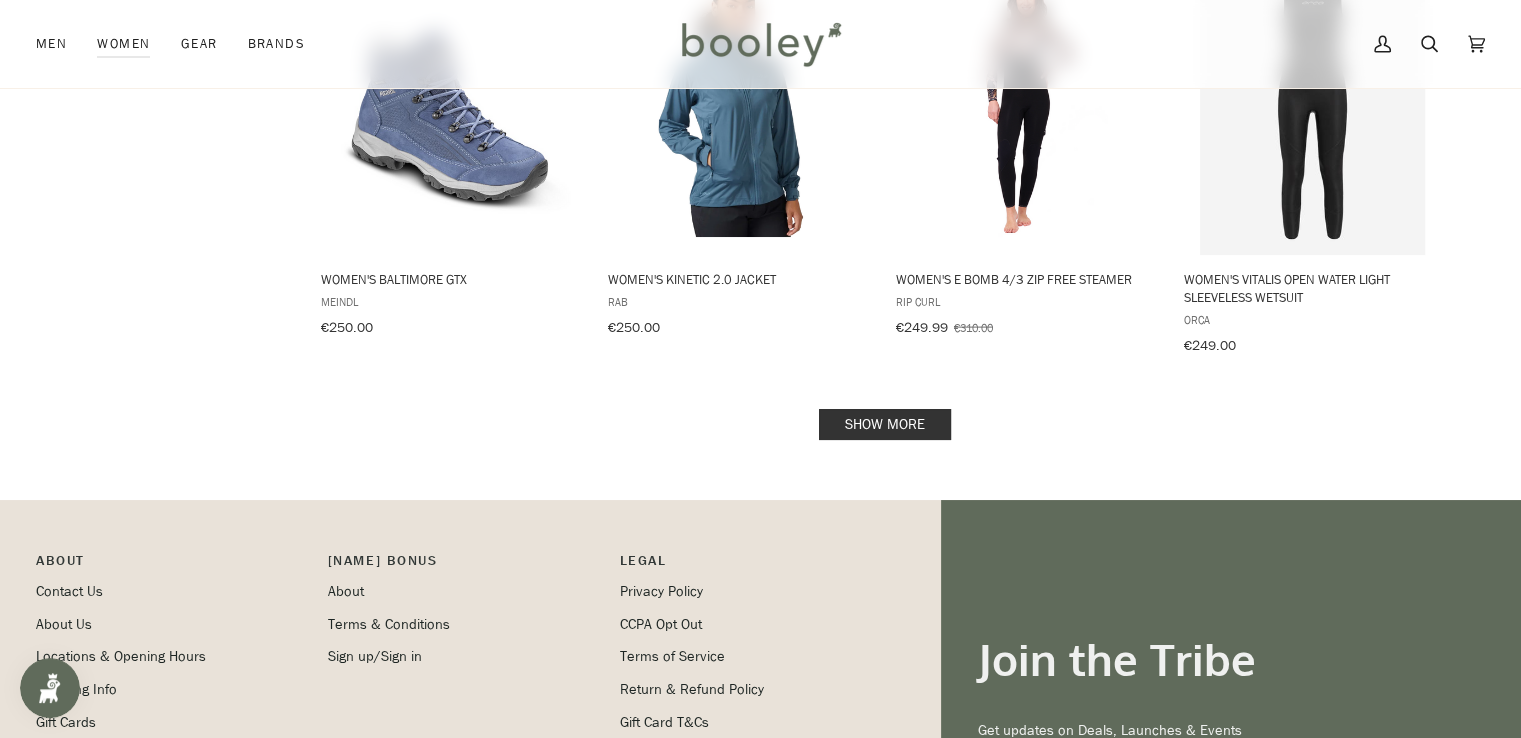 click on "Show more" at bounding box center [885, 424] 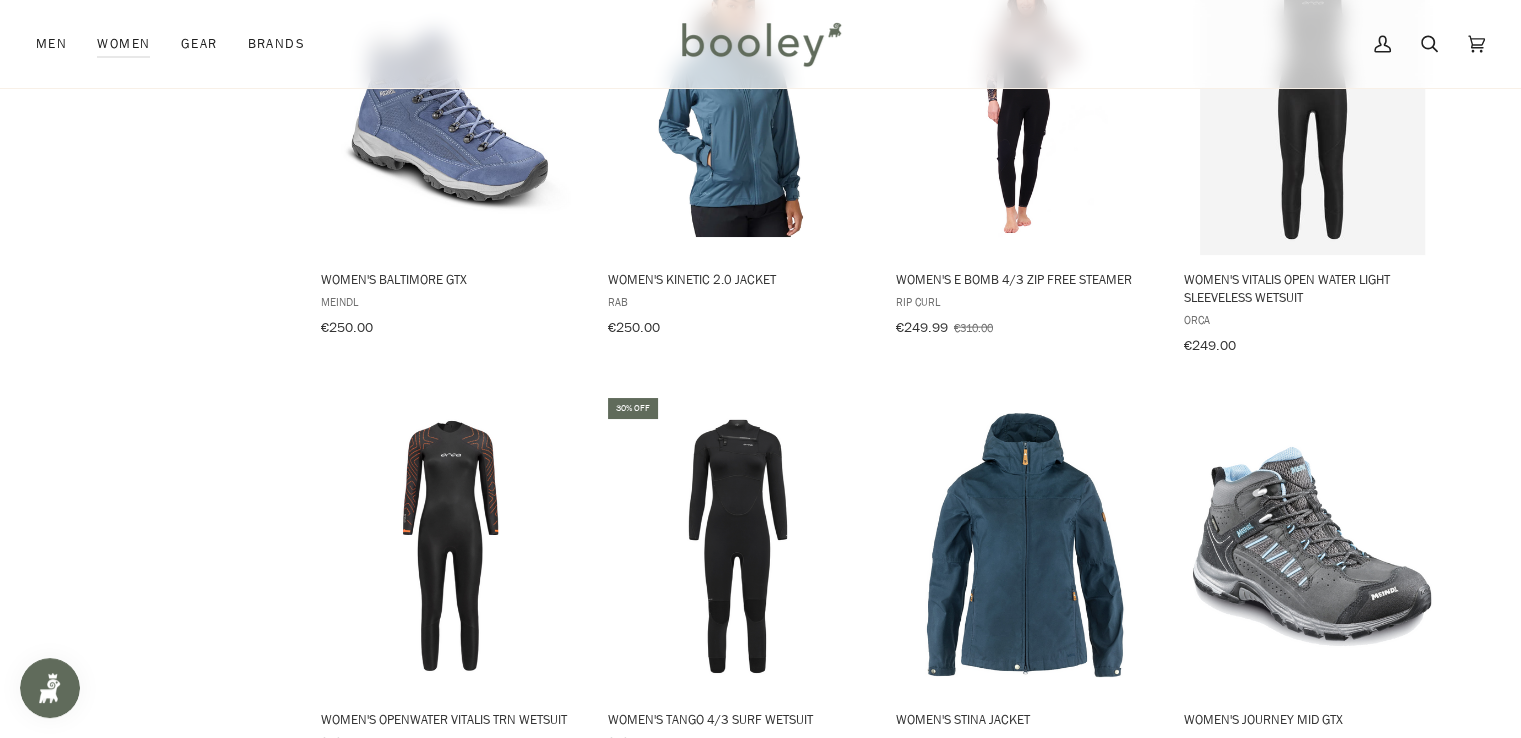 click at bounding box center (737, 545) 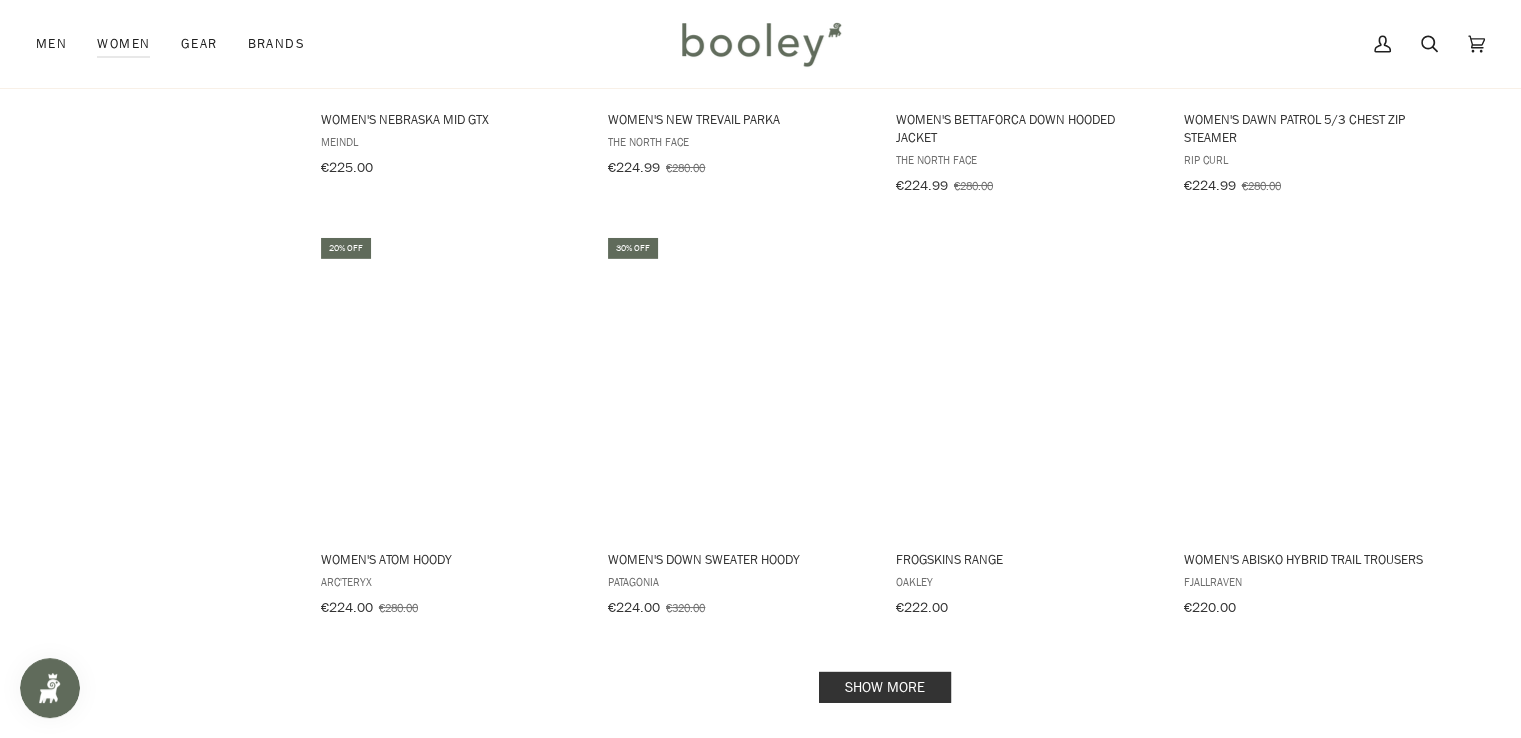scroll, scrollTop: 6190, scrollLeft: 0, axis: vertical 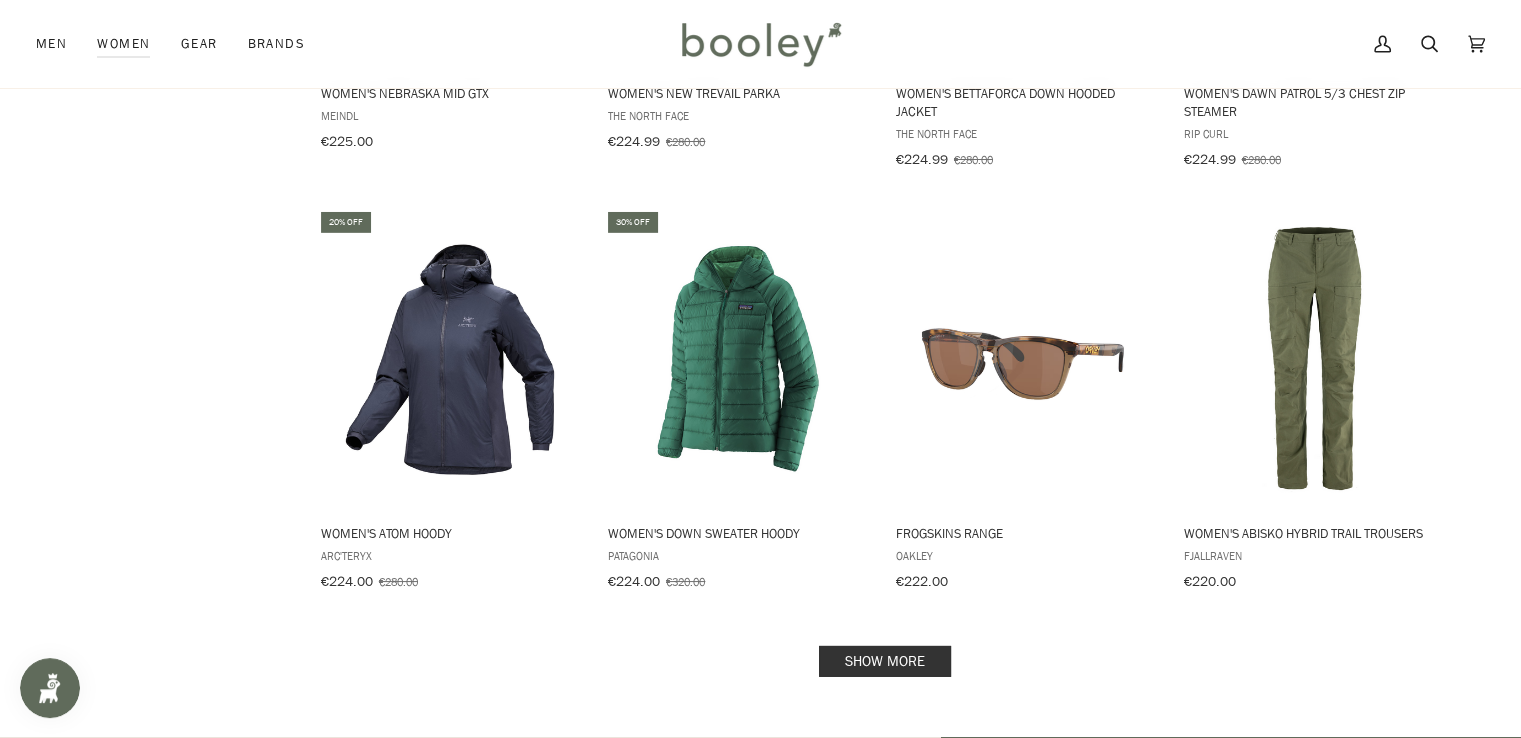 click on "Show more" at bounding box center [885, 661] 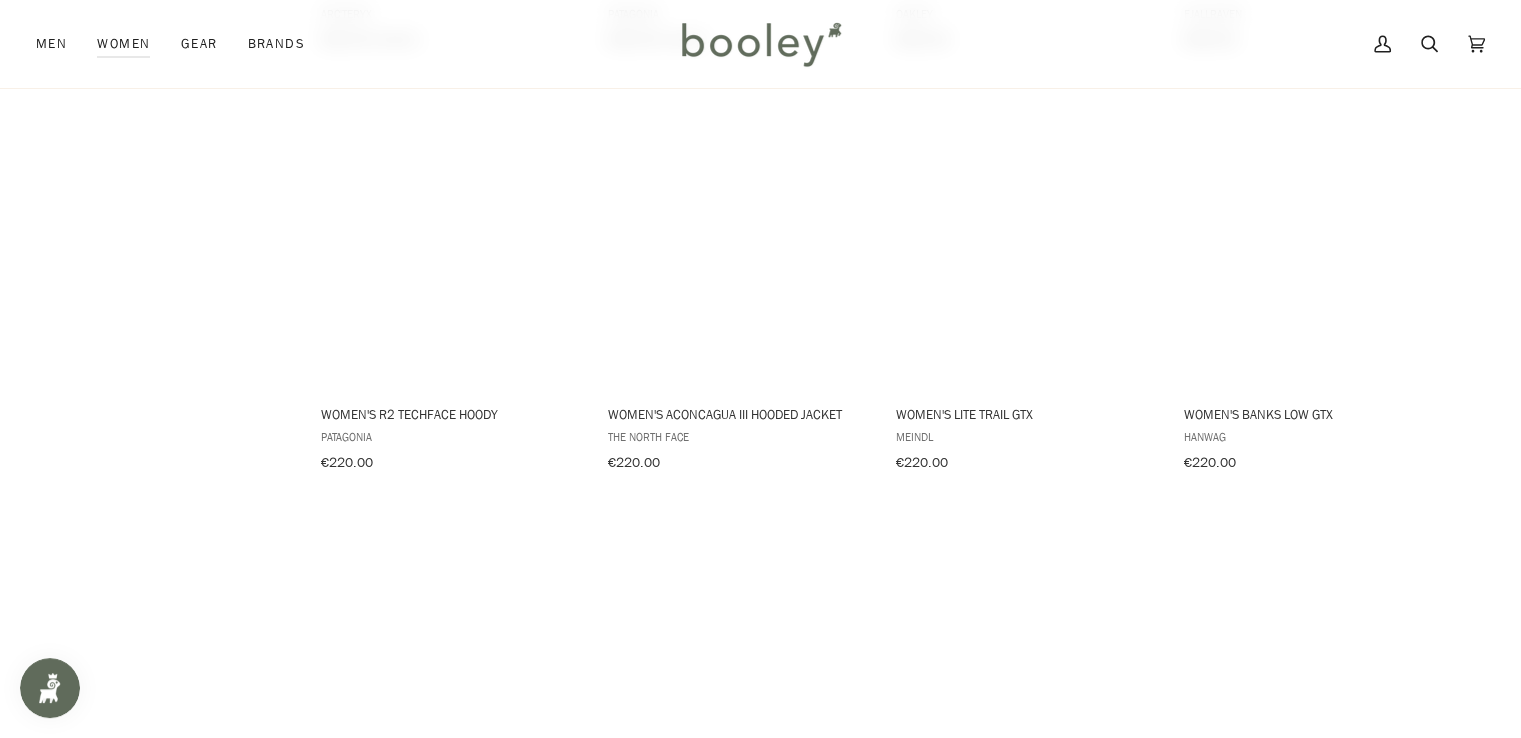 scroll, scrollTop: 6558, scrollLeft: 0, axis: vertical 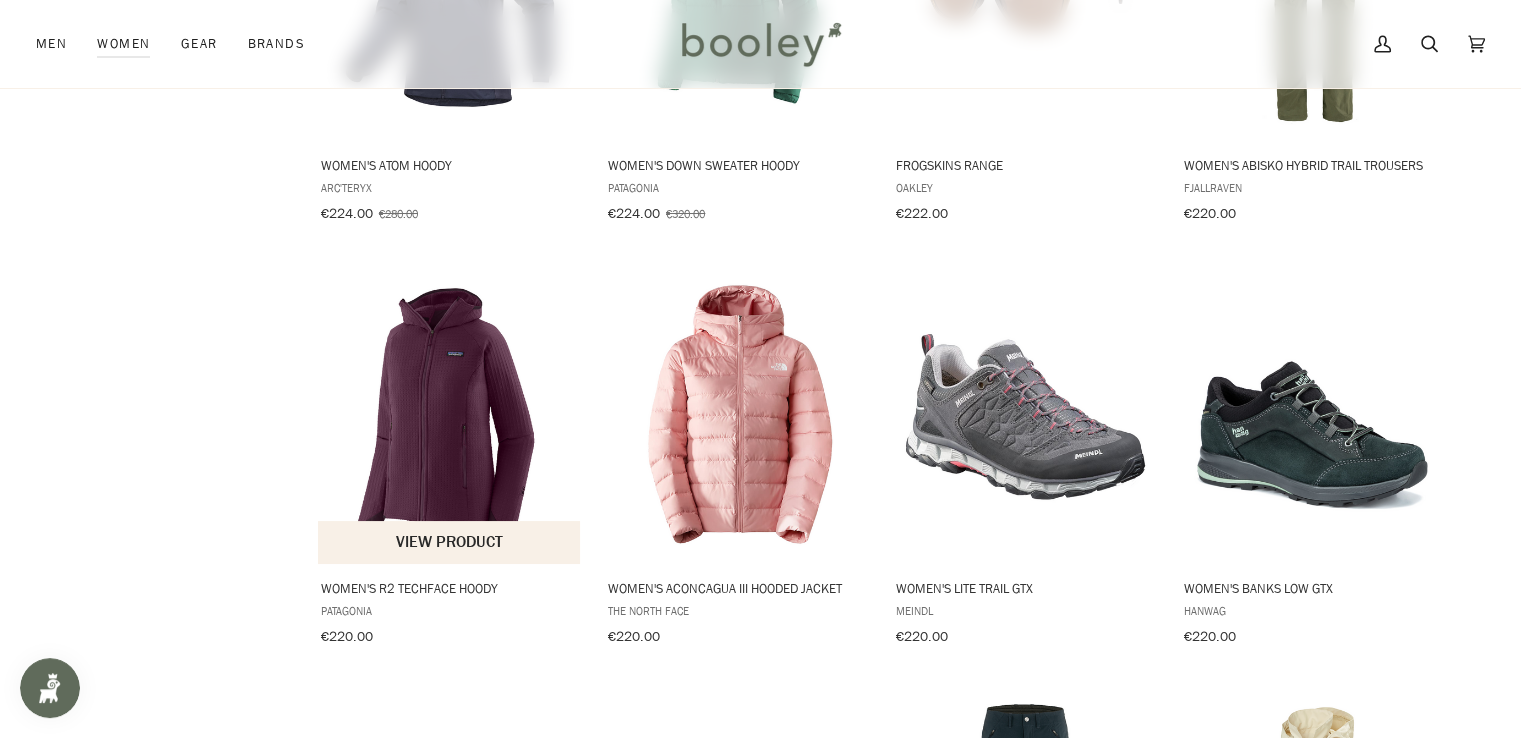 click on "View product" at bounding box center [449, 542] 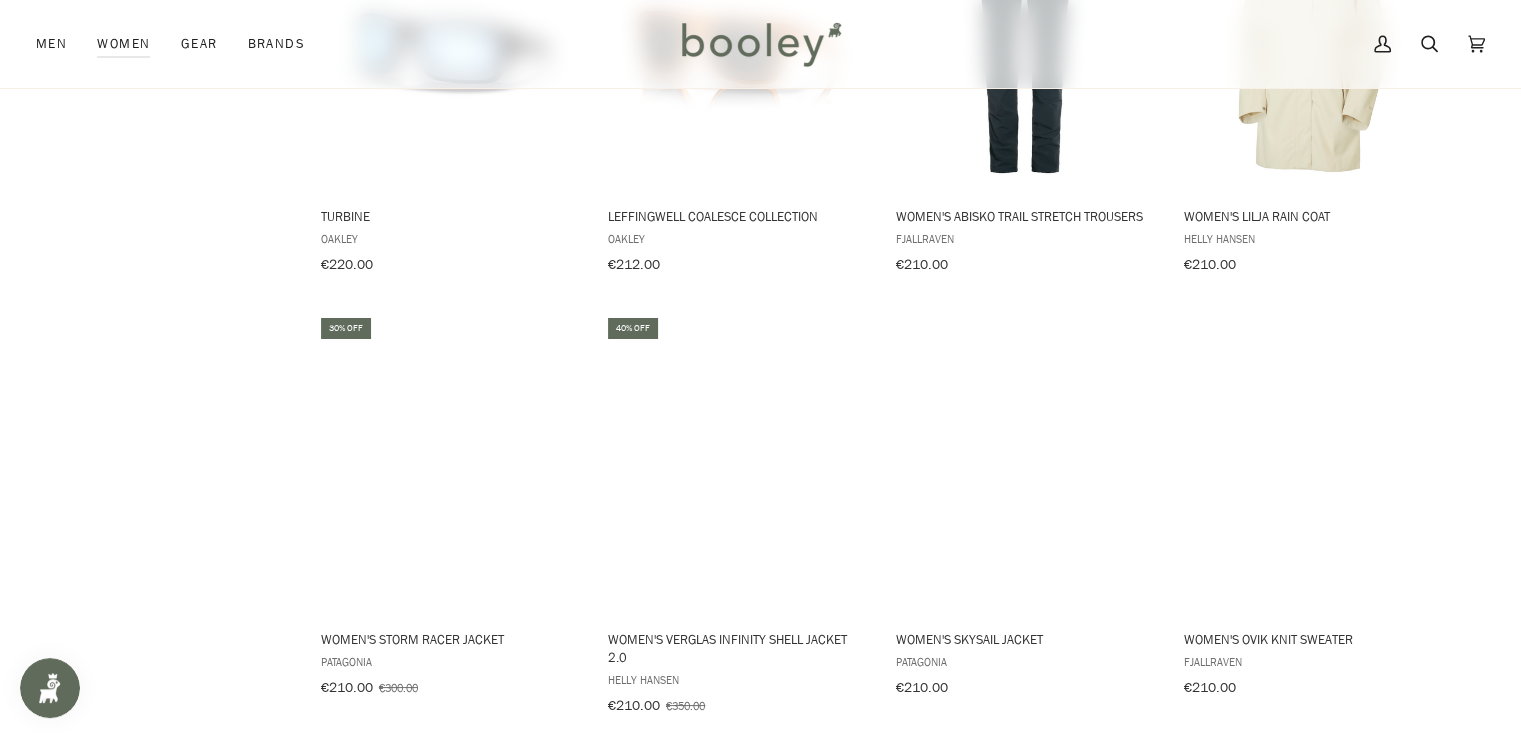 scroll, scrollTop: 7362, scrollLeft: 0, axis: vertical 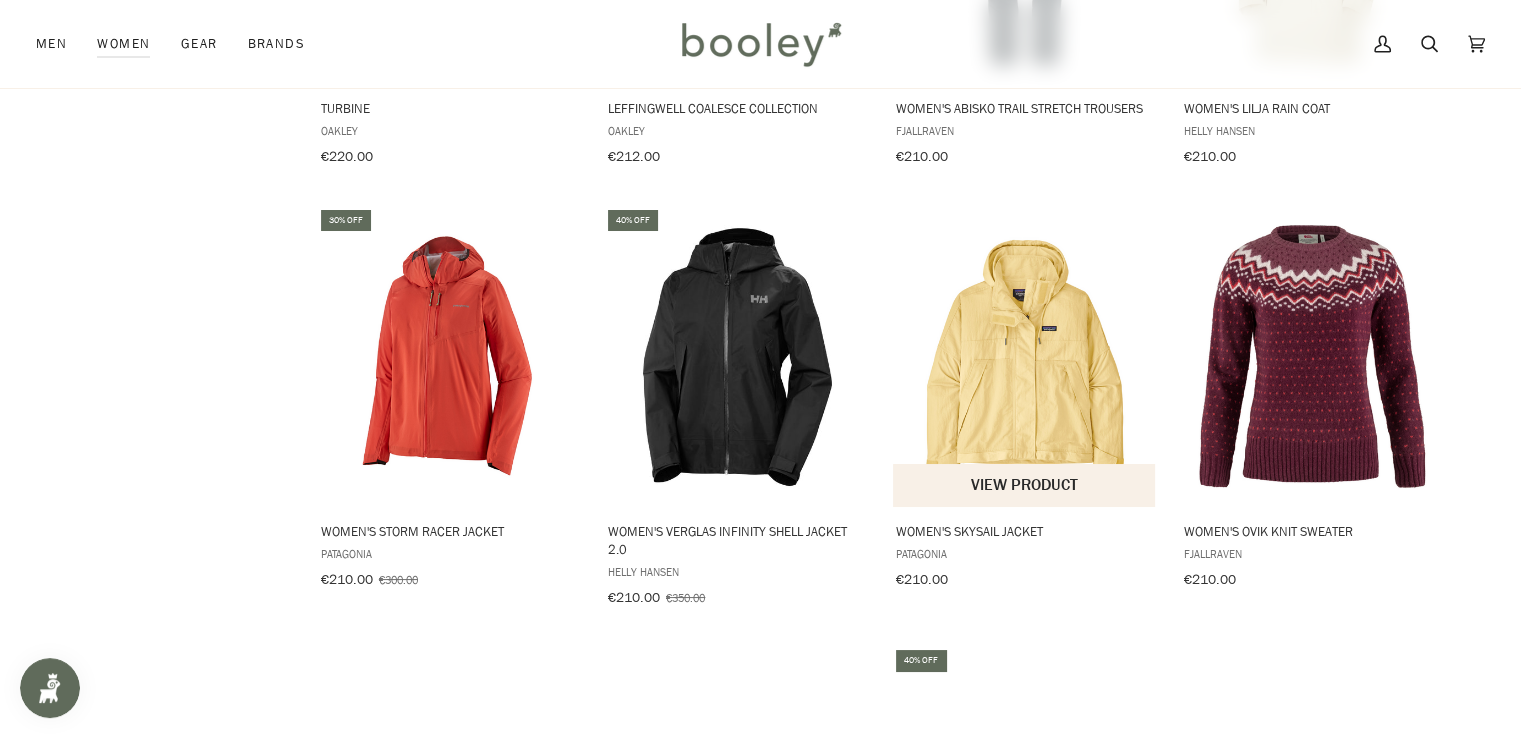 click at bounding box center [1025, 357] 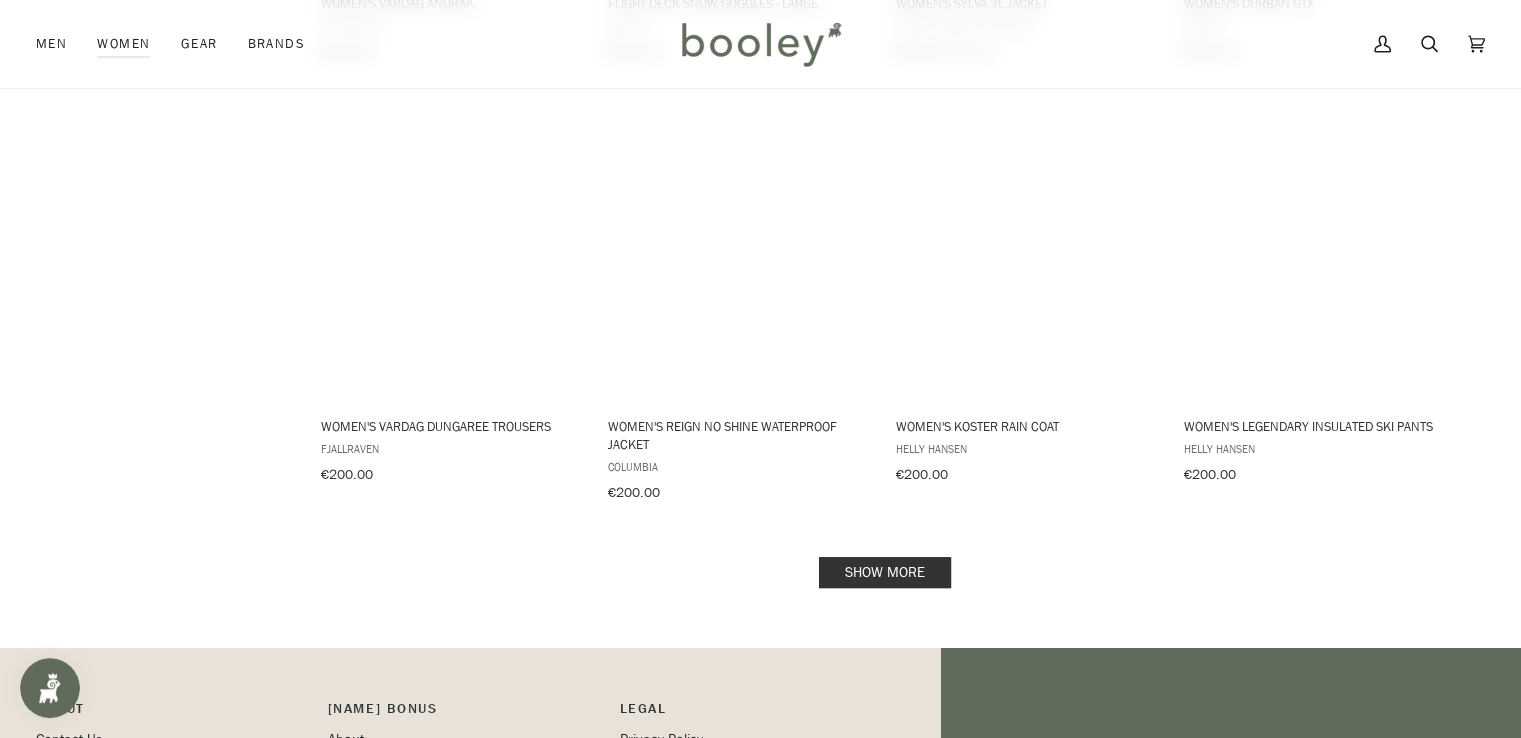 scroll, scrollTop: 8440, scrollLeft: 0, axis: vertical 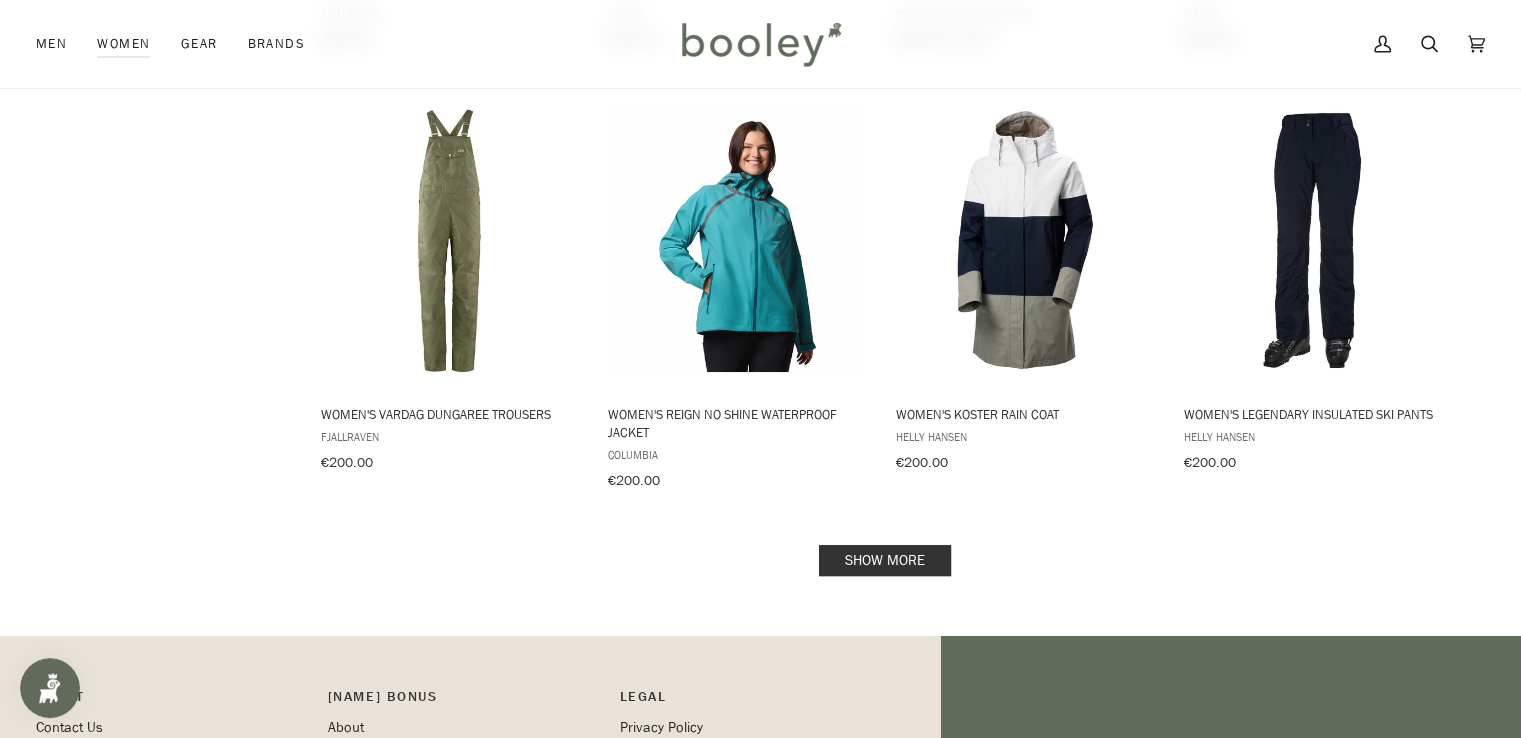click on "Show more" at bounding box center [885, 560] 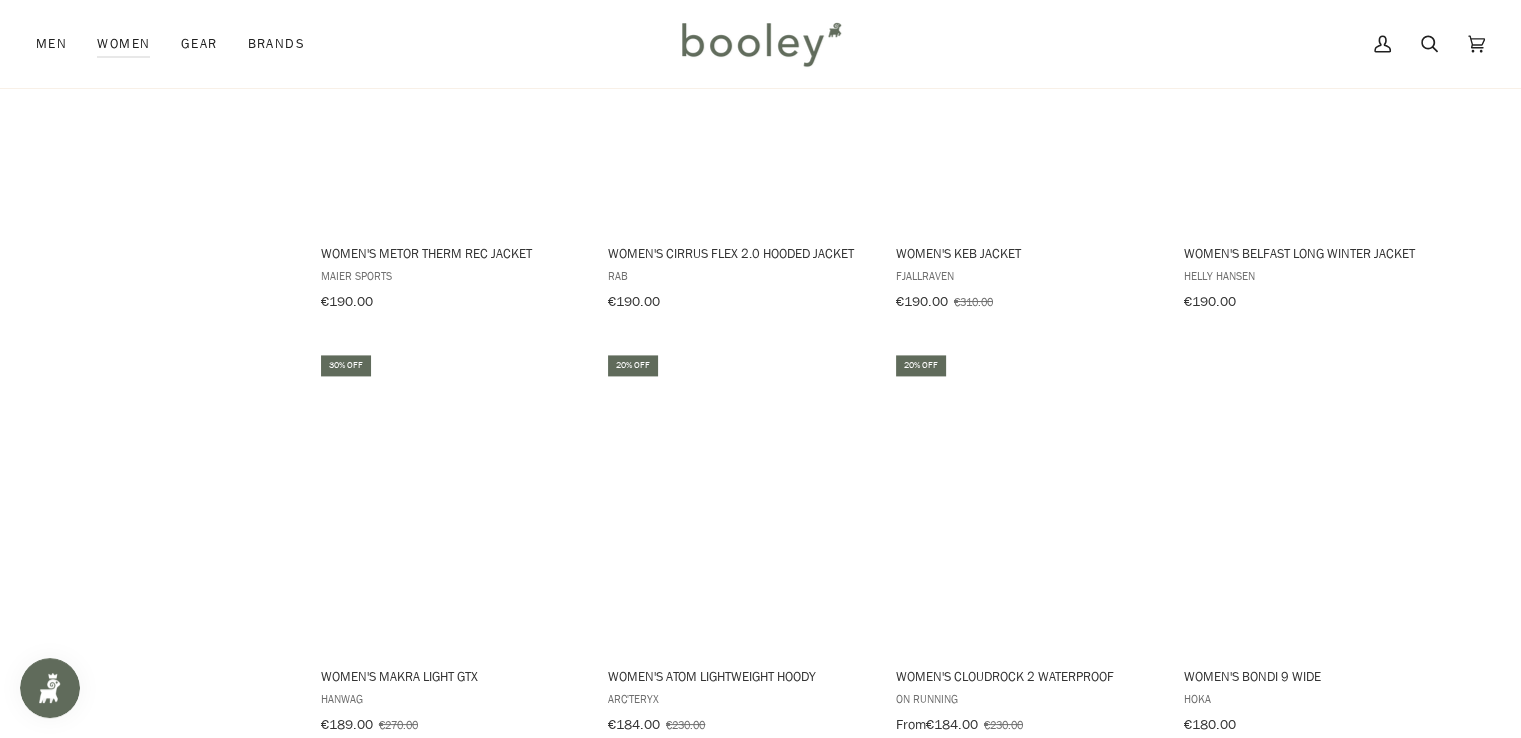 scroll, scrollTop: 10353, scrollLeft: 0, axis: vertical 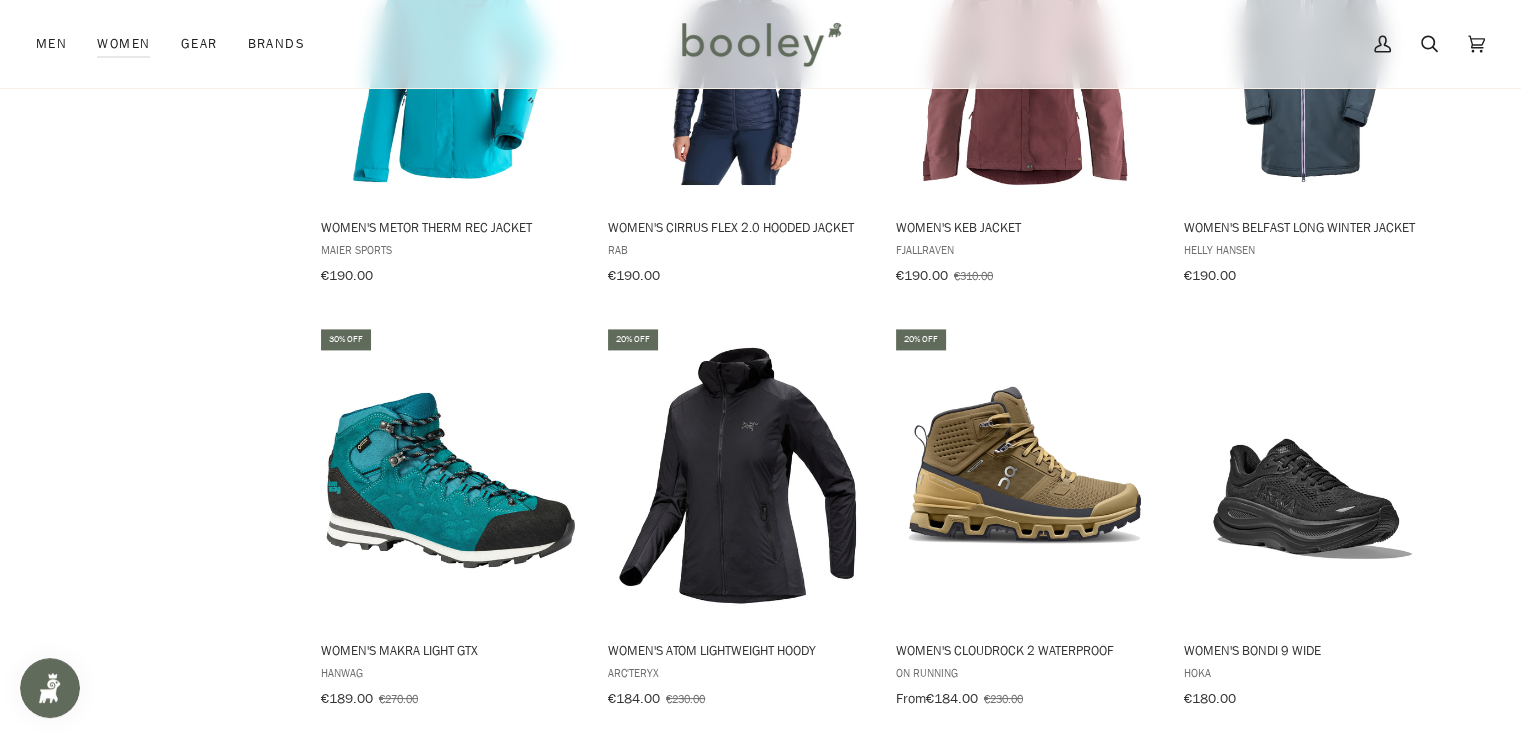 click on "Show more" at bounding box center (885, 777) 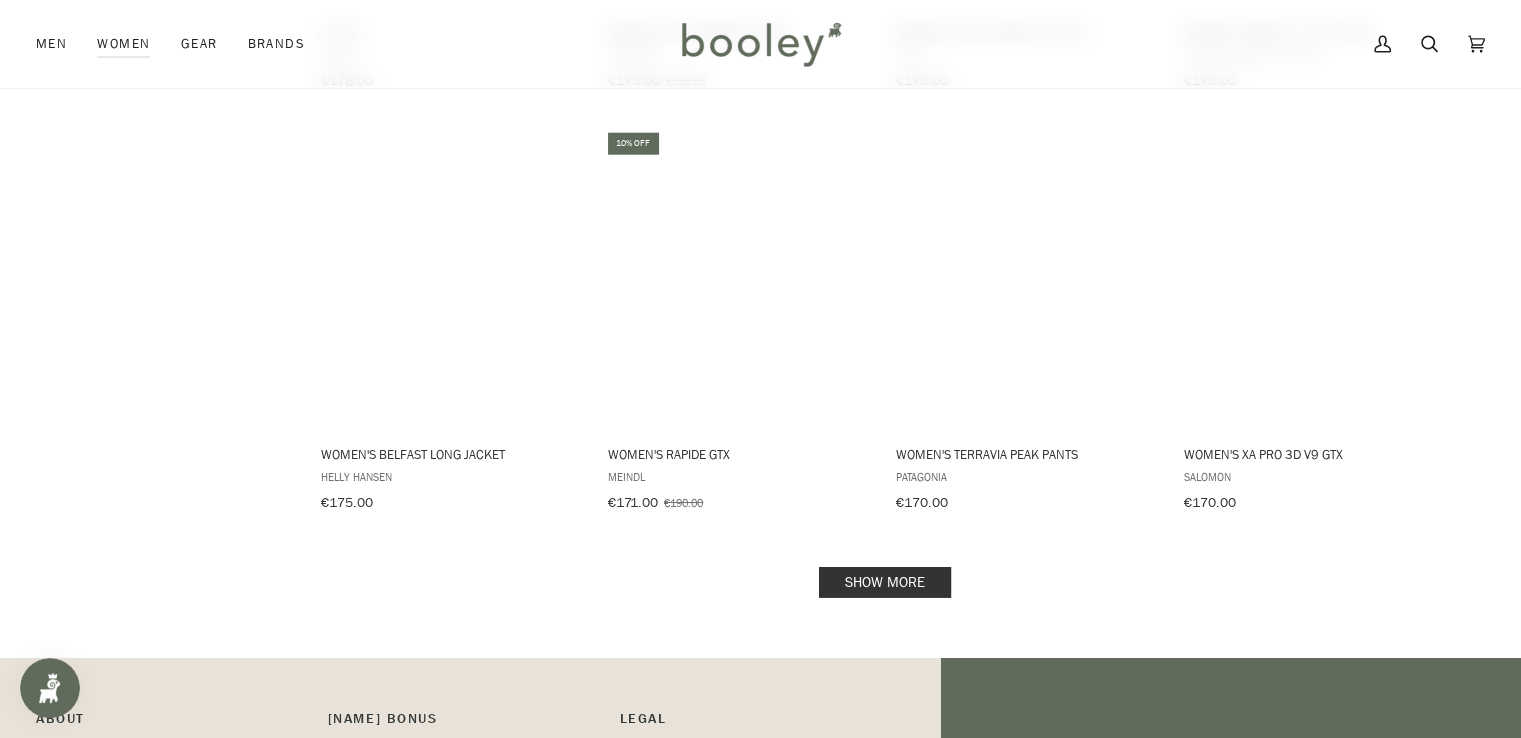 scroll, scrollTop: 12695, scrollLeft: 0, axis: vertical 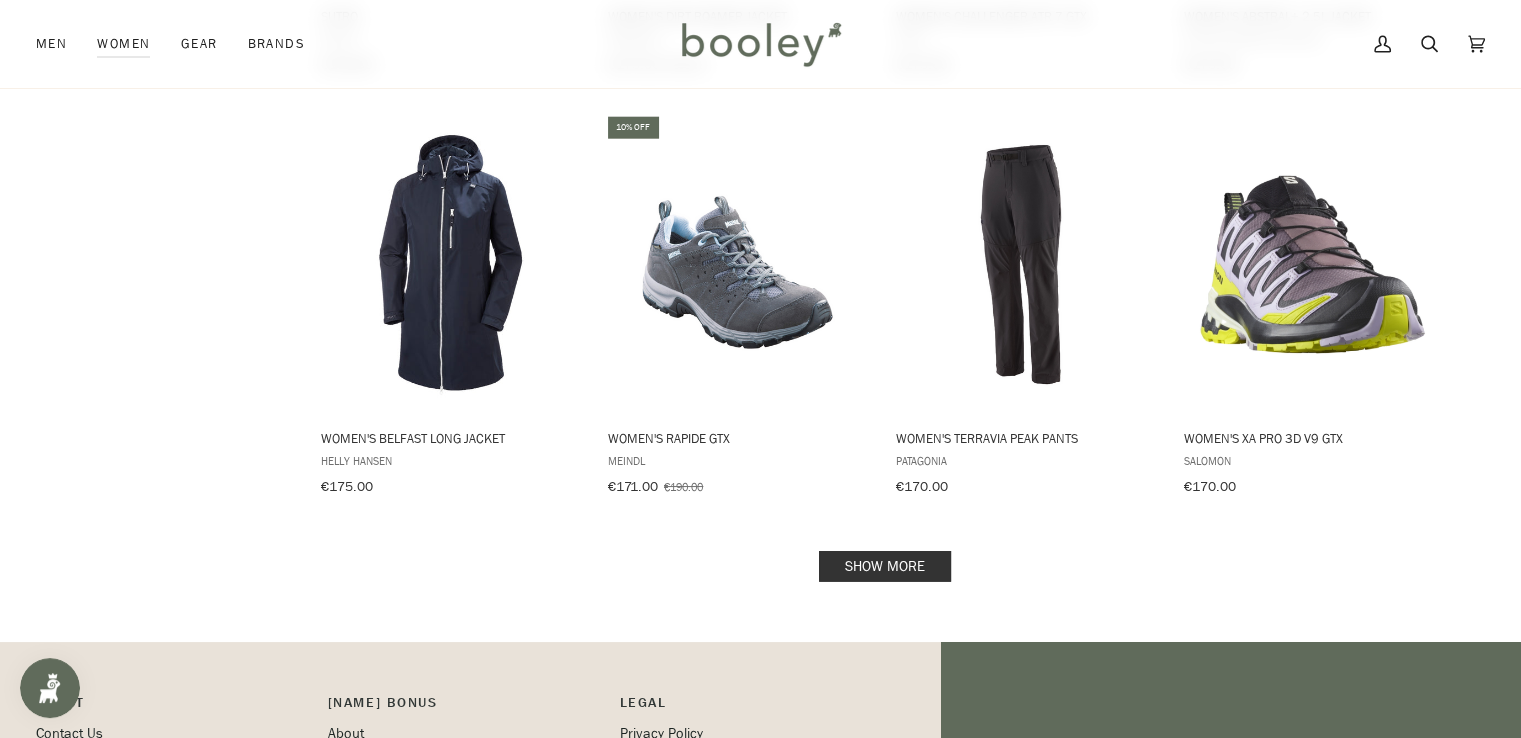click on "Show more" at bounding box center (885, 566) 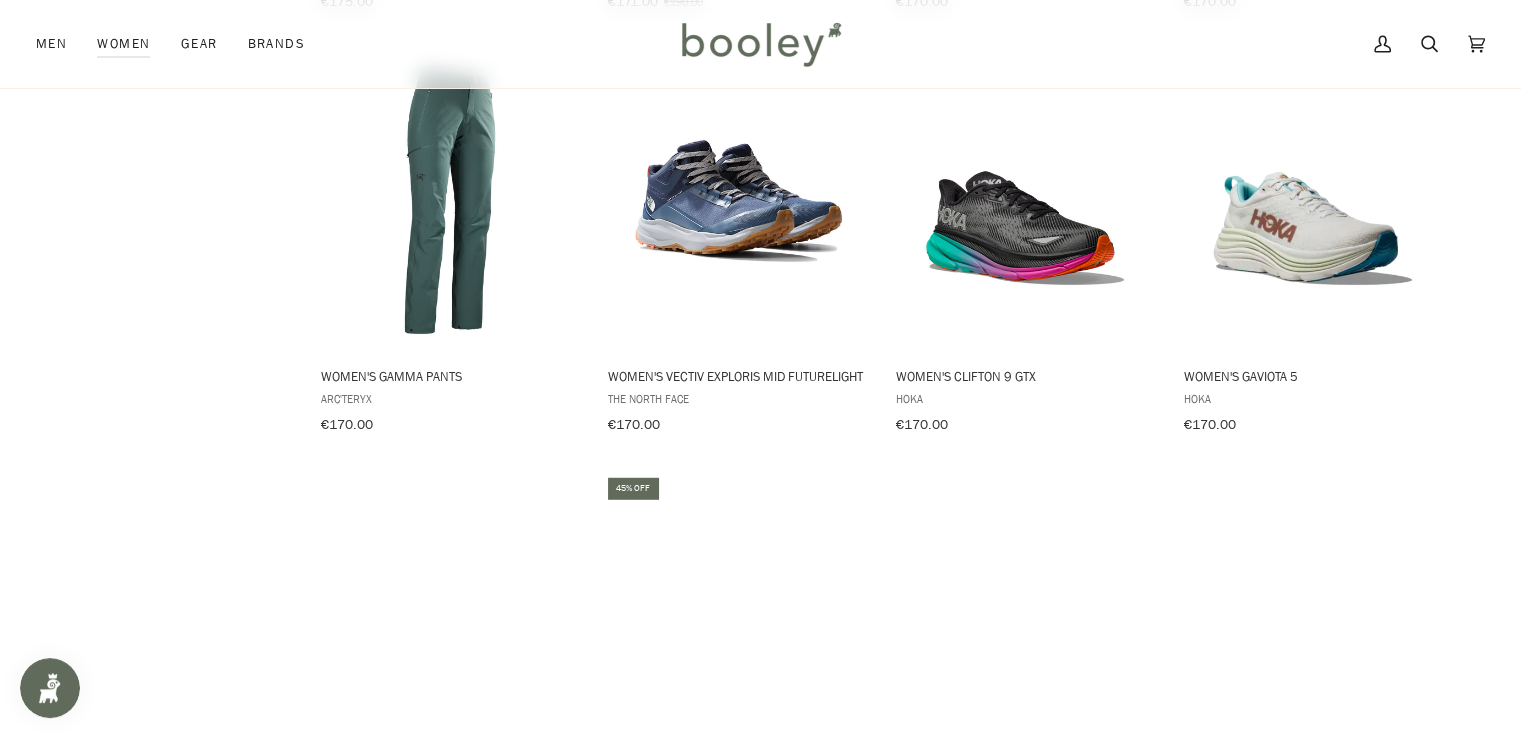 scroll, scrollTop: 13198, scrollLeft: 0, axis: vertical 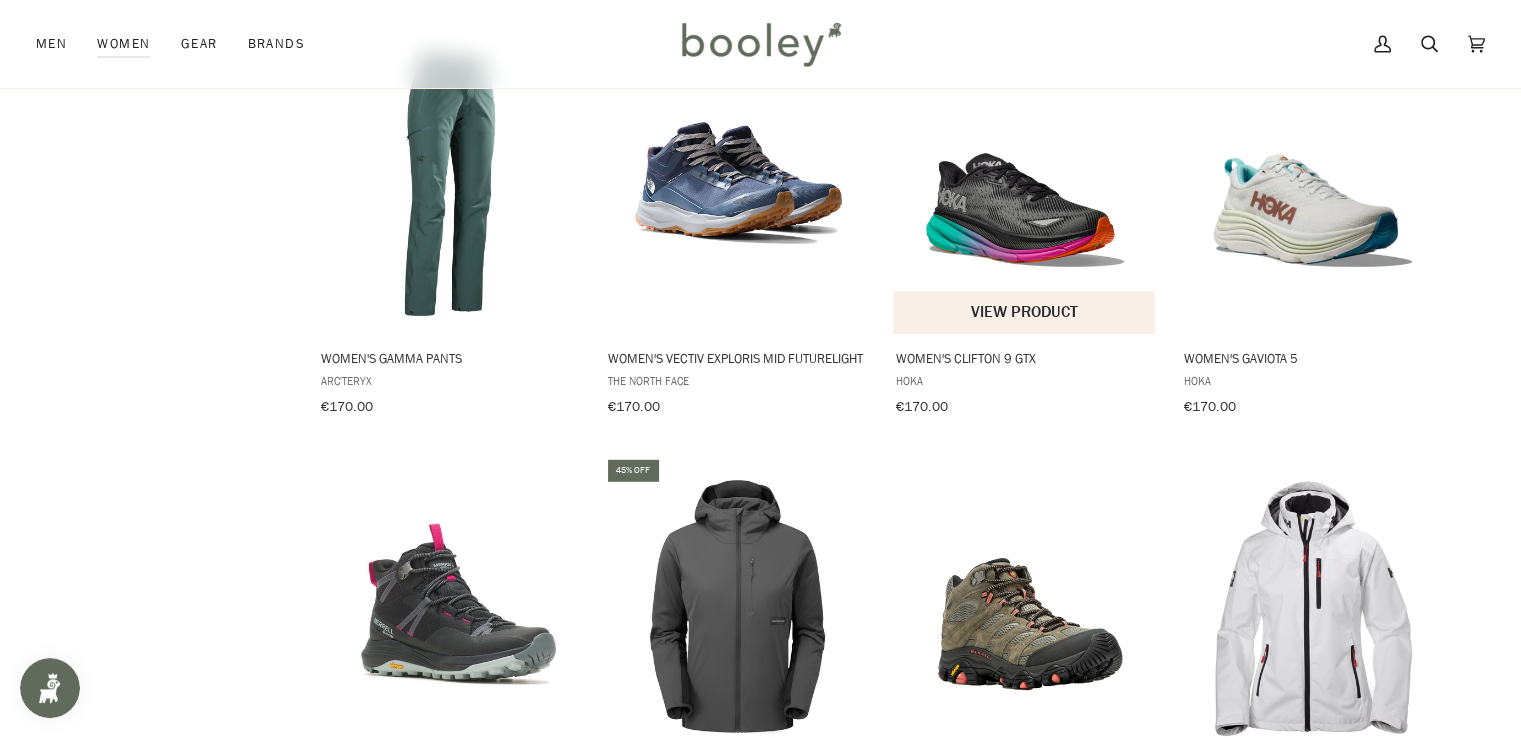 click on "View product" at bounding box center (1024, 312) 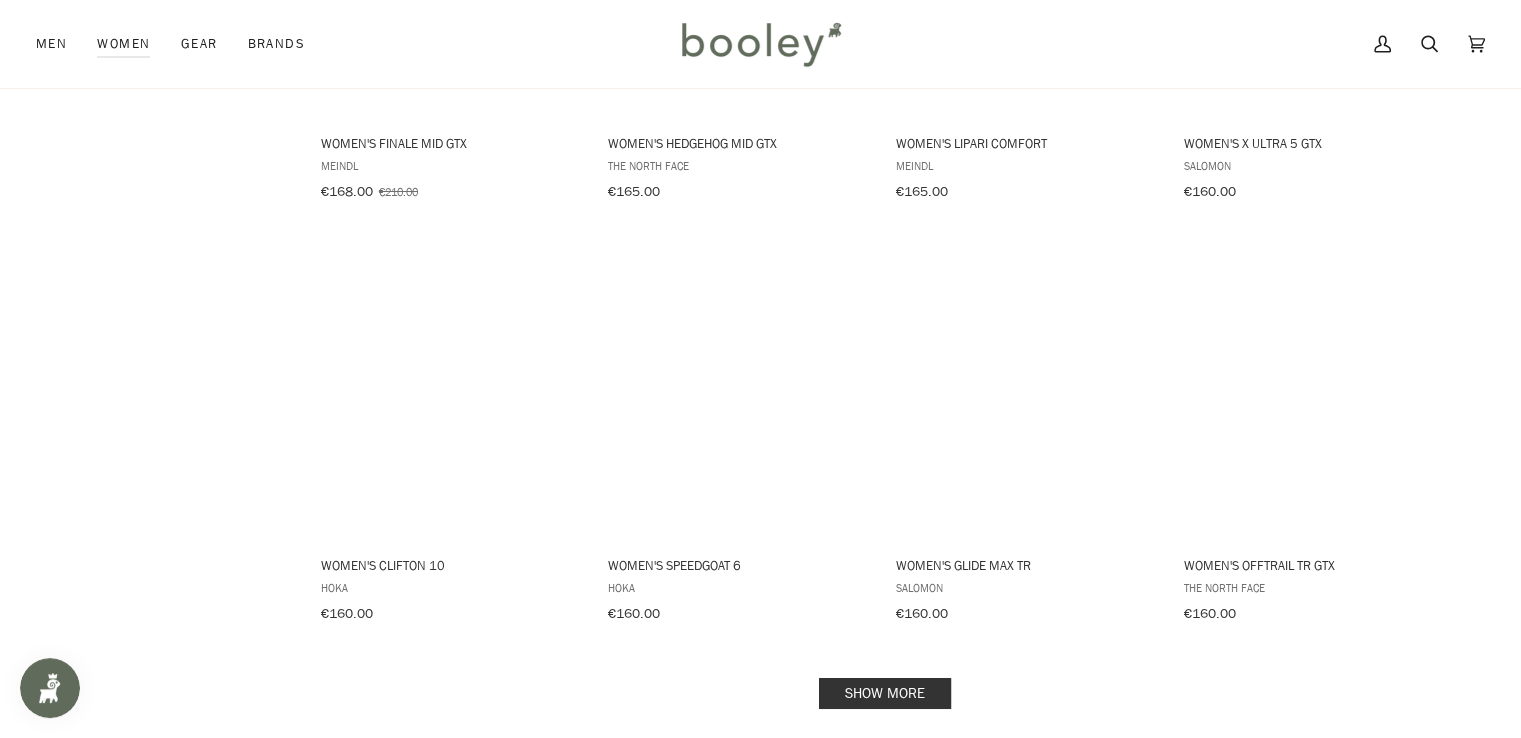 scroll, scrollTop: 14591, scrollLeft: 0, axis: vertical 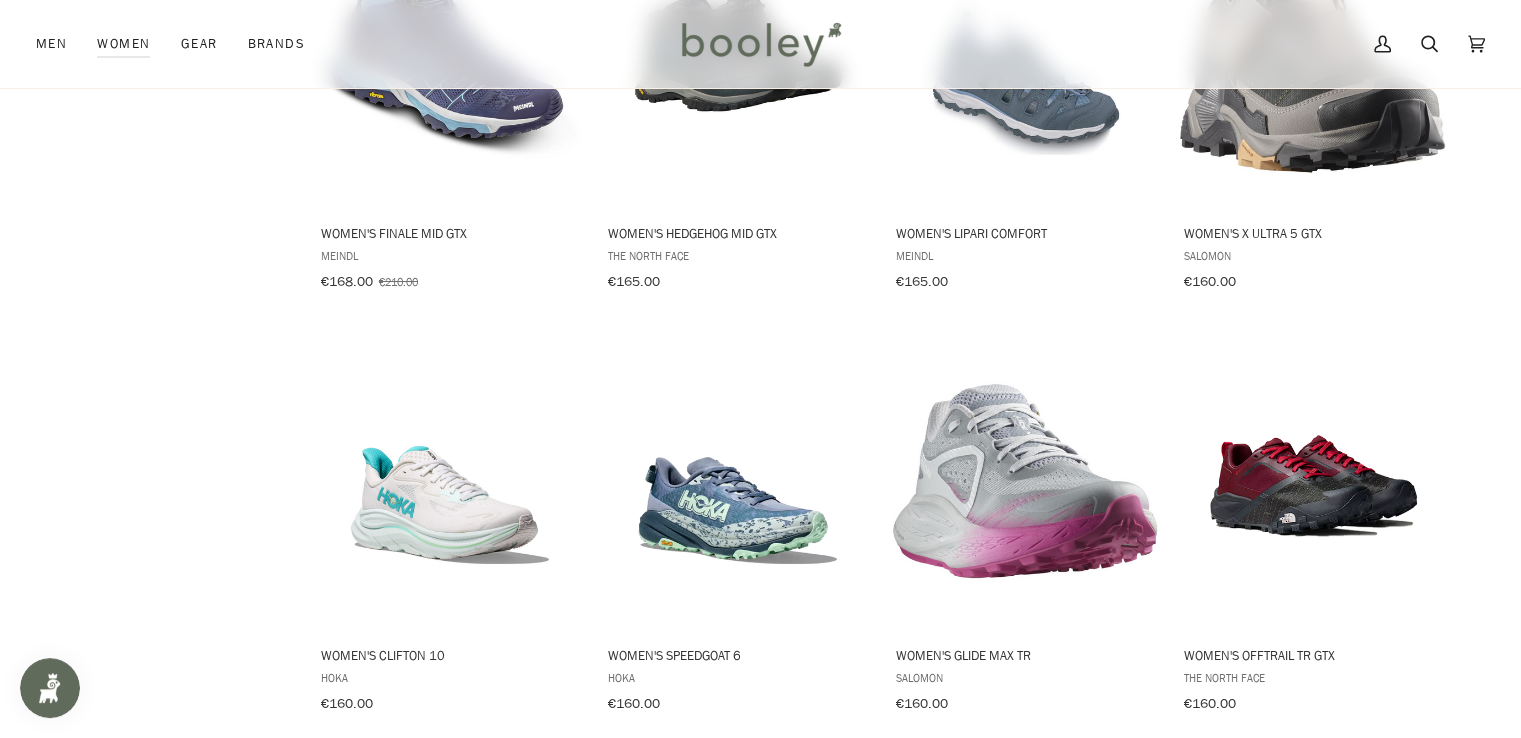 click on "Show more" at bounding box center (885, 783) 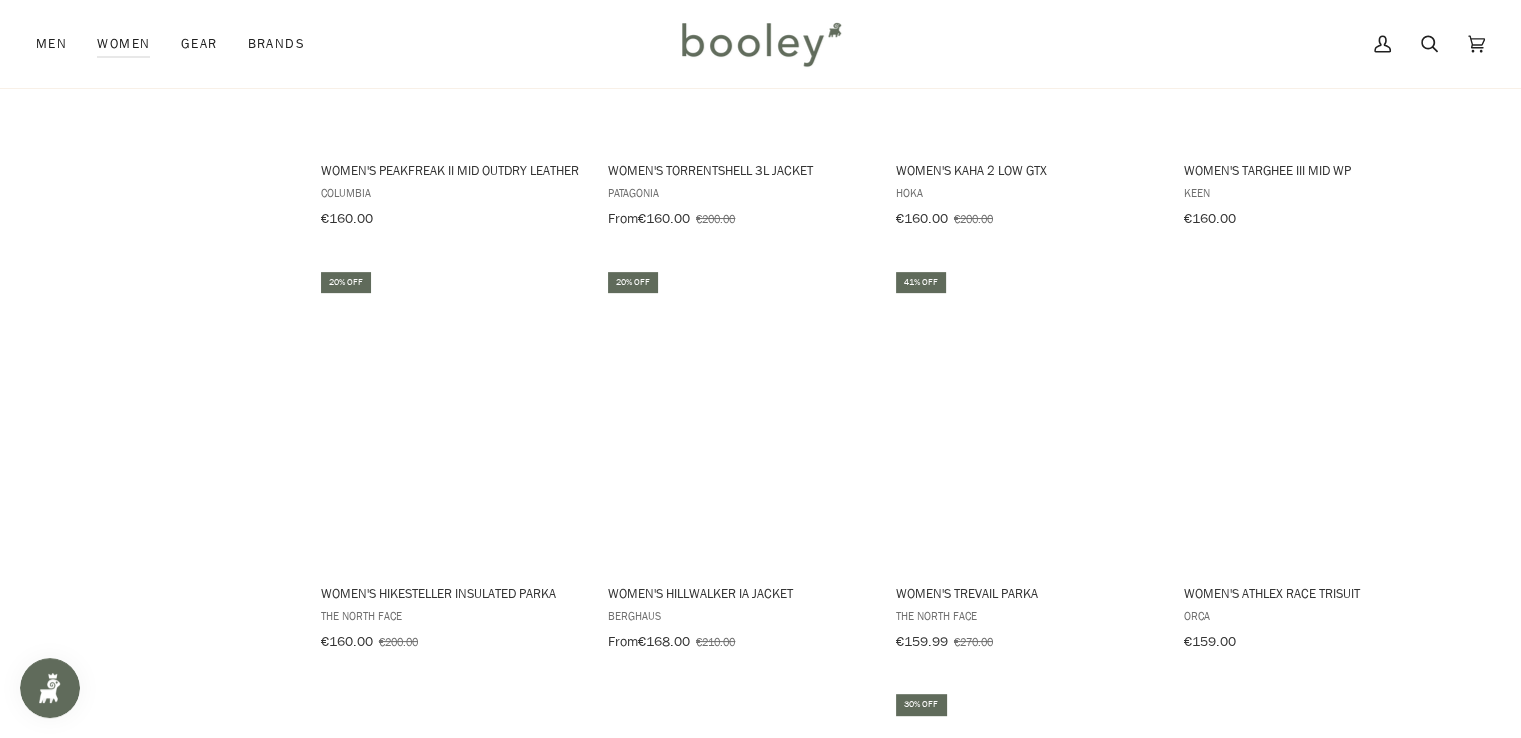 scroll, scrollTop: 15880, scrollLeft: 0, axis: vertical 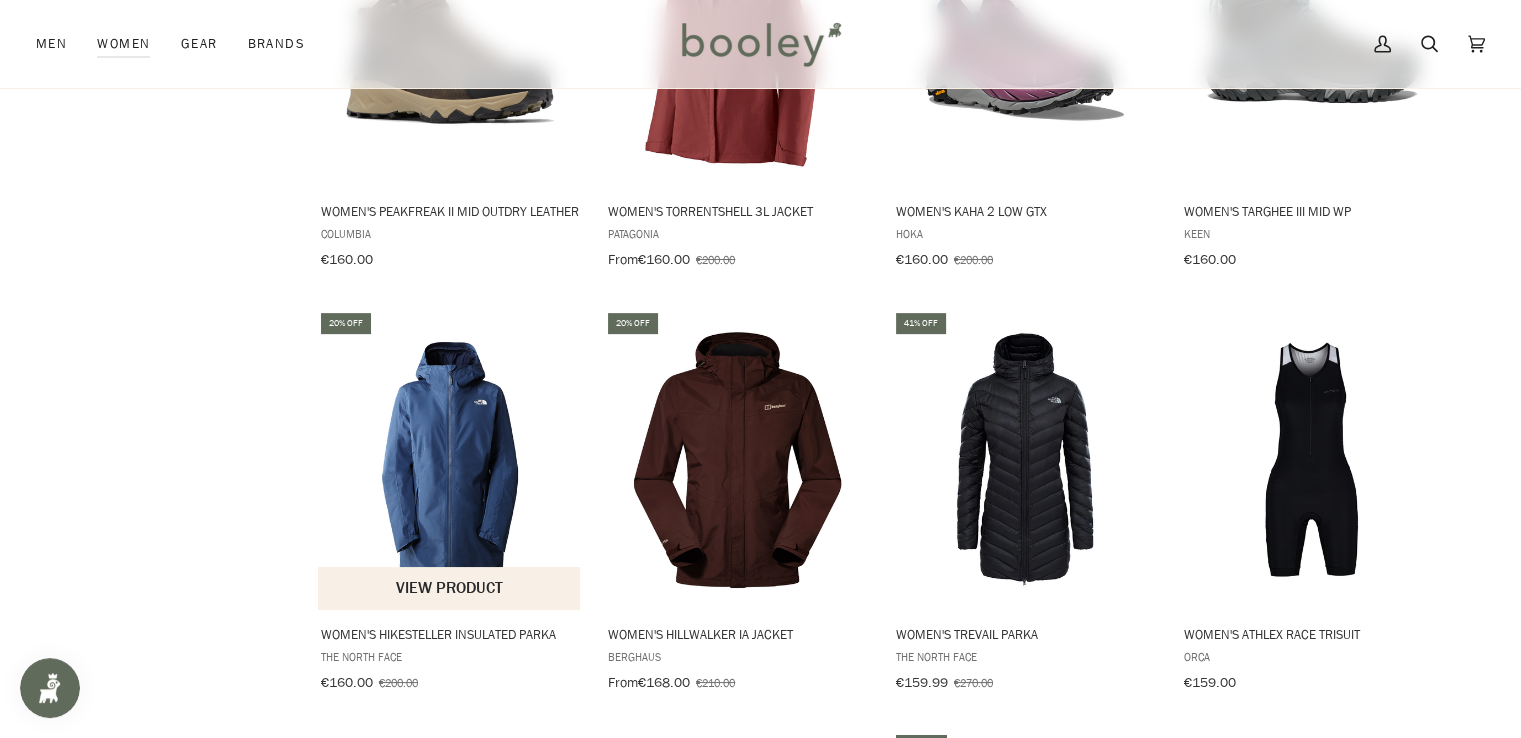 click at bounding box center [450, 460] 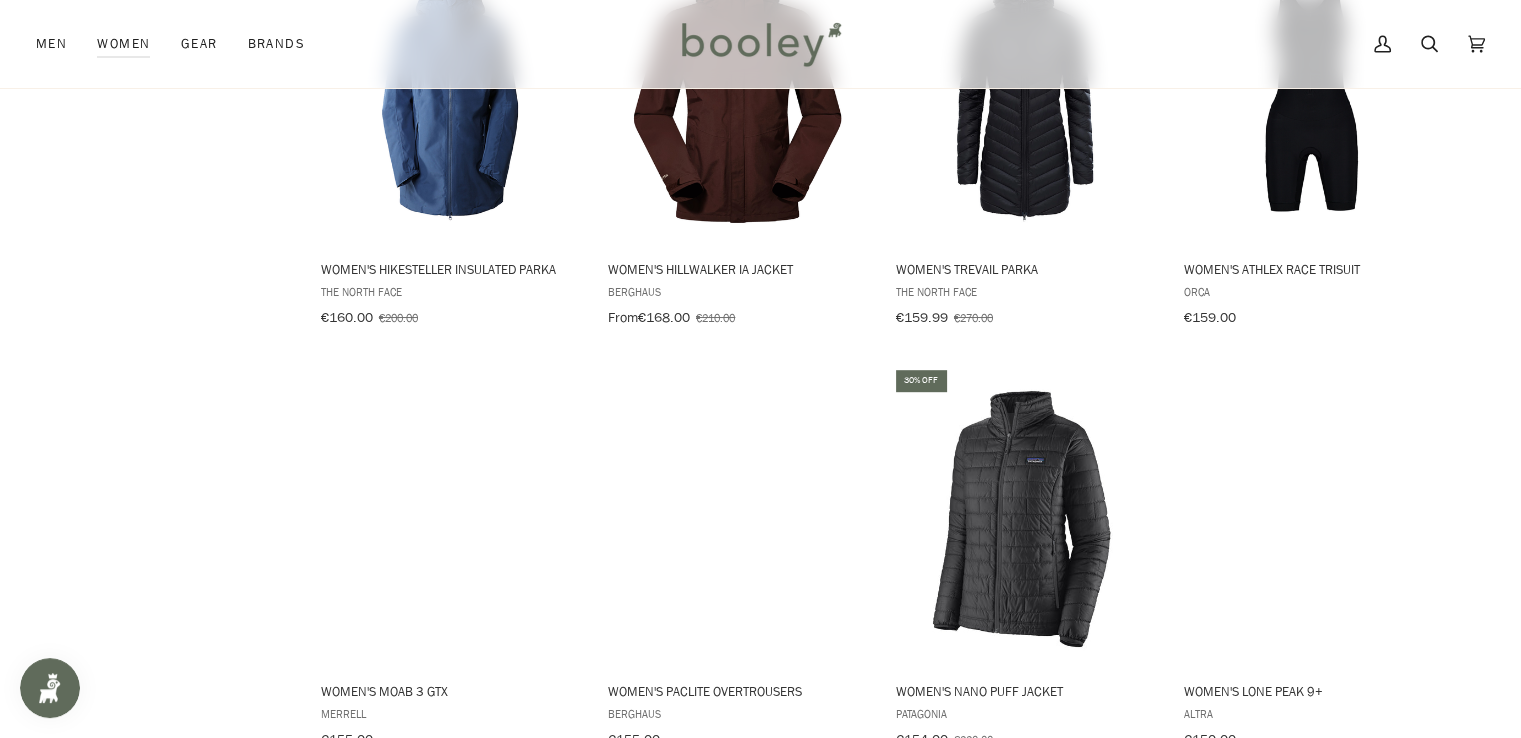 scroll, scrollTop: 16265, scrollLeft: 0, axis: vertical 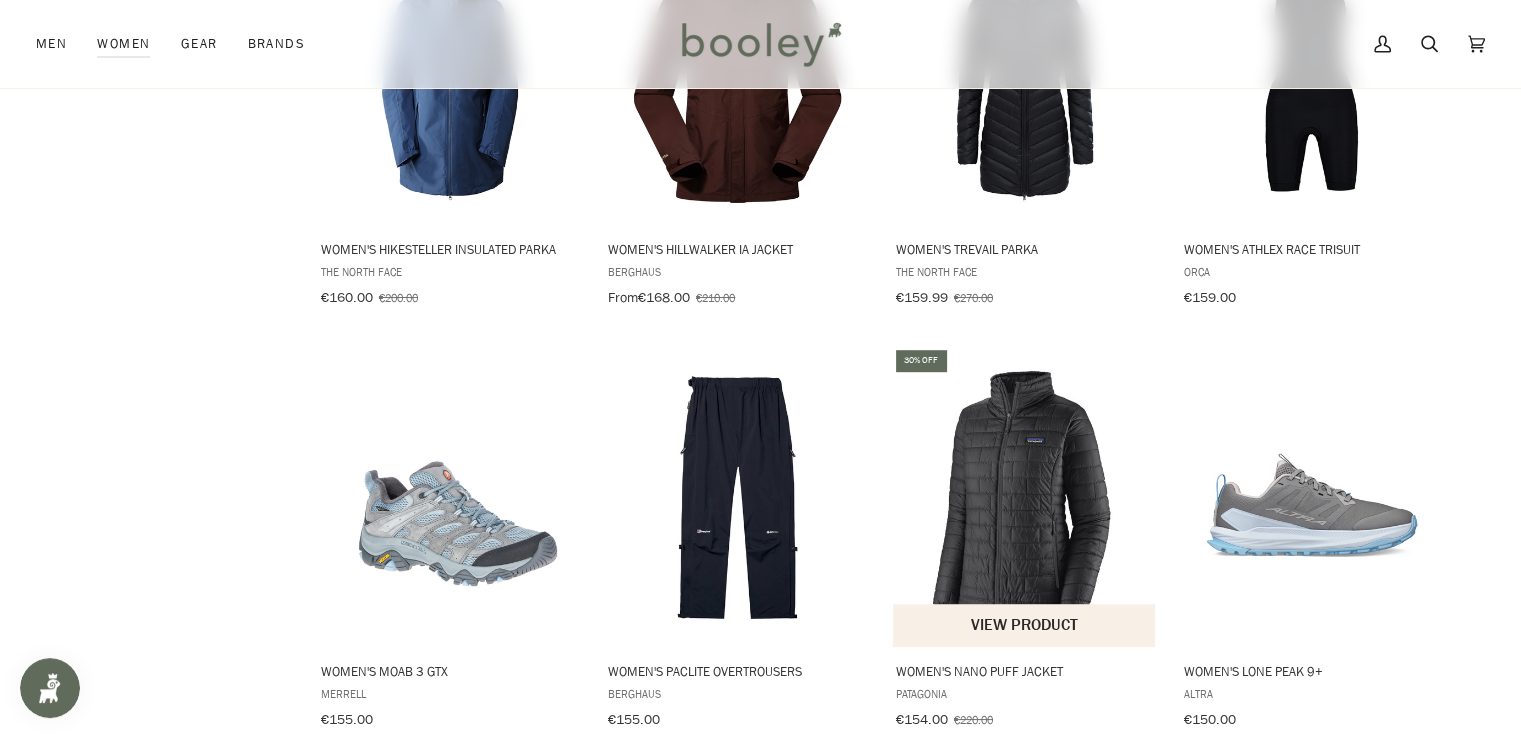 click at bounding box center (1025, 497) 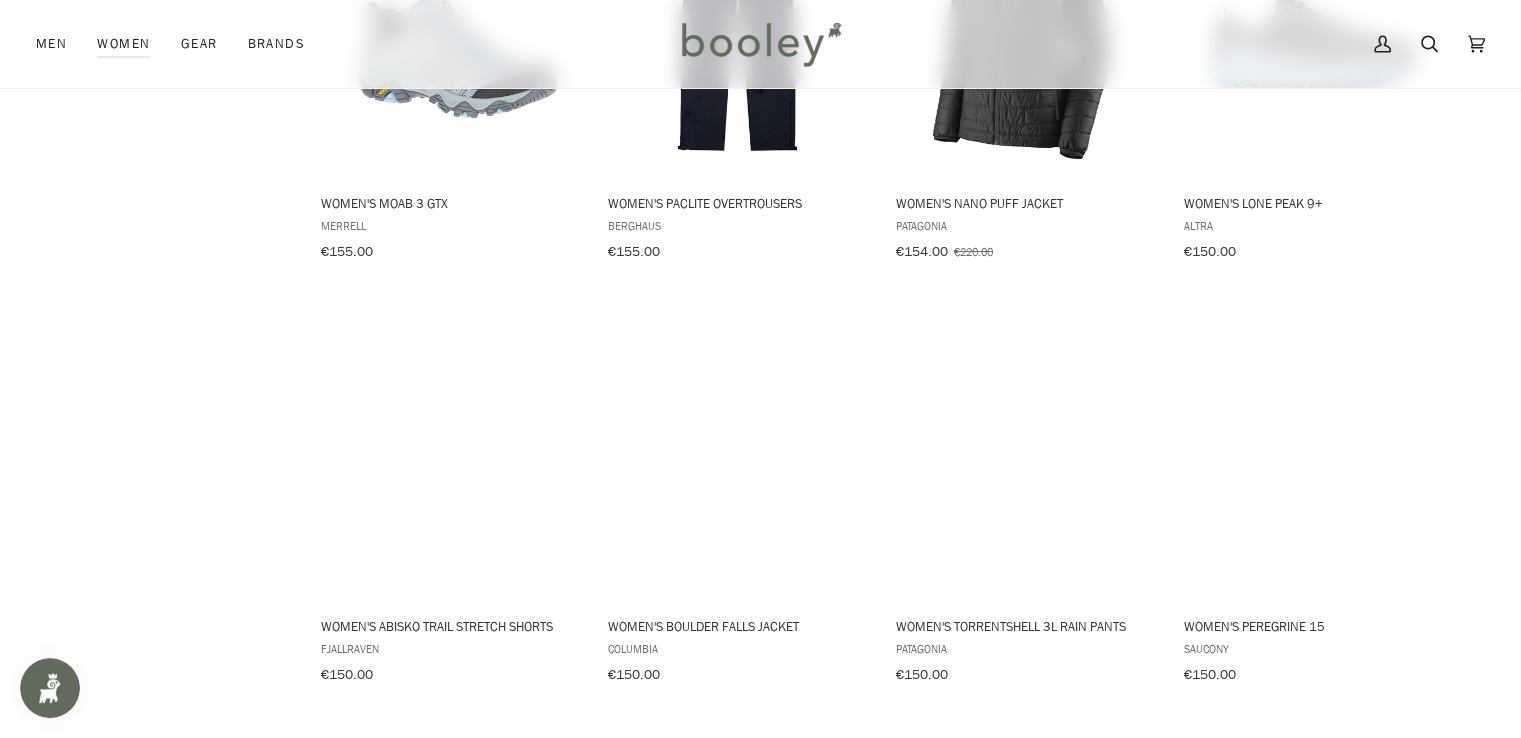 scroll, scrollTop: 16774, scrollLeft: 0, axis: vertical 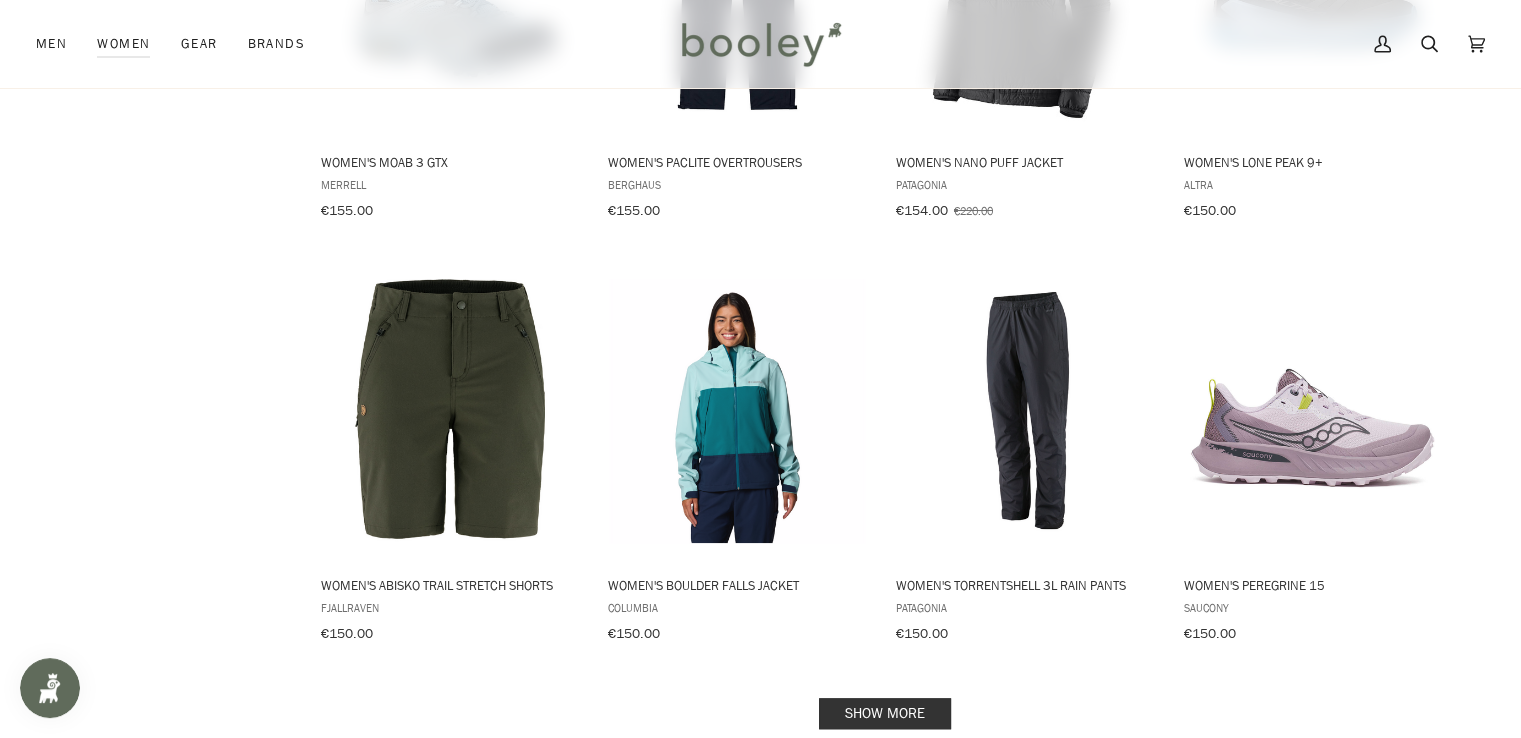 click on "Show more" at bounding box center [885, 713] 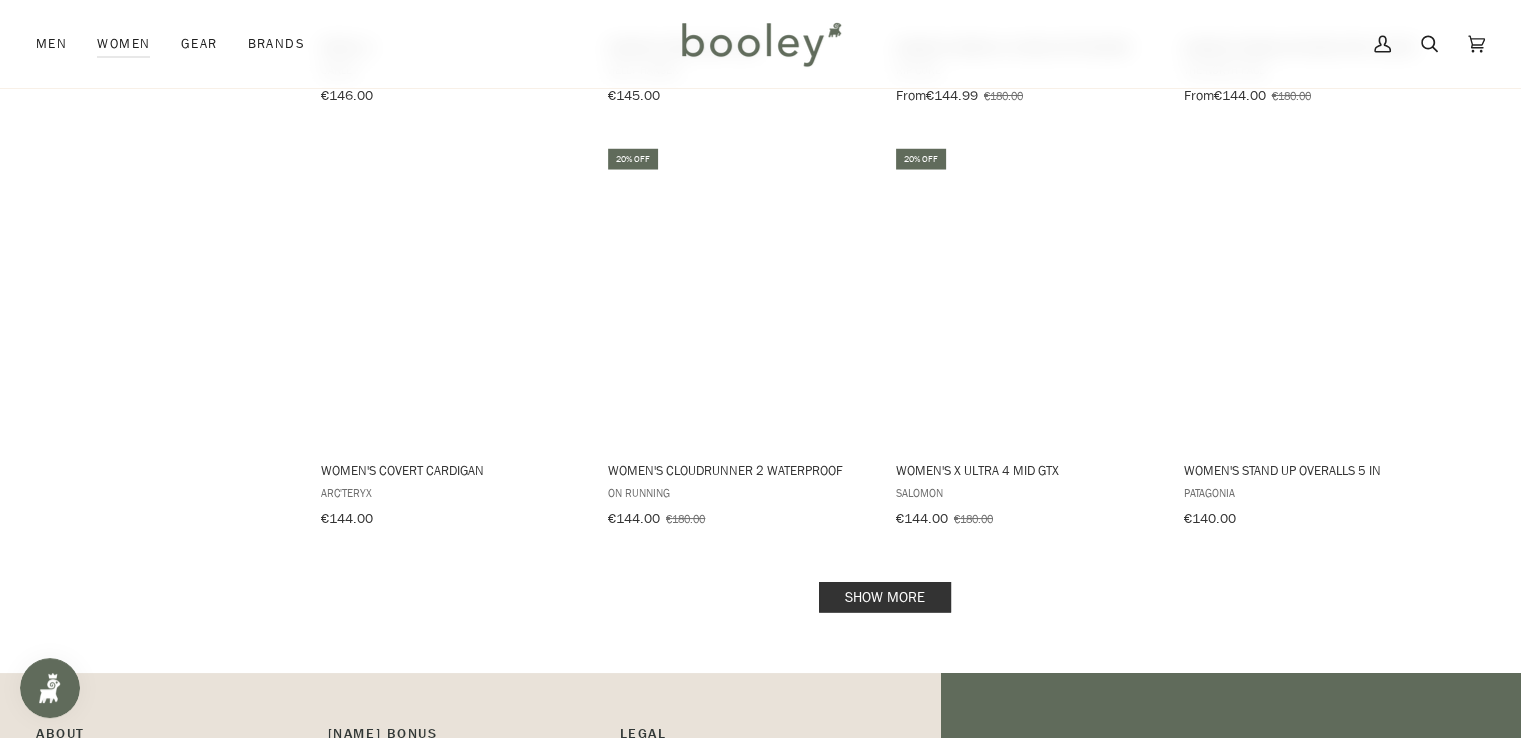 scroll, scrollTop: 19042, scrollLeft: 0, axis: vertical 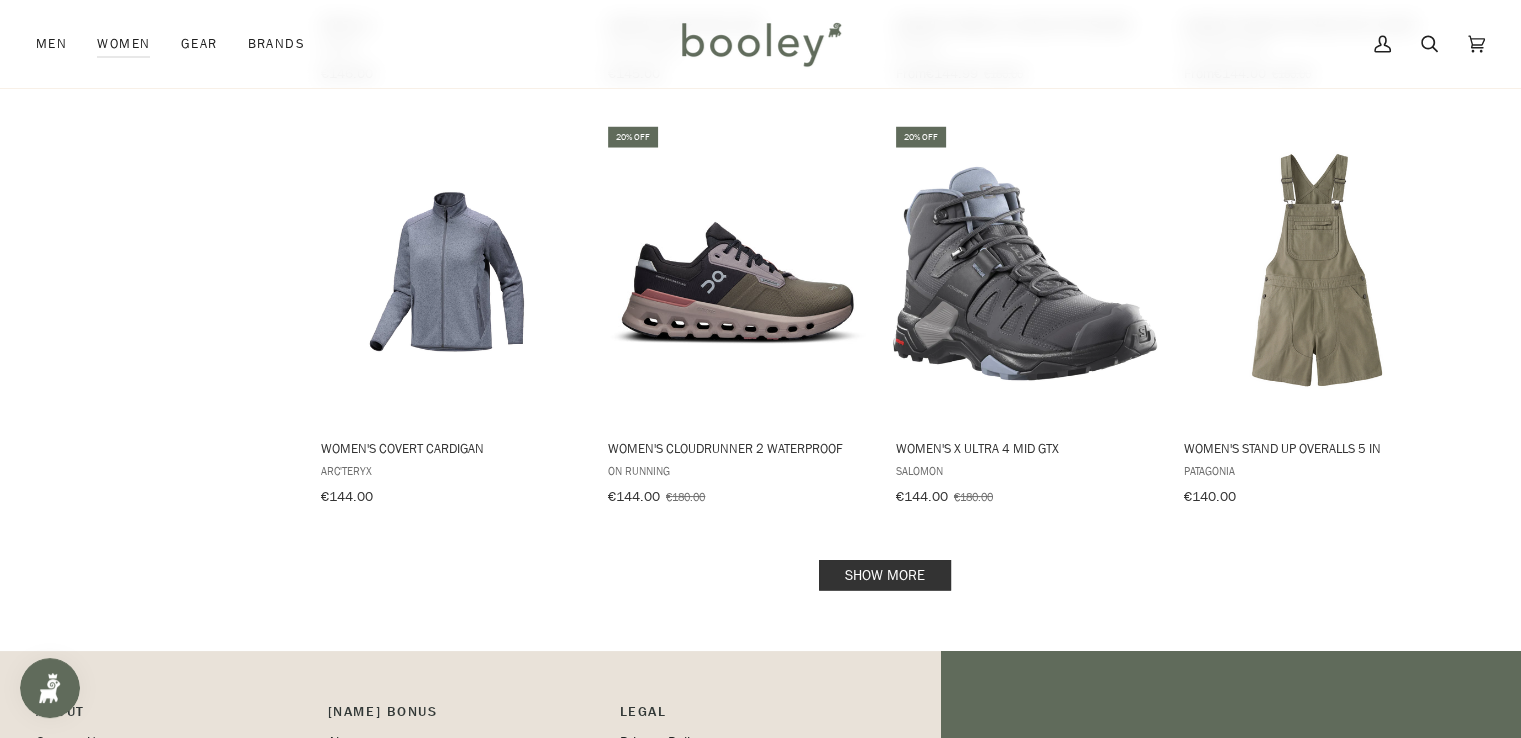 click on "Show more" at bounding box center (885, 575) 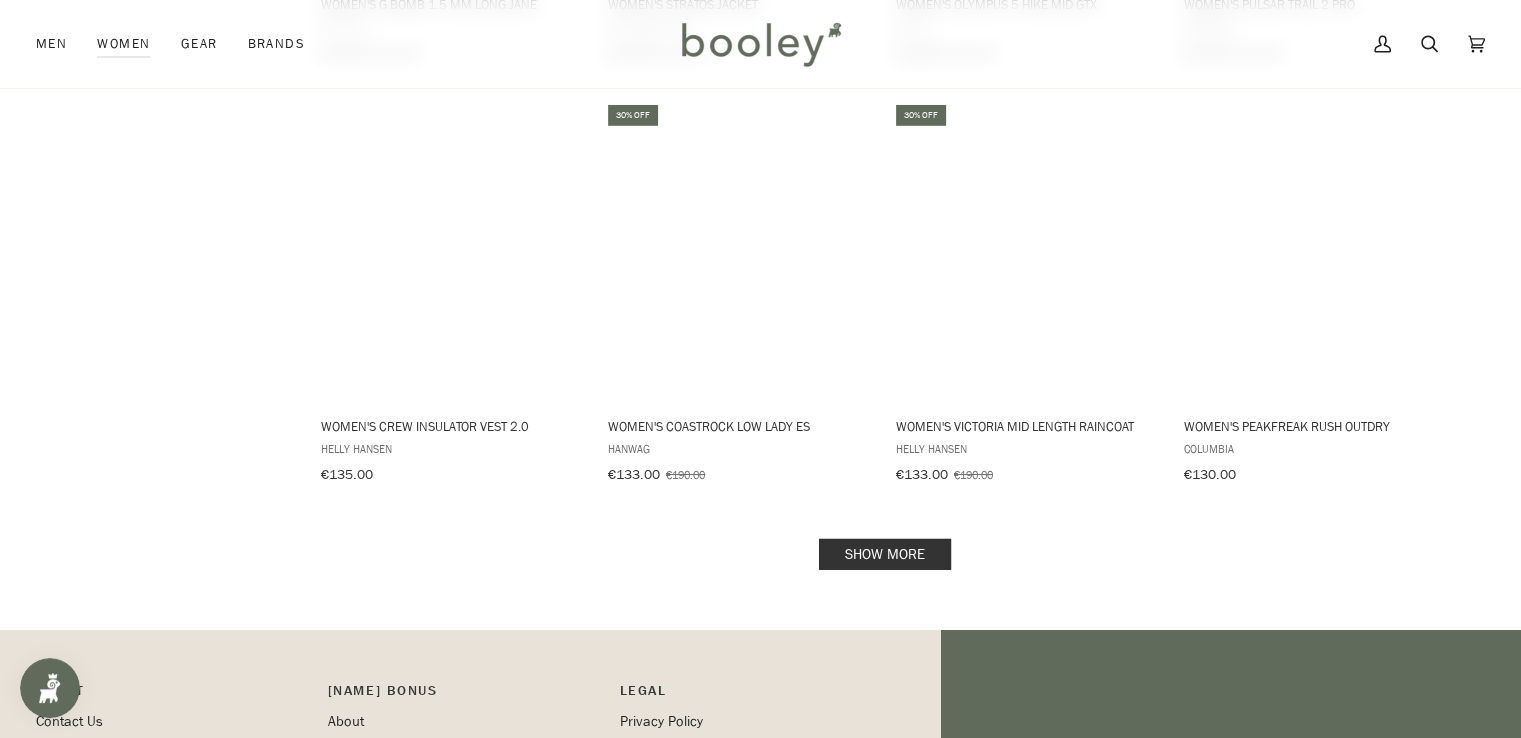 scroll, scrollTop: 21244, scrollLeft: 0, axis: vertical 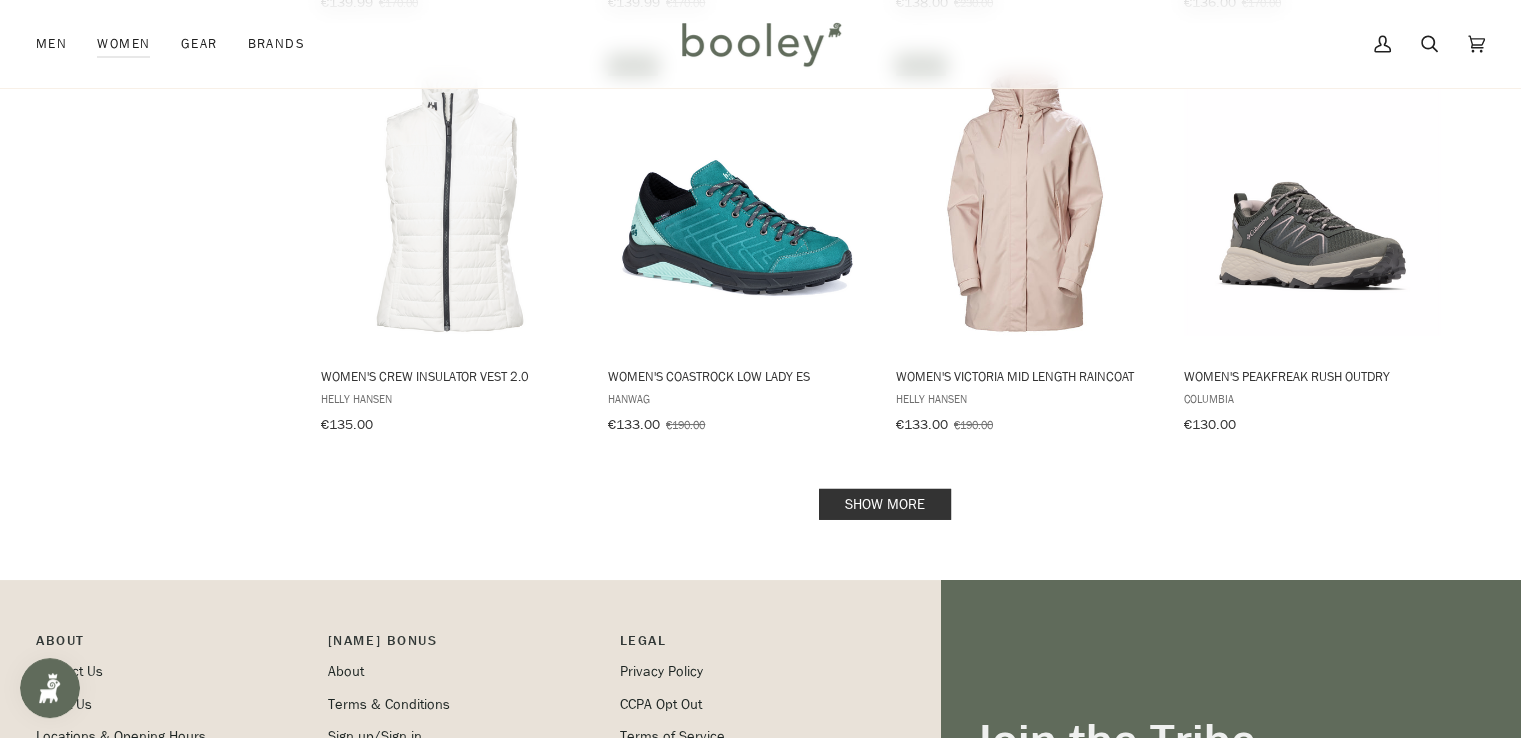 click on "Show more" at bounding box center [885, 504] 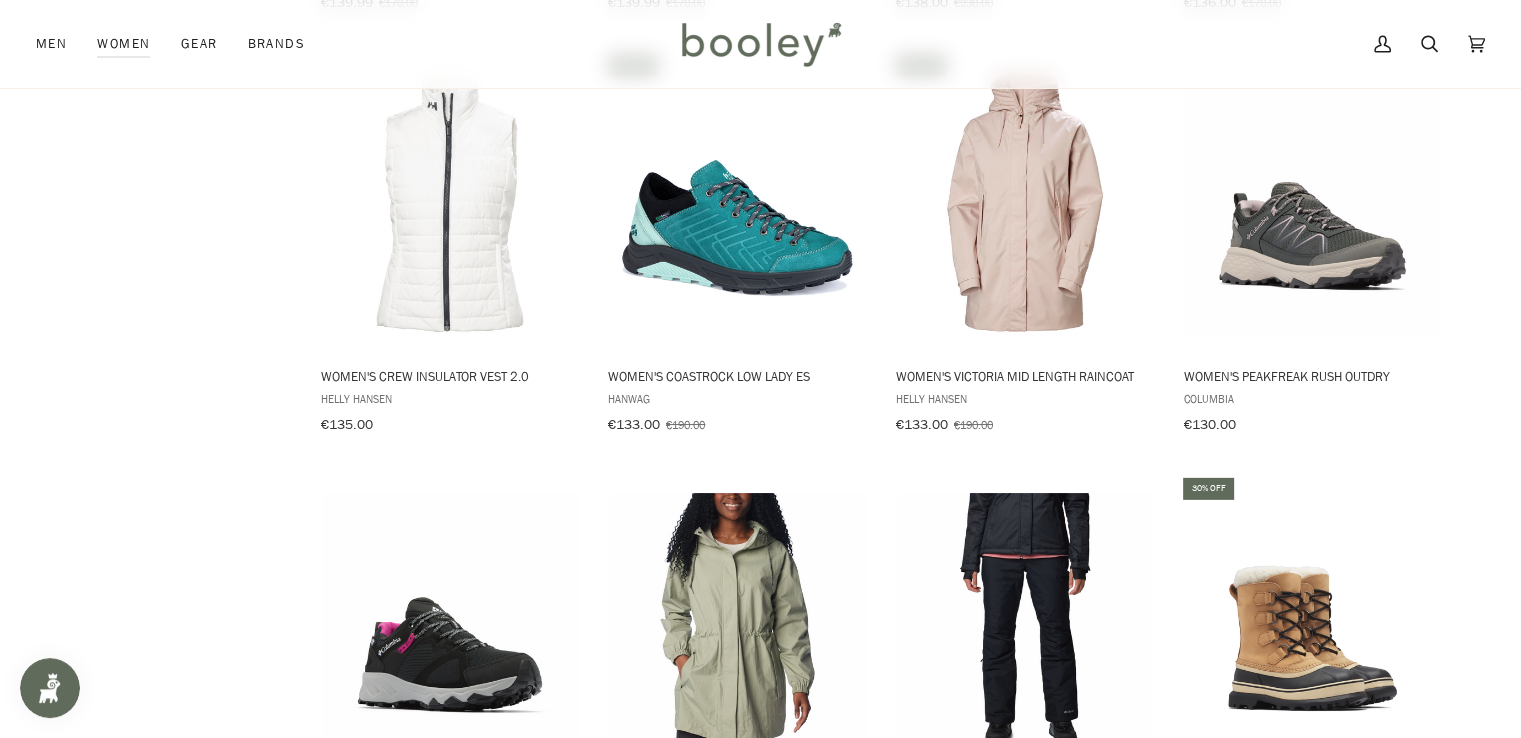 click on "Women's Formation 3L Jacket  Artilect €600.00 View product Women's Apex Float Triathlon Wetsuit  Orca €569.00 View product Women's Zeal Thermal Openwater Wetsuit  Orca €499.00 View product Women's Thorium Hoody  Arc'teryx €450.00 View product Women's Valiance Parka  Rab €450.00 View product 30% off Women's Super Free Alpine Jacket  Patagonia From  €420.00 €600.00 View product Women's Athlex Flex Triathlon Wetsuit  Orca €369.00 View product 20% off Women's Beta LT Jacket  Arc'teryx €360.00 €450.00 View product 20% off Women's Triolet Jacket  Patagonia From  €360.00 €450.00 View product 30% off Women's Storm Shift Jacket  Patagonia €350.00 €500.00 View product Women's Downdrift Jacket  Patagonia €350.00 View product Women's Yukon  Hanwag €350.00 View product Women's Zeal Perform Openwater Wetsuit  Orca €349.00 View product Women's Kinetic Alpine 2.0 Jacket  Rab €330.00 View product Women's Energy One Piece 2 mm  Seac €325.00 View product 20% off Women's Kangri GTX Jacket" at bounding box center [882, -9140] 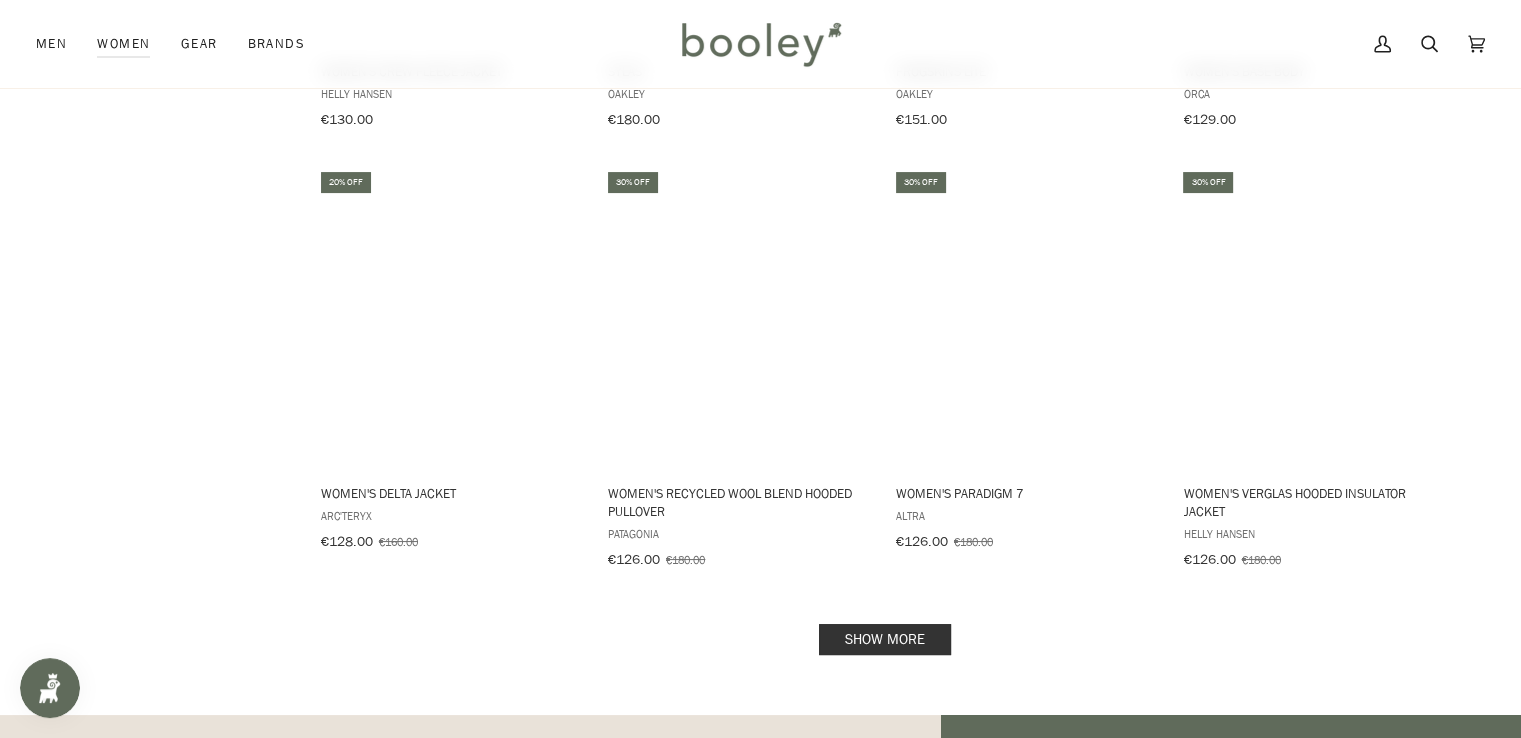 scroll, scrollTop: 23073, scrollLeft: 0, axis: vertical 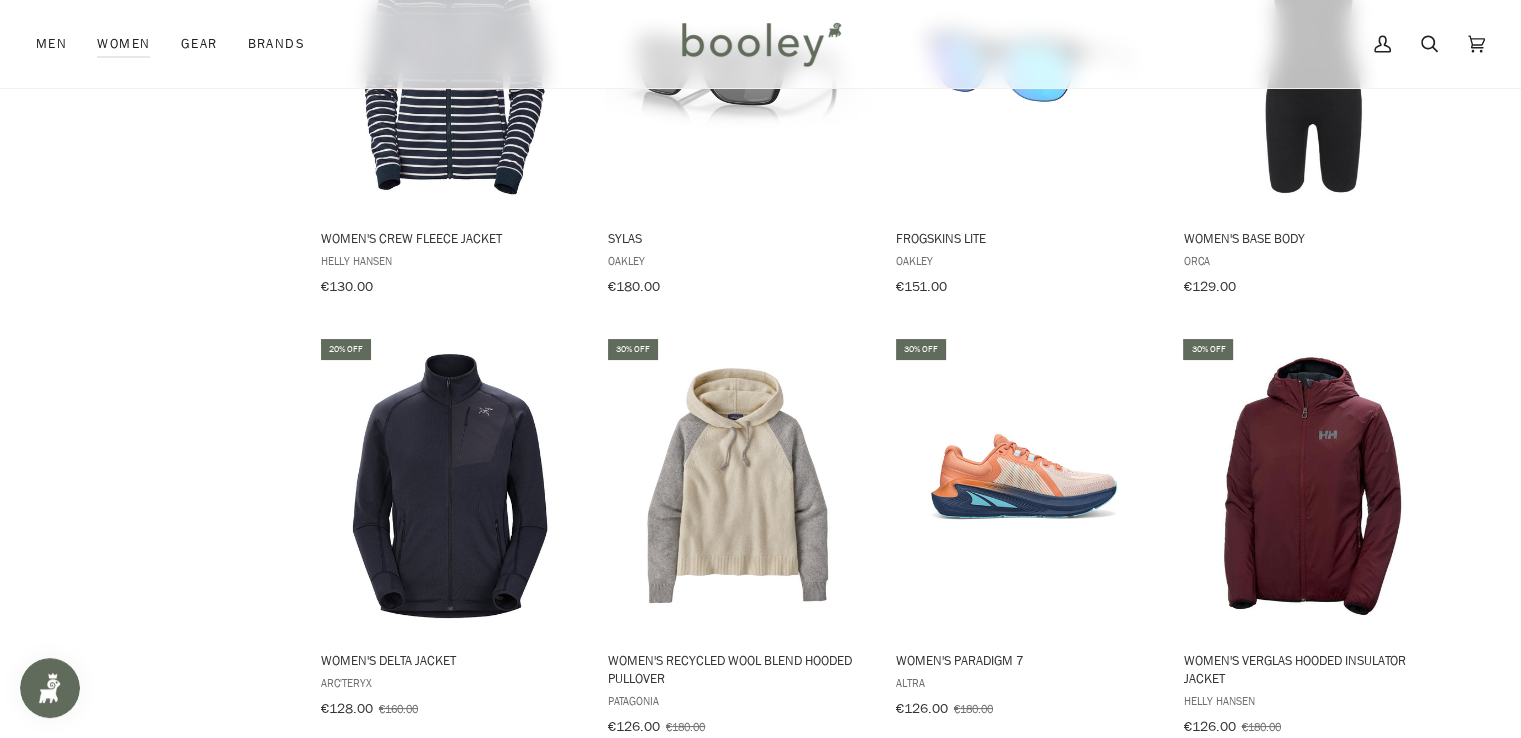 click on "Show more" at bounding box center [885, 806] 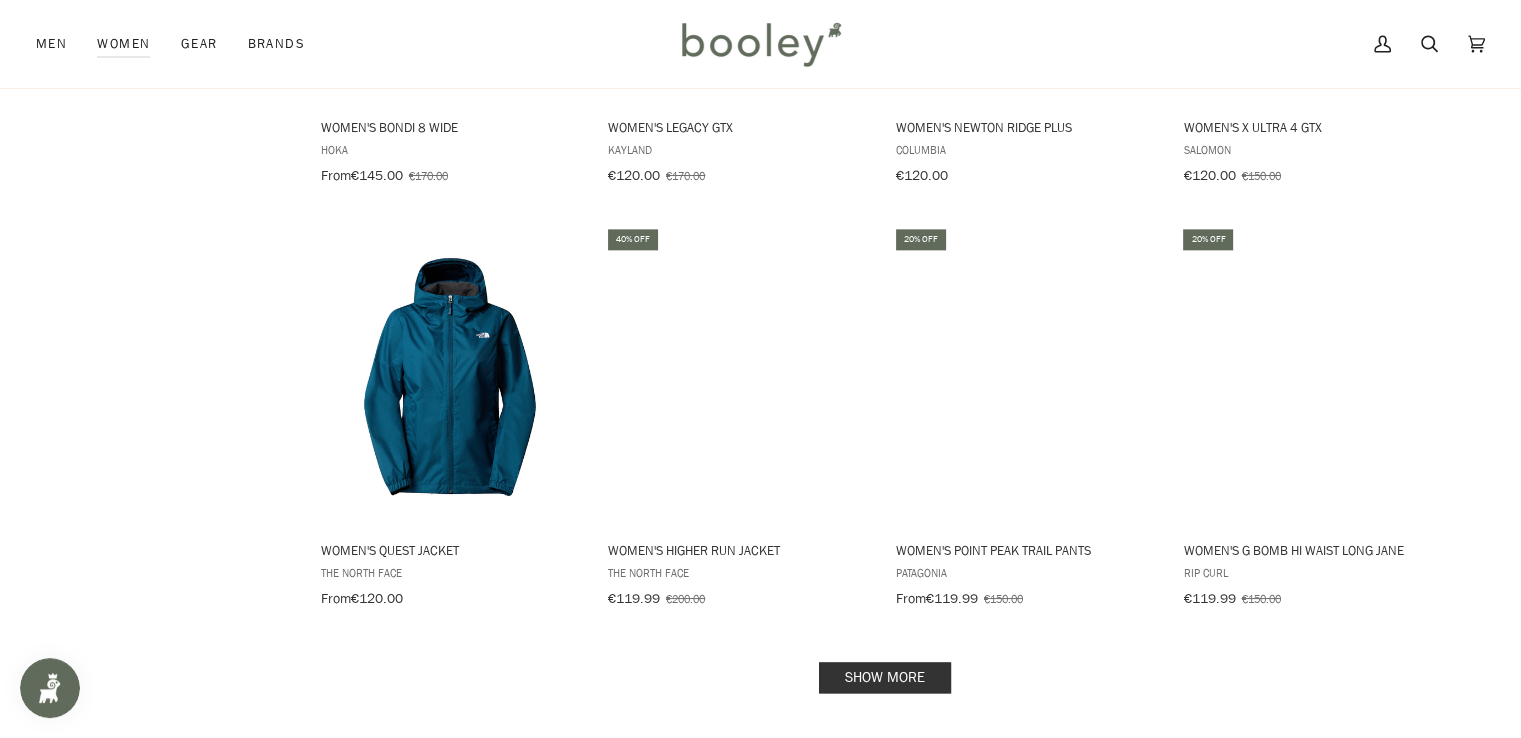 scroll, scrollTop: 25301, scrollLeft: 0, axis: vertical 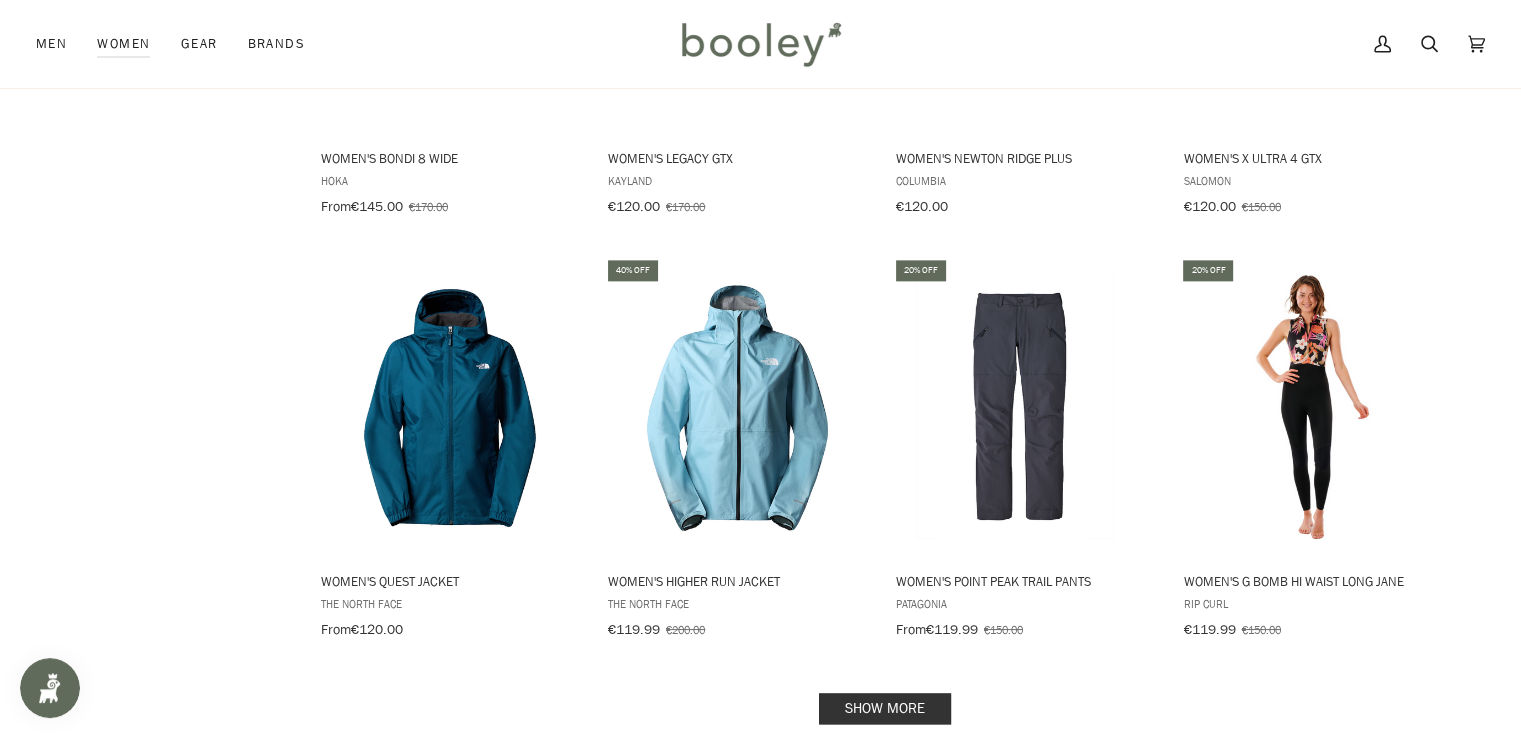 click on "Show more" at bounding box center [885, 708] 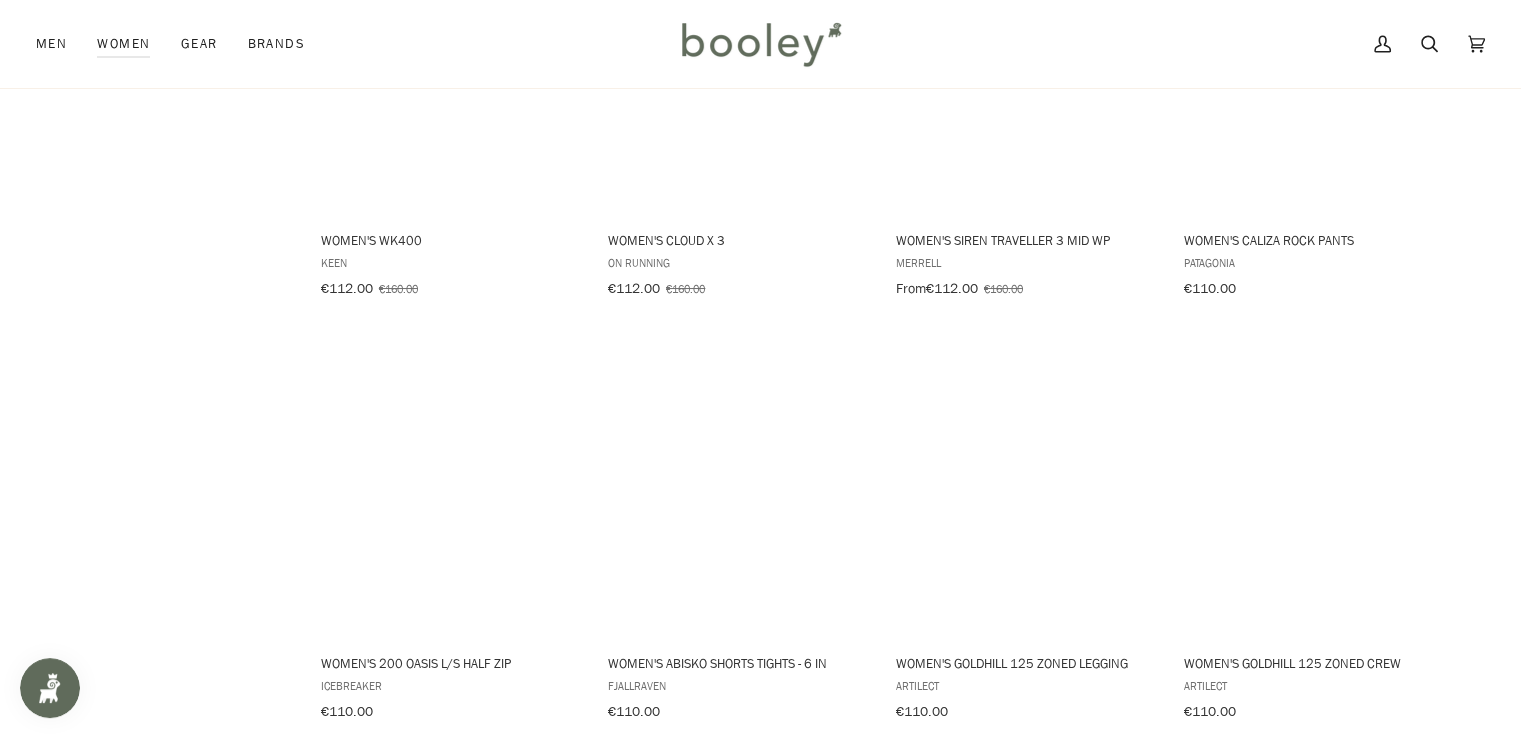 scroll, scrollTop: 27451, scrollLeft: 0, axis: vertical 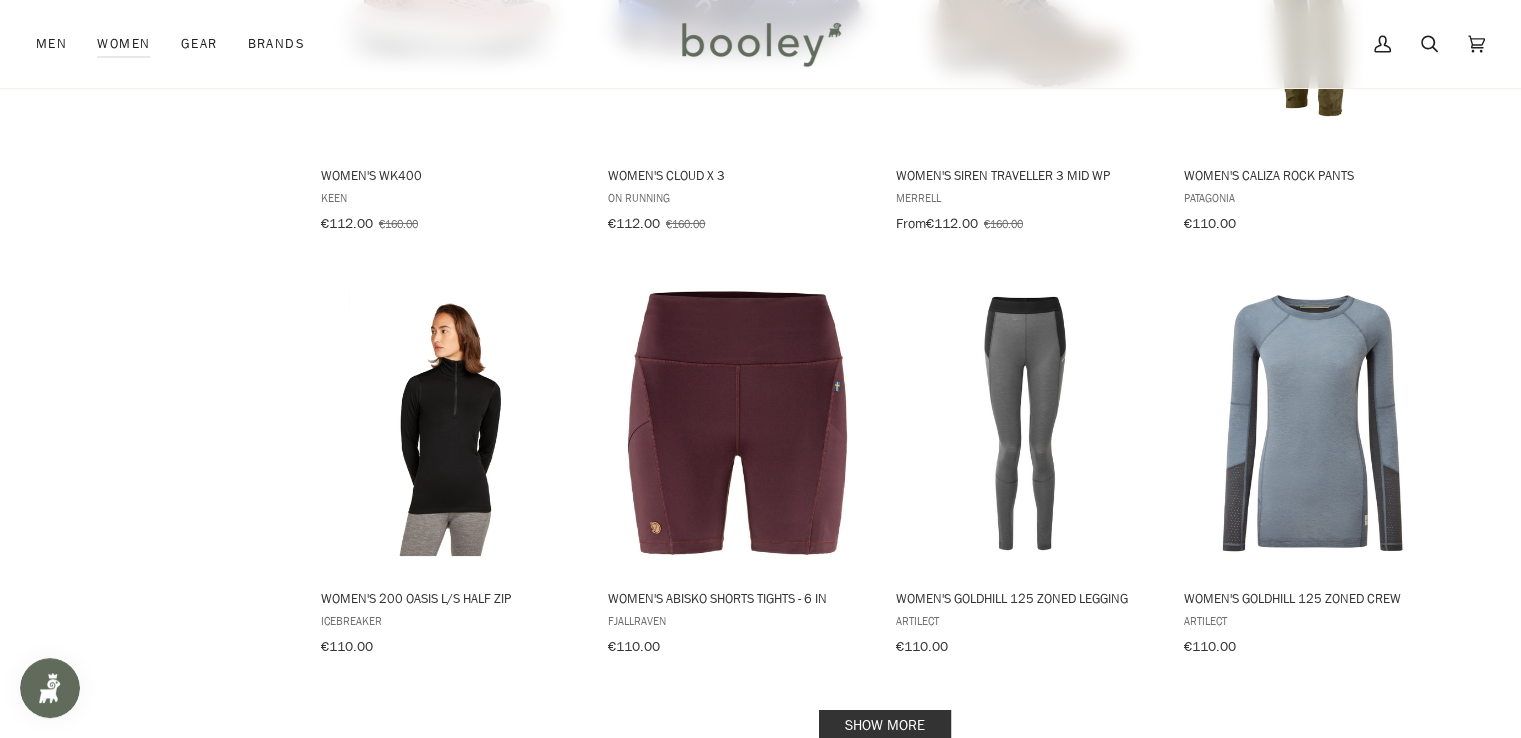 click on "Show more" at bounding box center [885, 725] 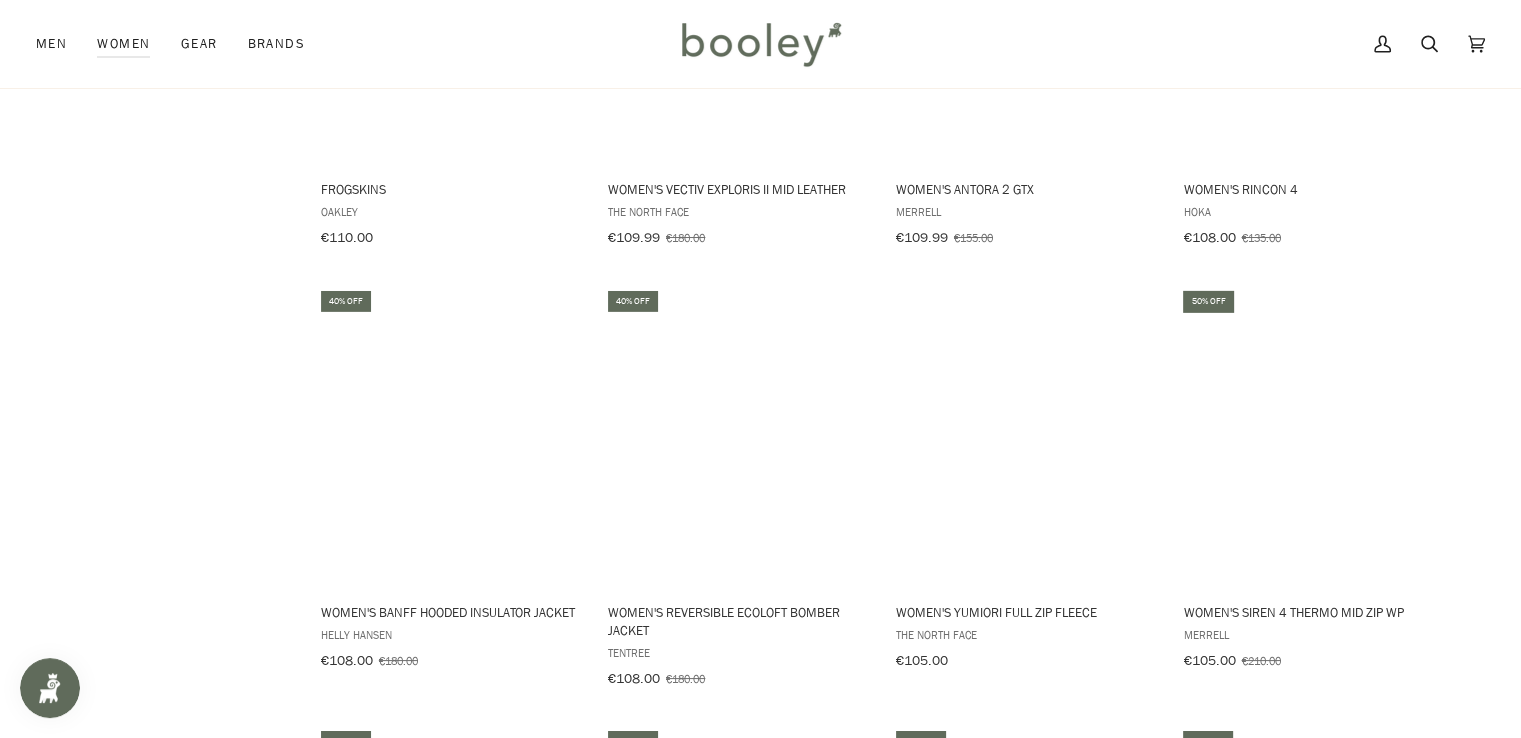 scroll, scrollTop: 29162, scrollLeft: 0, axis: vertical 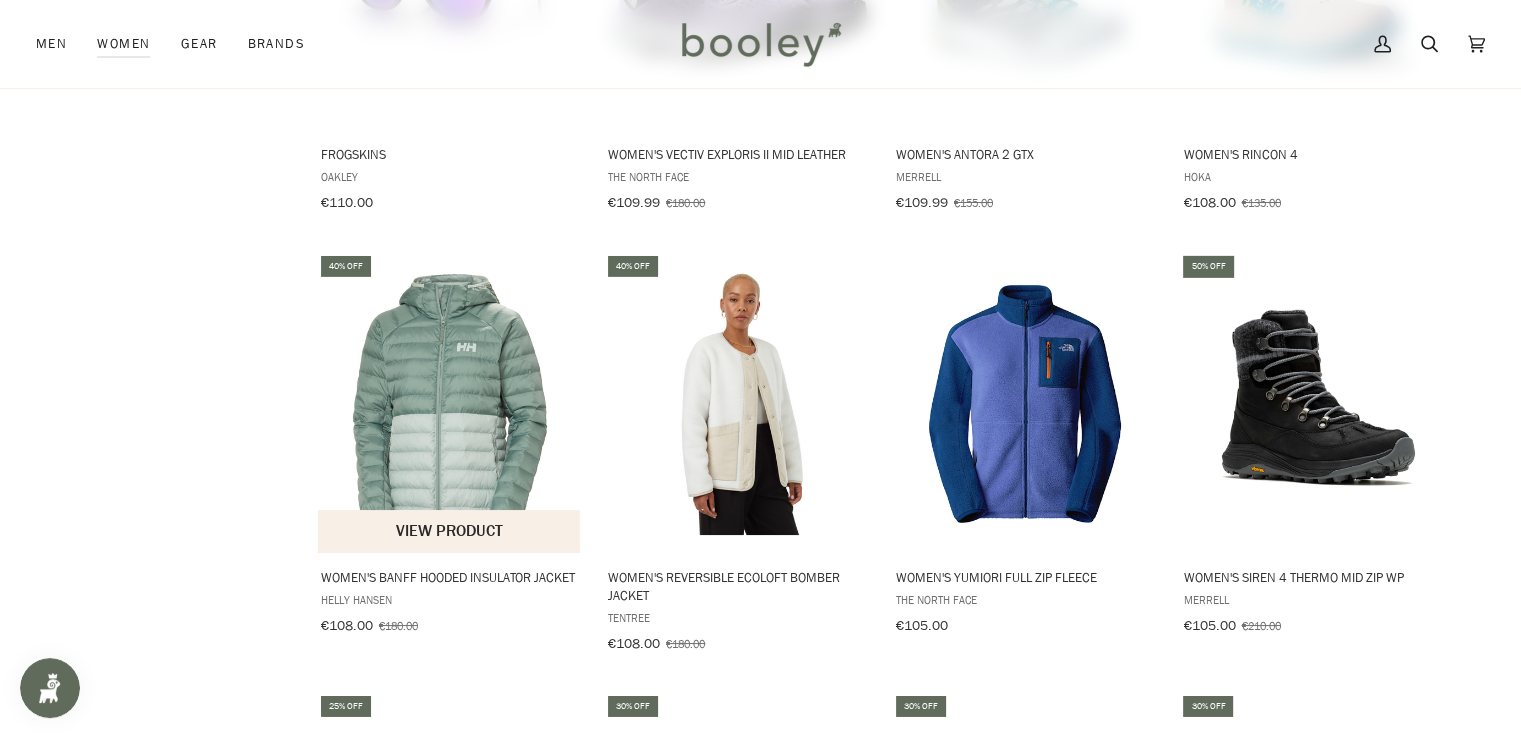click at bounding box center (450, 403) 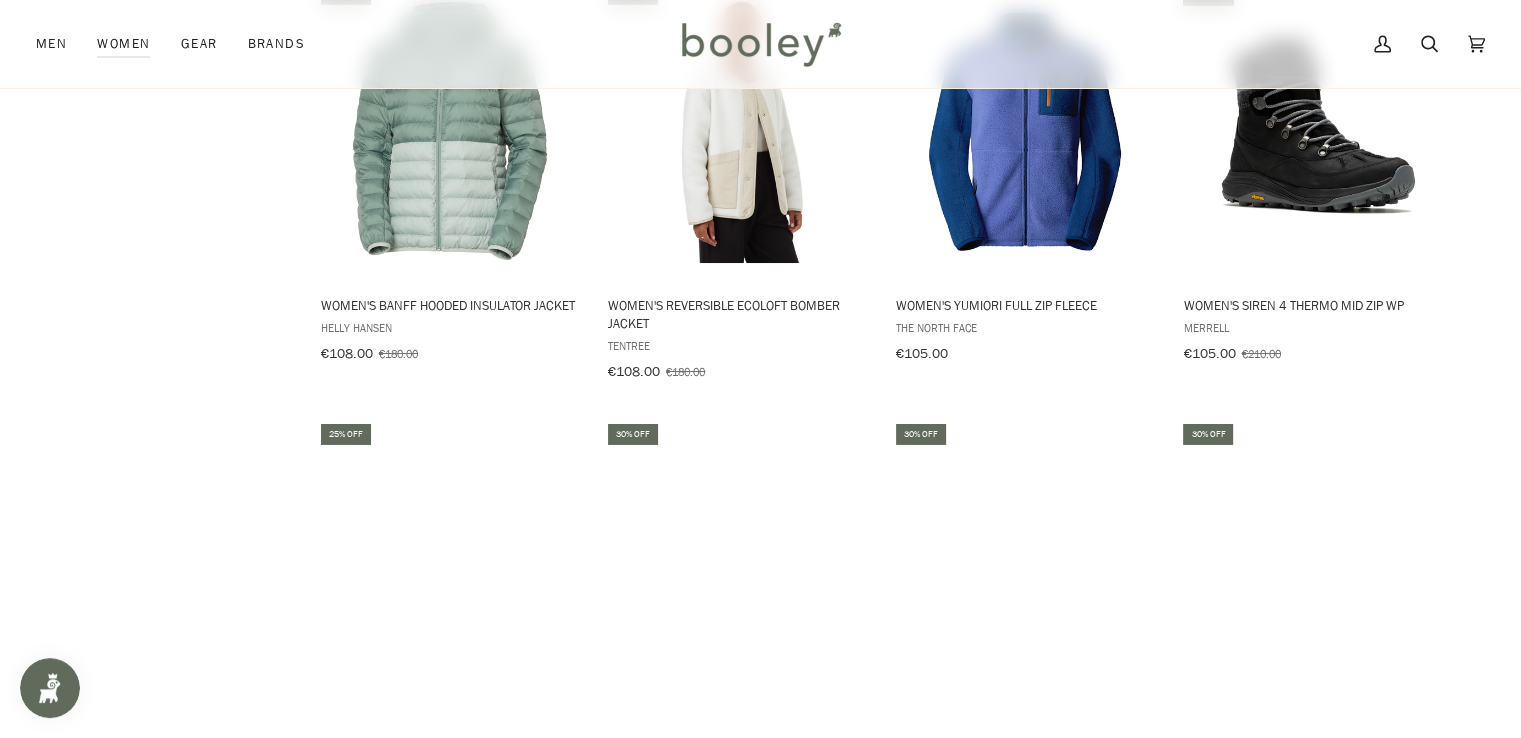 scroll, scrollTop: 29504, scrollLeft: 0, axis: vertical 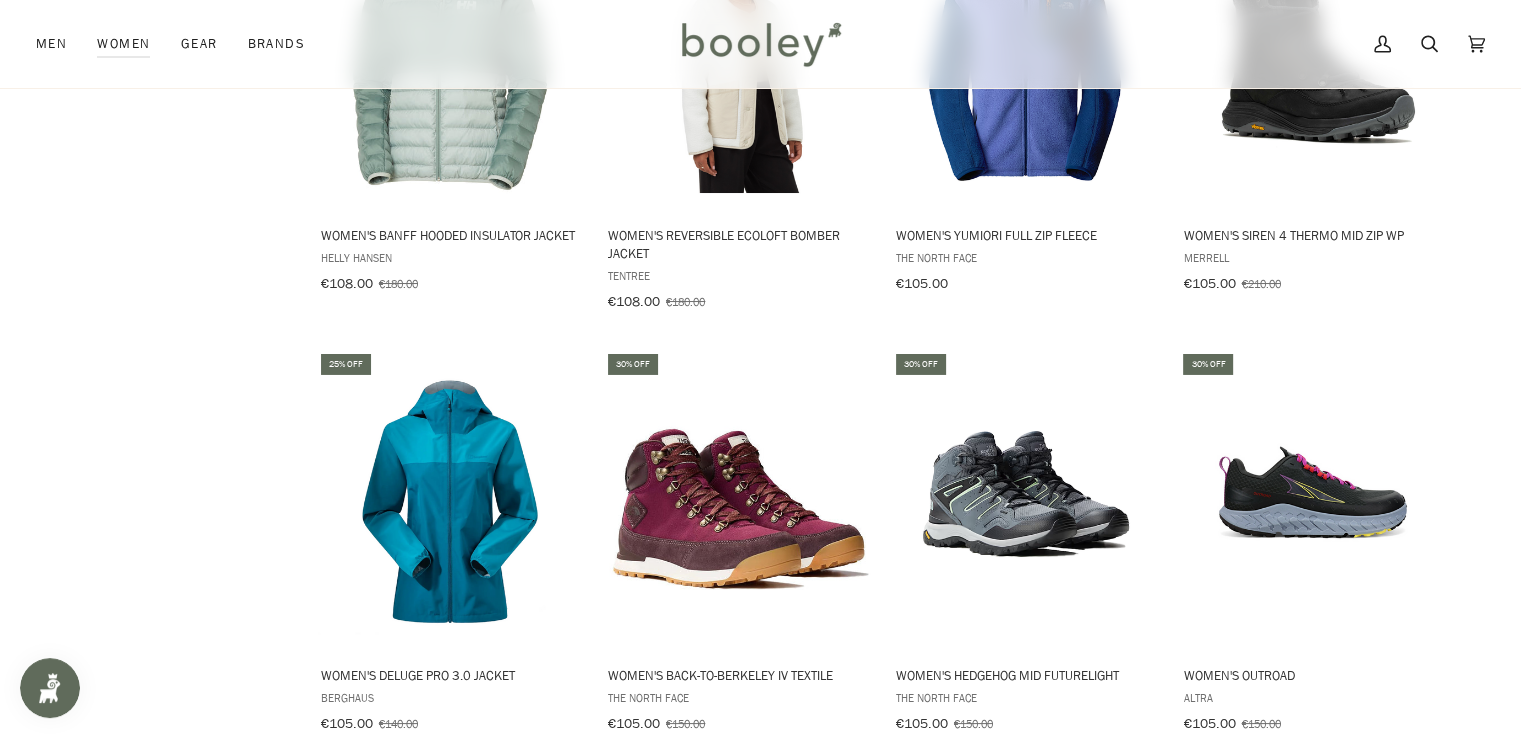 click on "Show more" at bounding box center [885, 803] 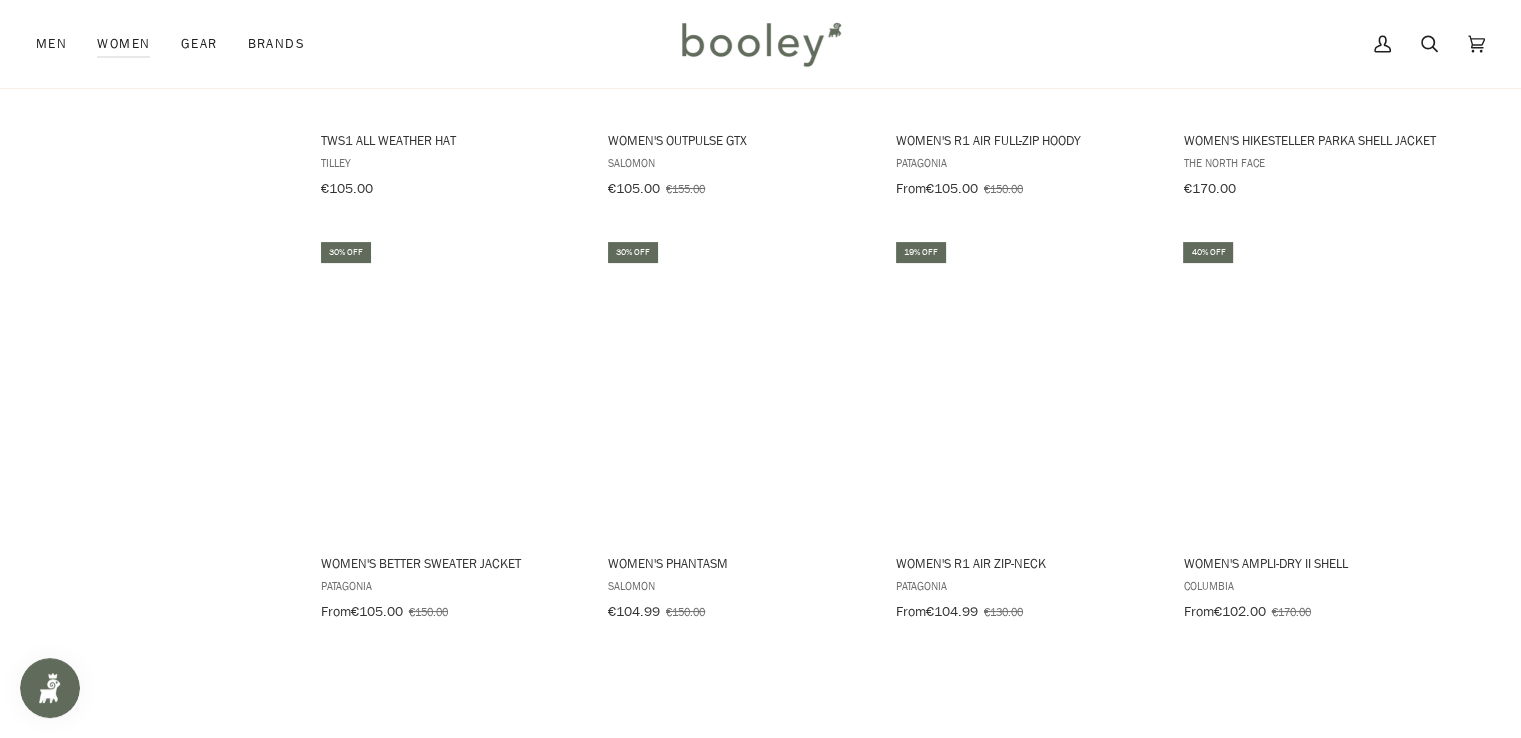 scroll, scrollTop: 30809, scrollLeft: 0, axis: vertical 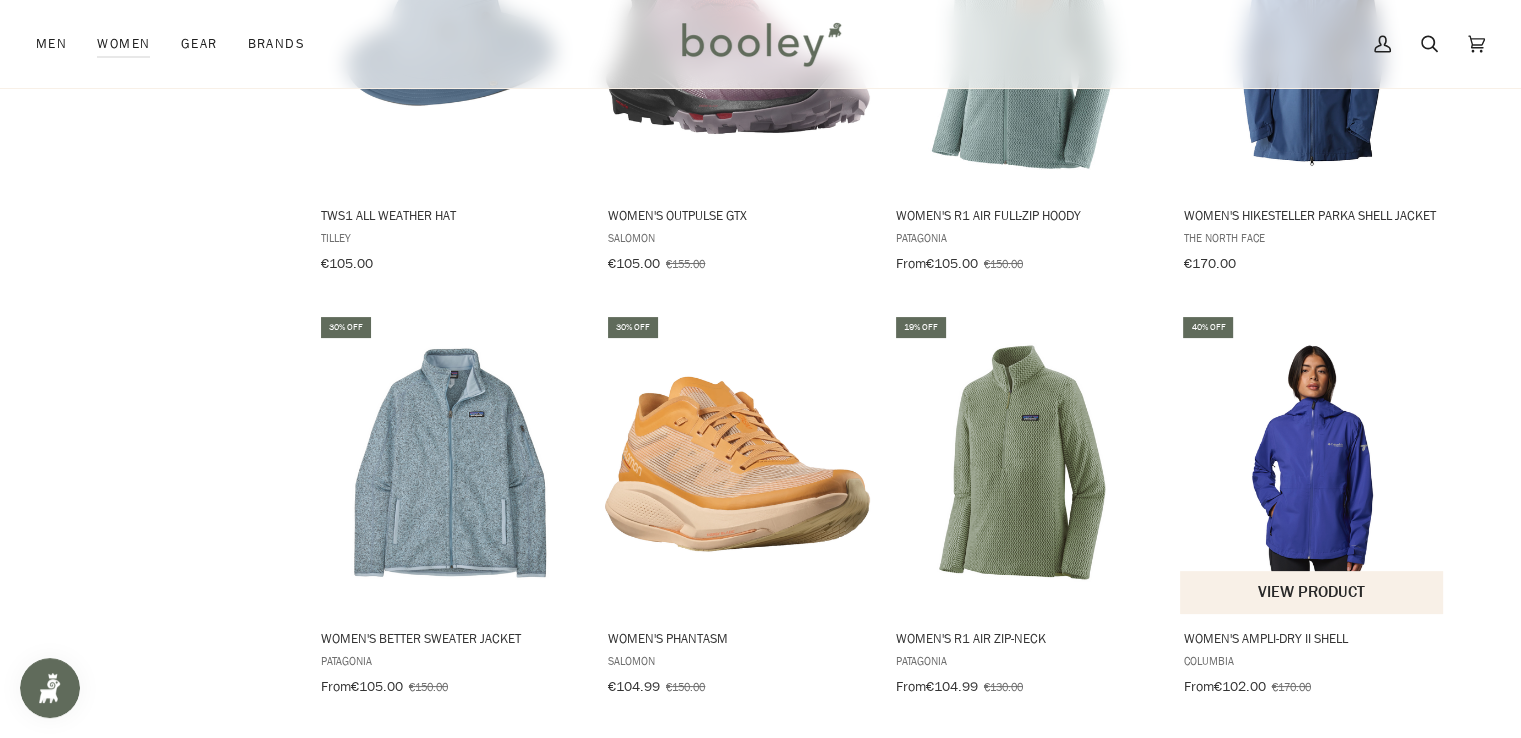 click at bounding box center [1312, 464] 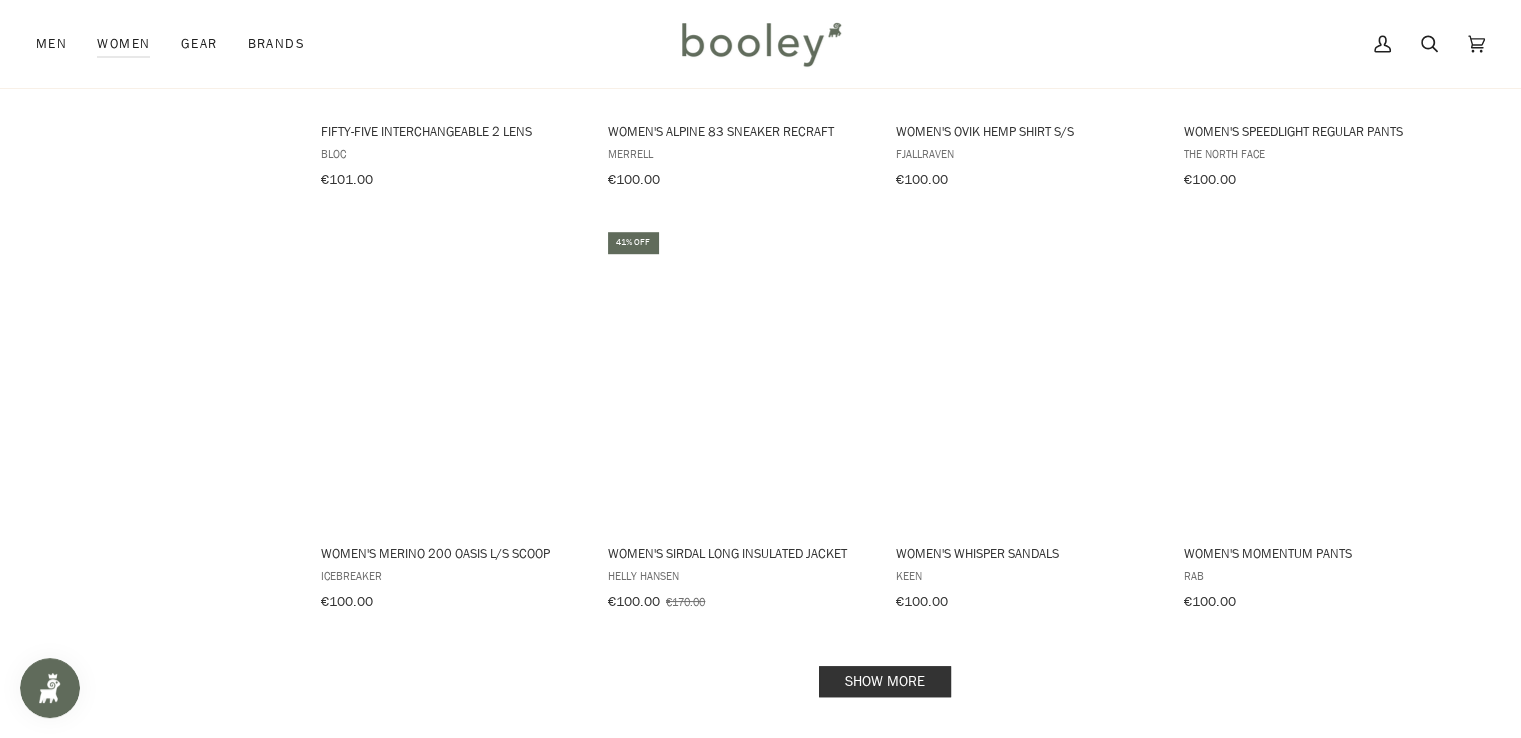 scroll, scrollTop: 31588, scrollLeft: 0, axis: vertical 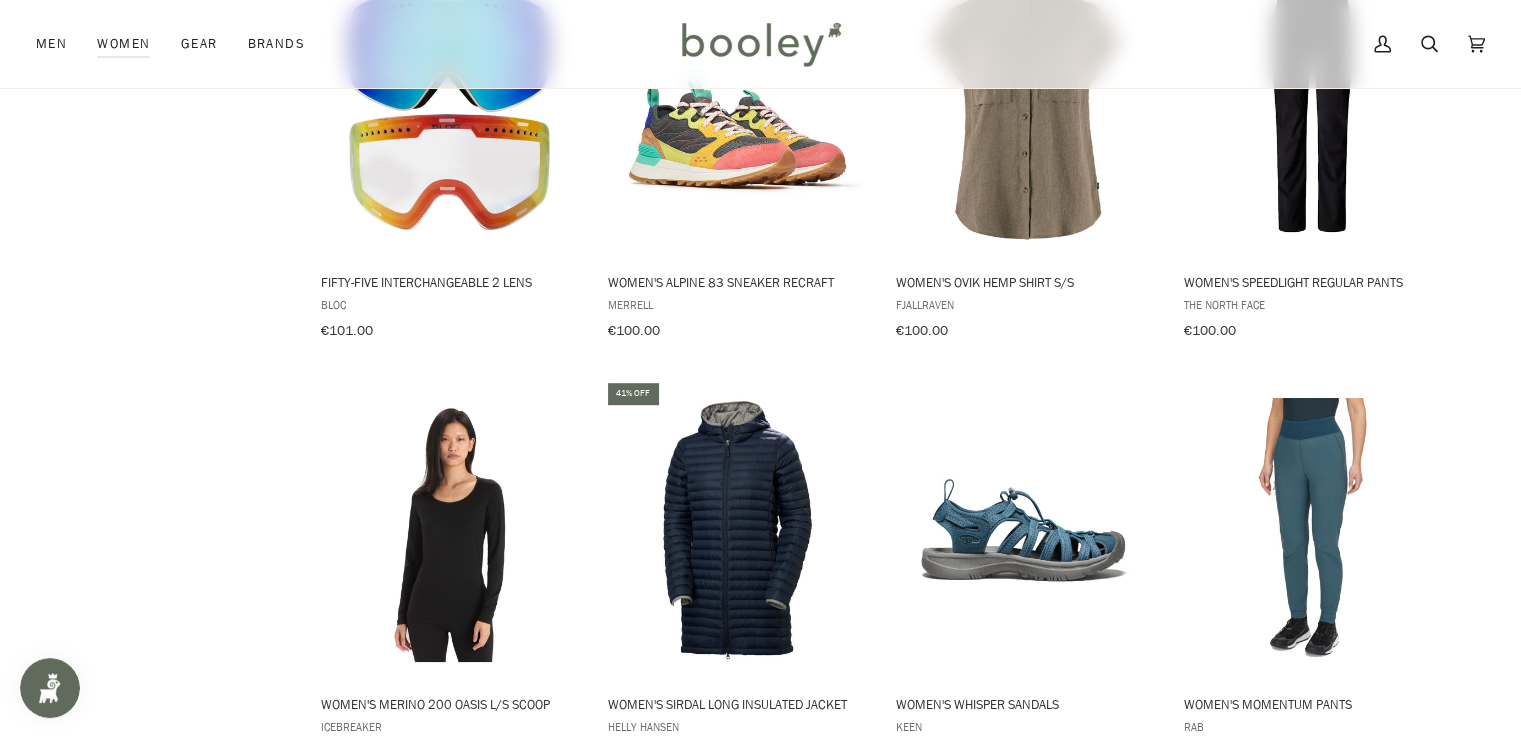 click on "Show more" at bounding box center [885, 832] 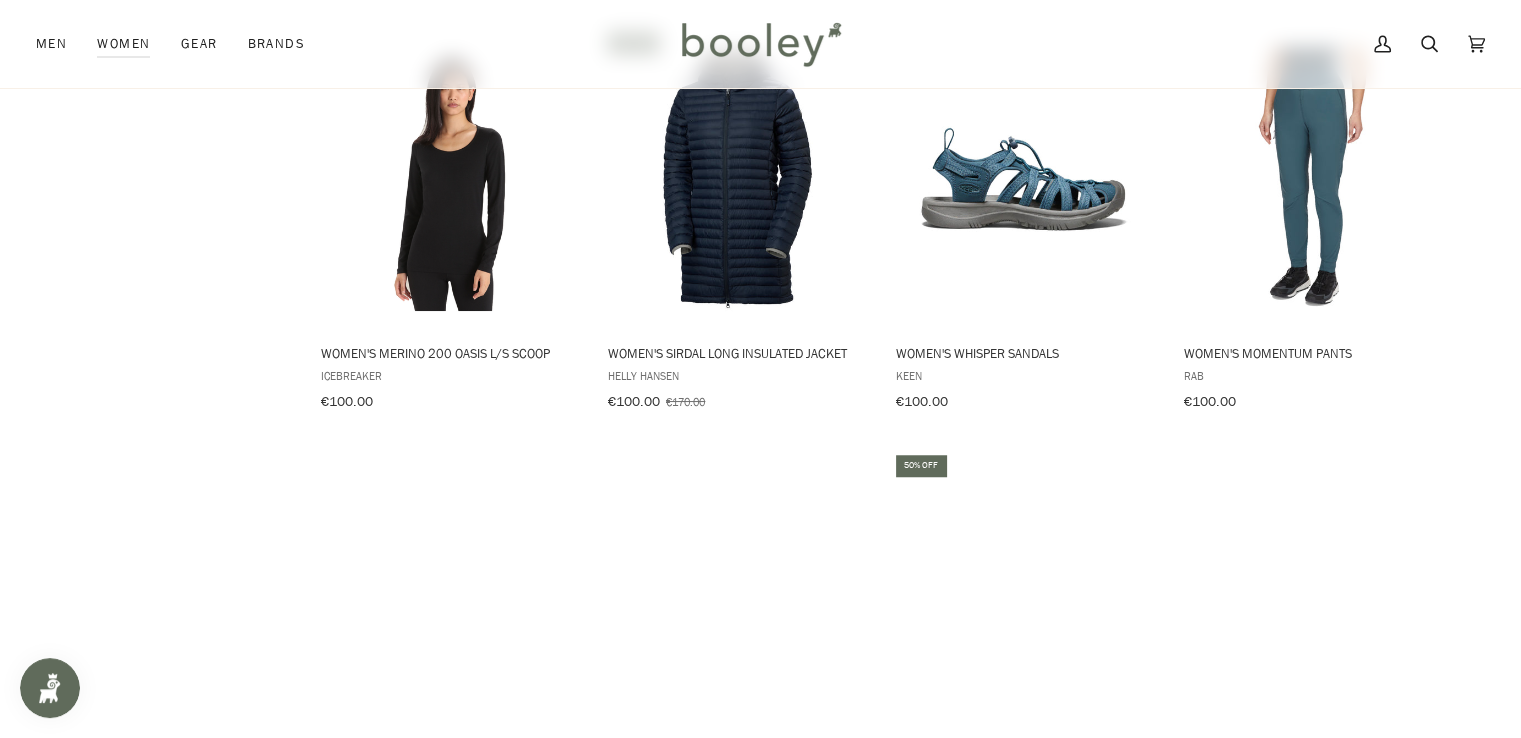 scroll, scrollTop: 31899, scrollLeft: 0, axis: vertical 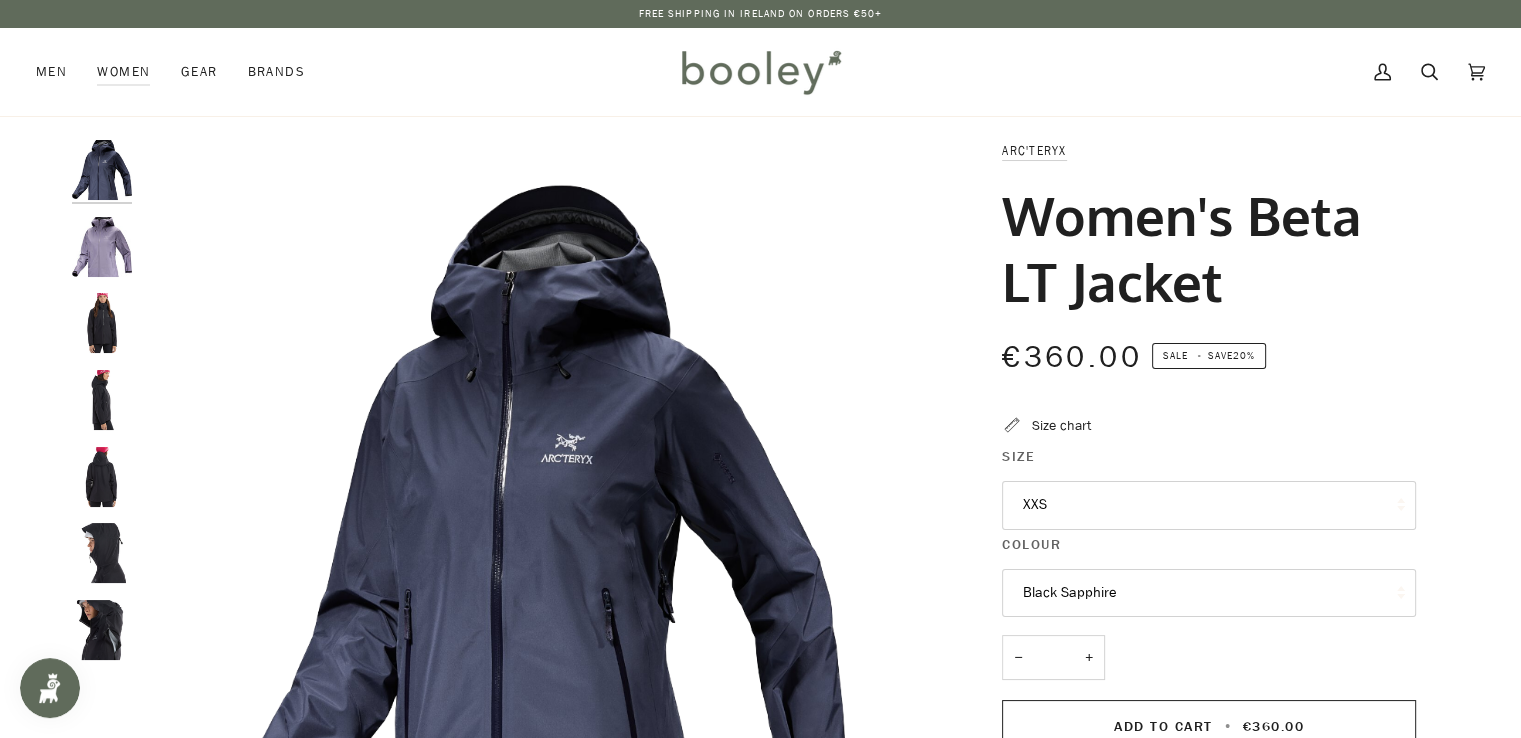 click at bounding box center (102, 323) 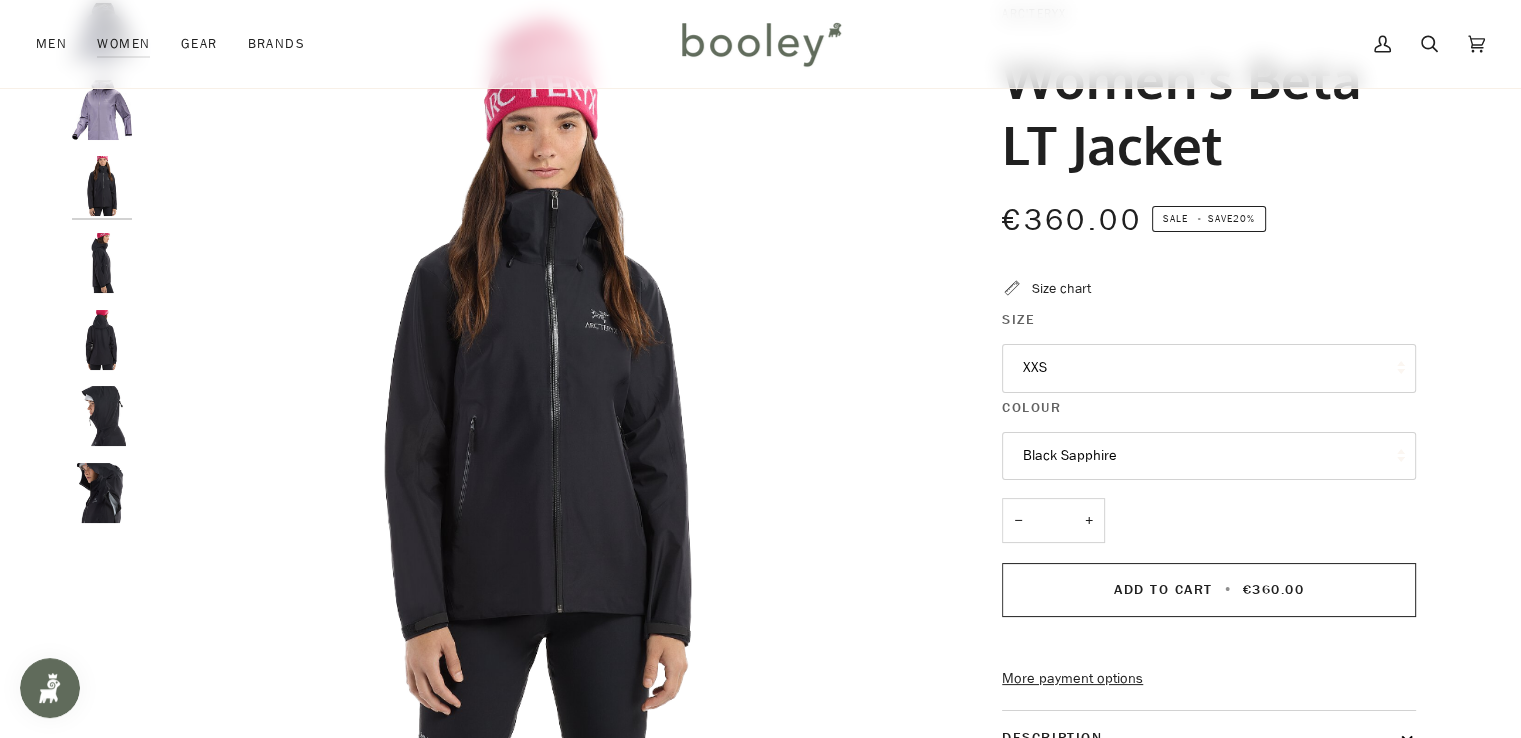 scroll, scrollTop: 151, scrollLeft: 0, axis: vertical 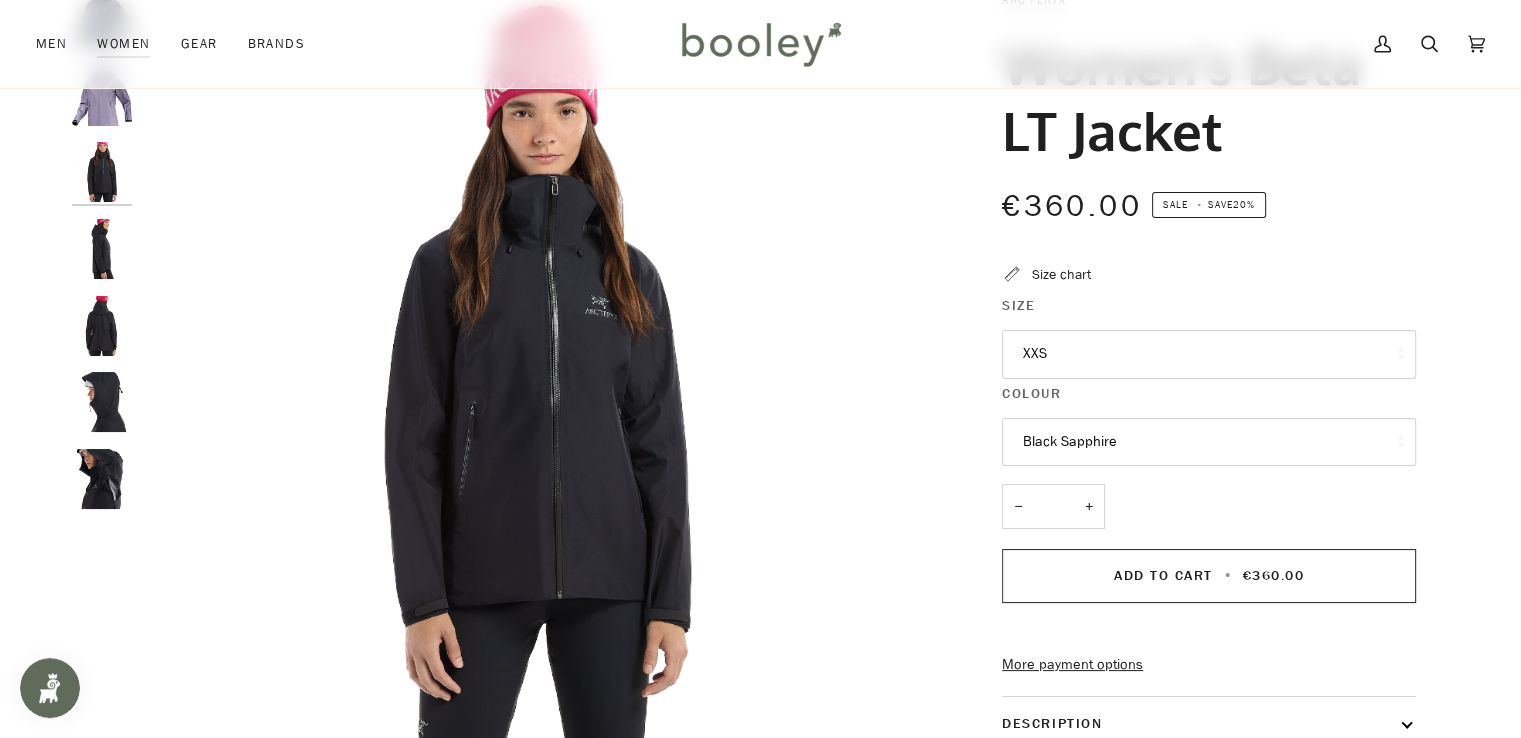 click at bounding box center [102, 326] 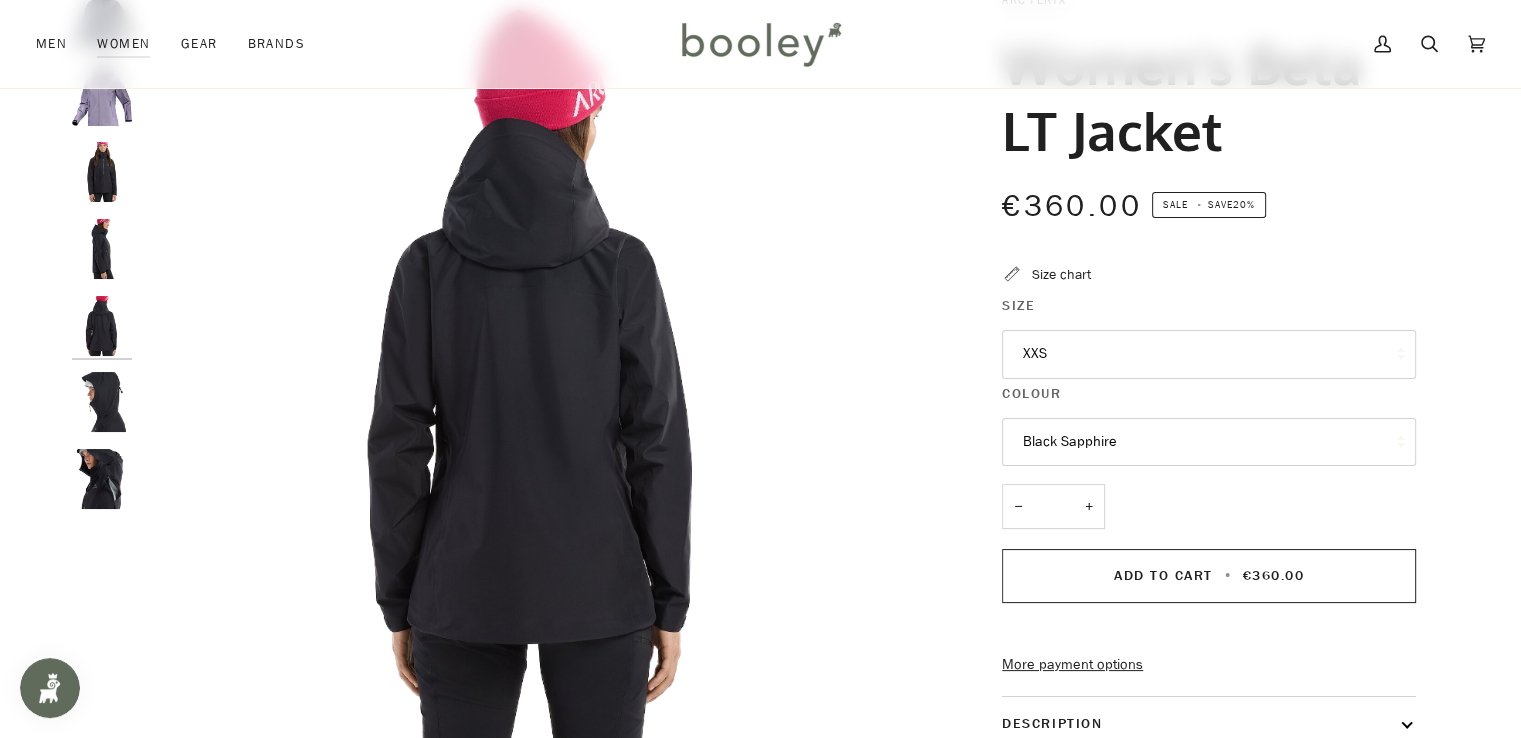 click on "XXS" at bounding box center [1209, 354] 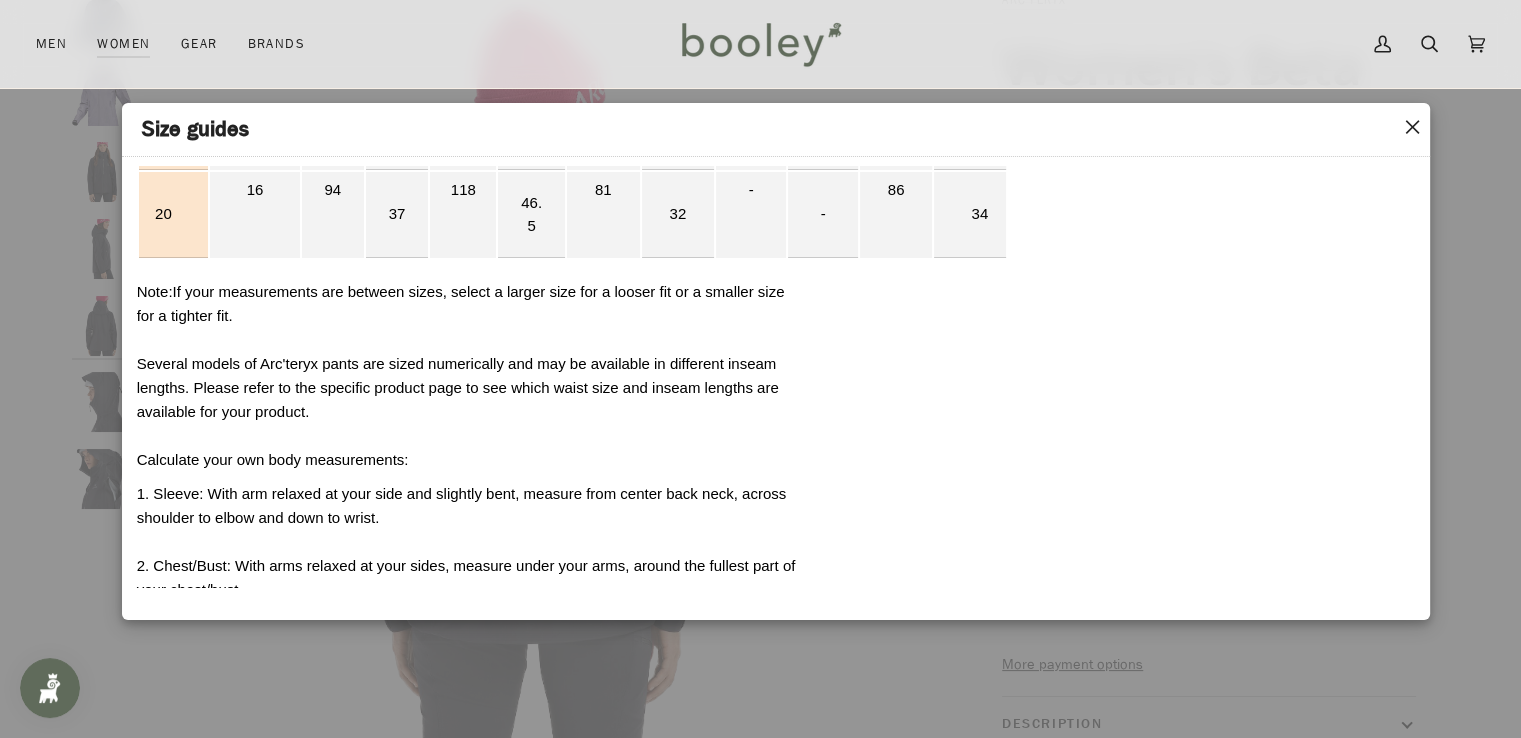 scroll, scrollTop: 4875, scrollLeft: 0, axis: vertical 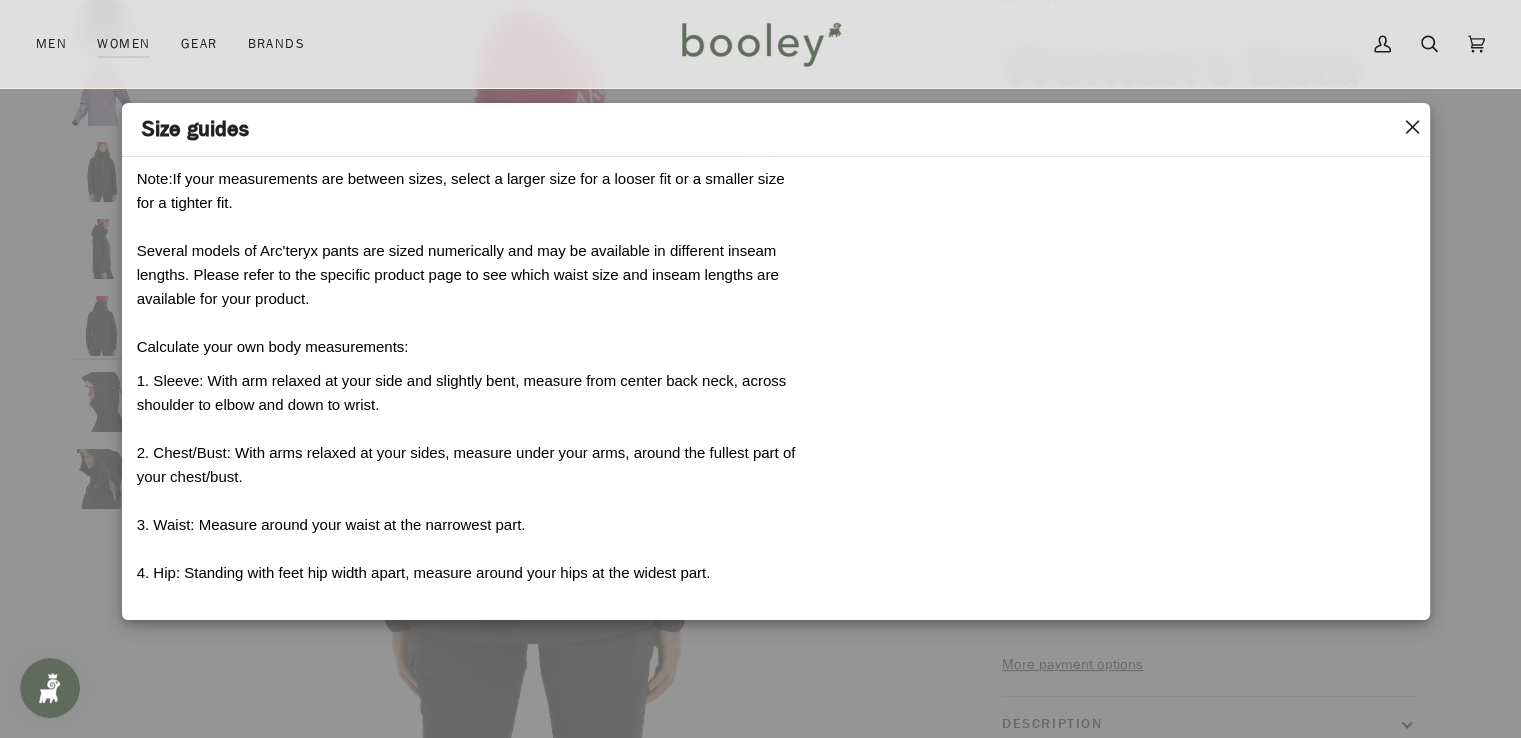 click on "✕" at bounding box center [1412, 128] 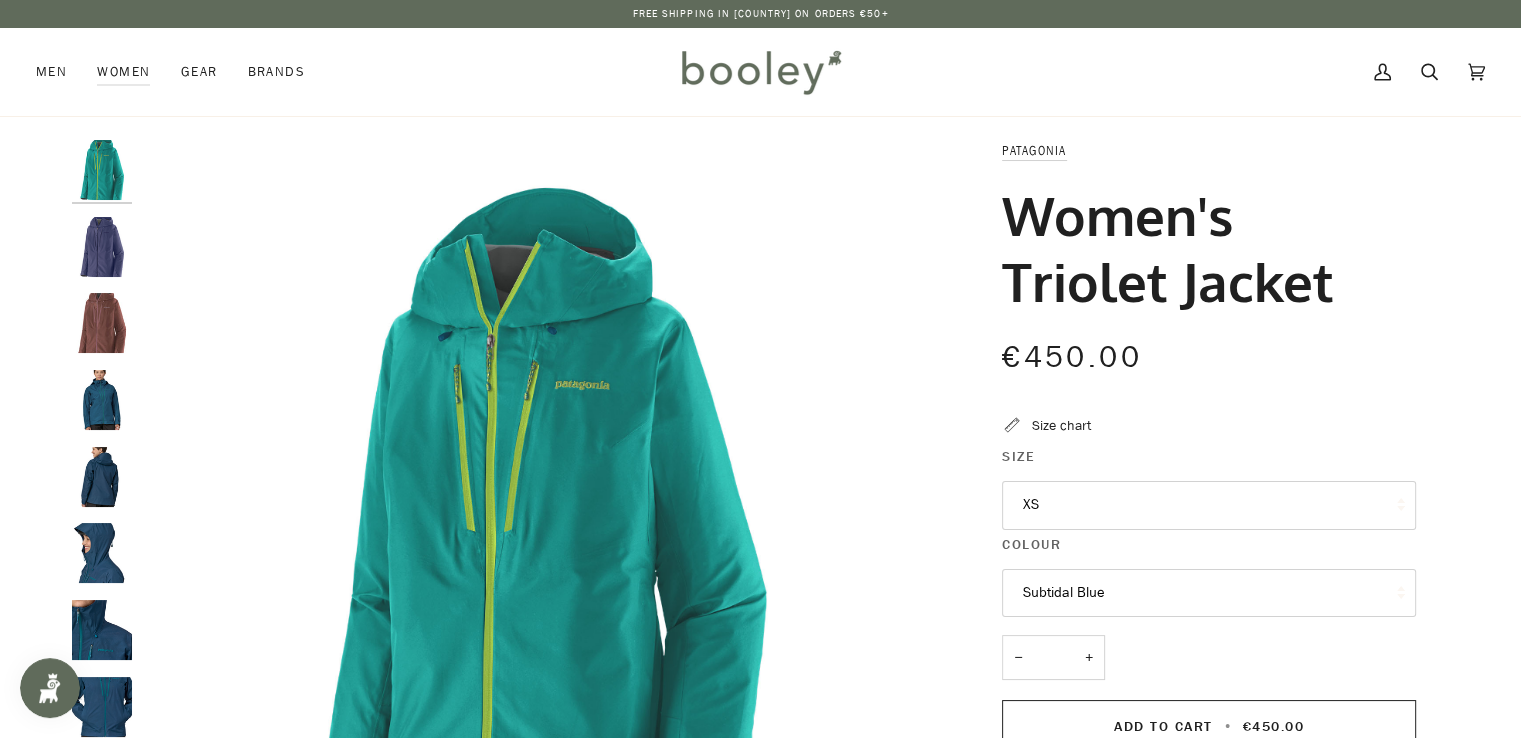scroll, scrollTop: 0, scrollLeft: 0, axis: both 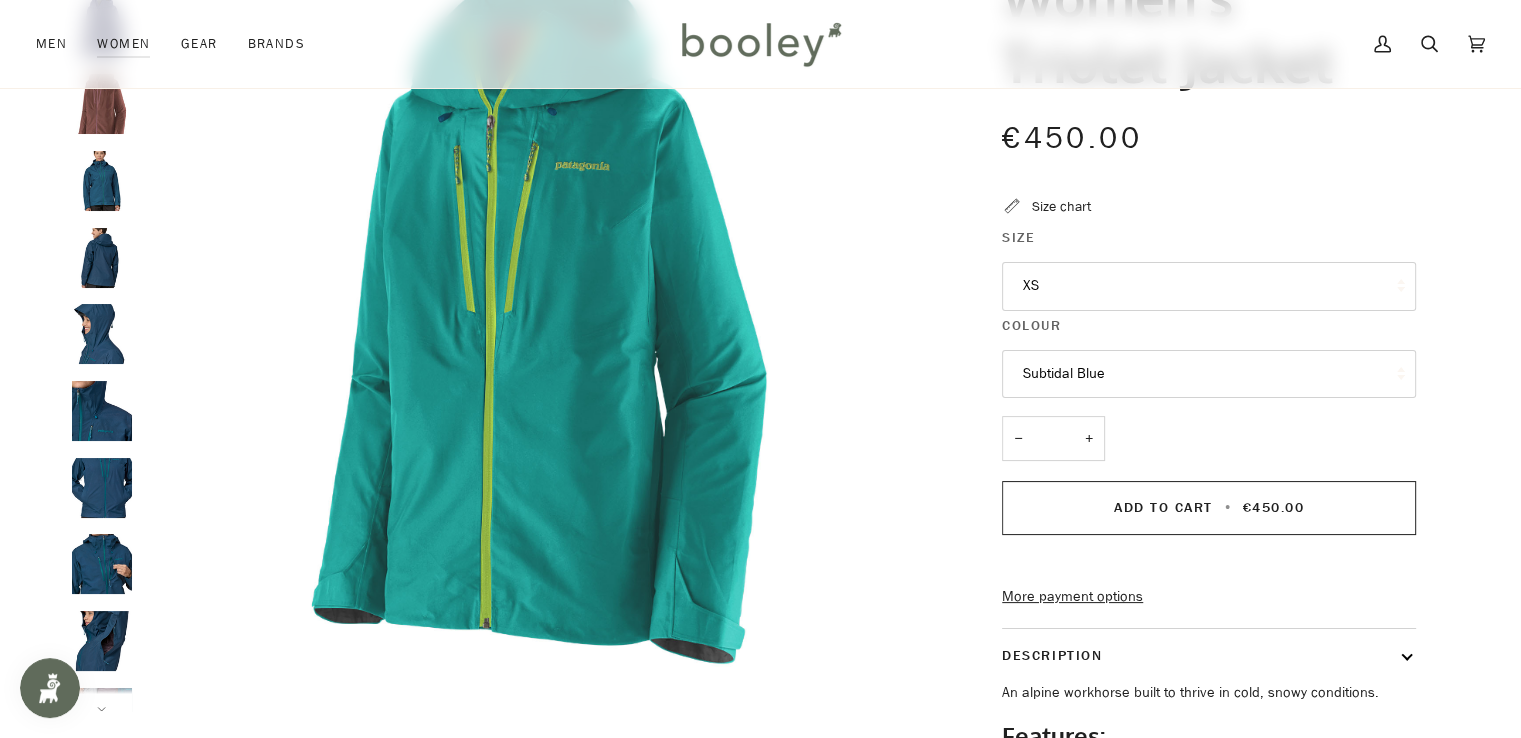 click on "Size chart" at bounding box center (1061, 206) 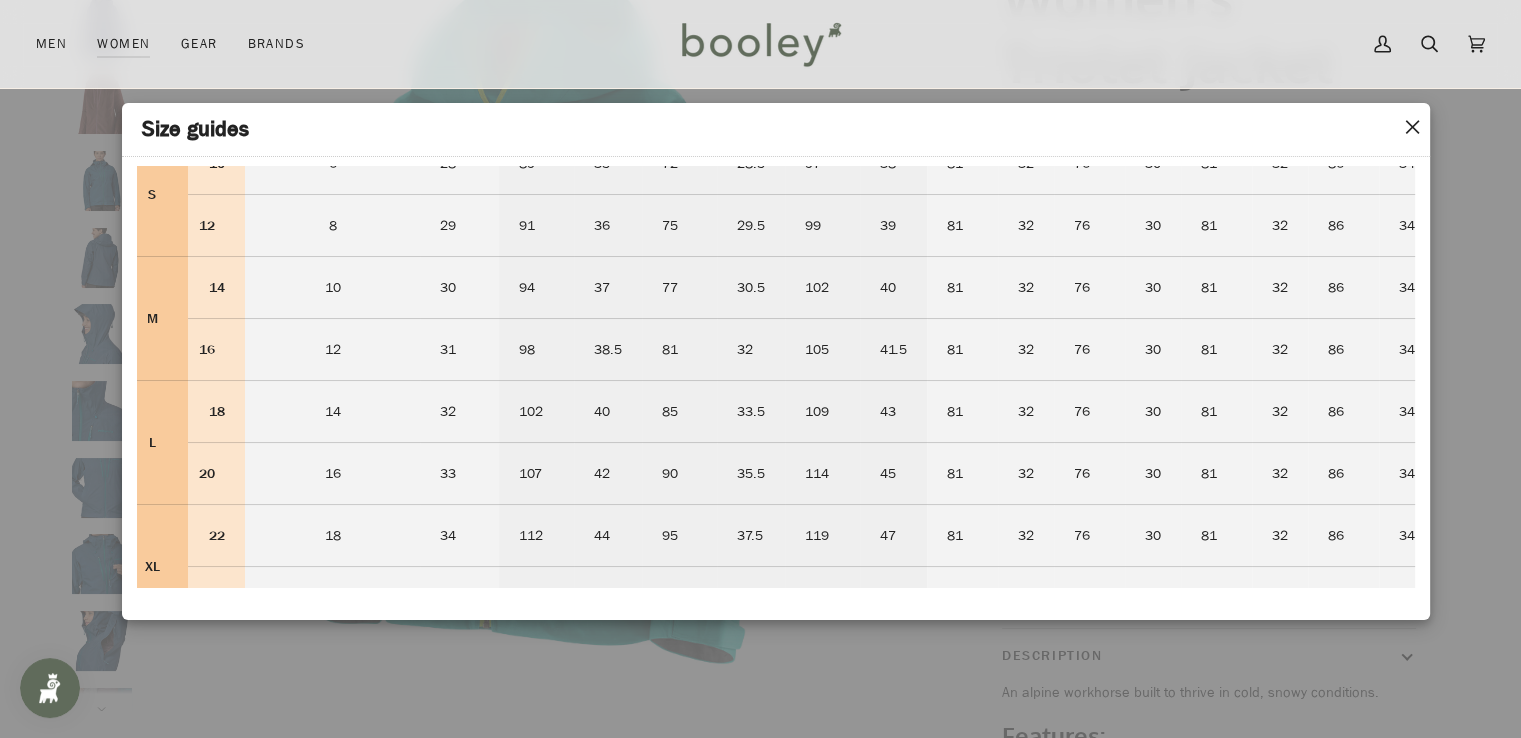 scroll, scrollTop: 3100, scrollLeft: 0, axis: vertical 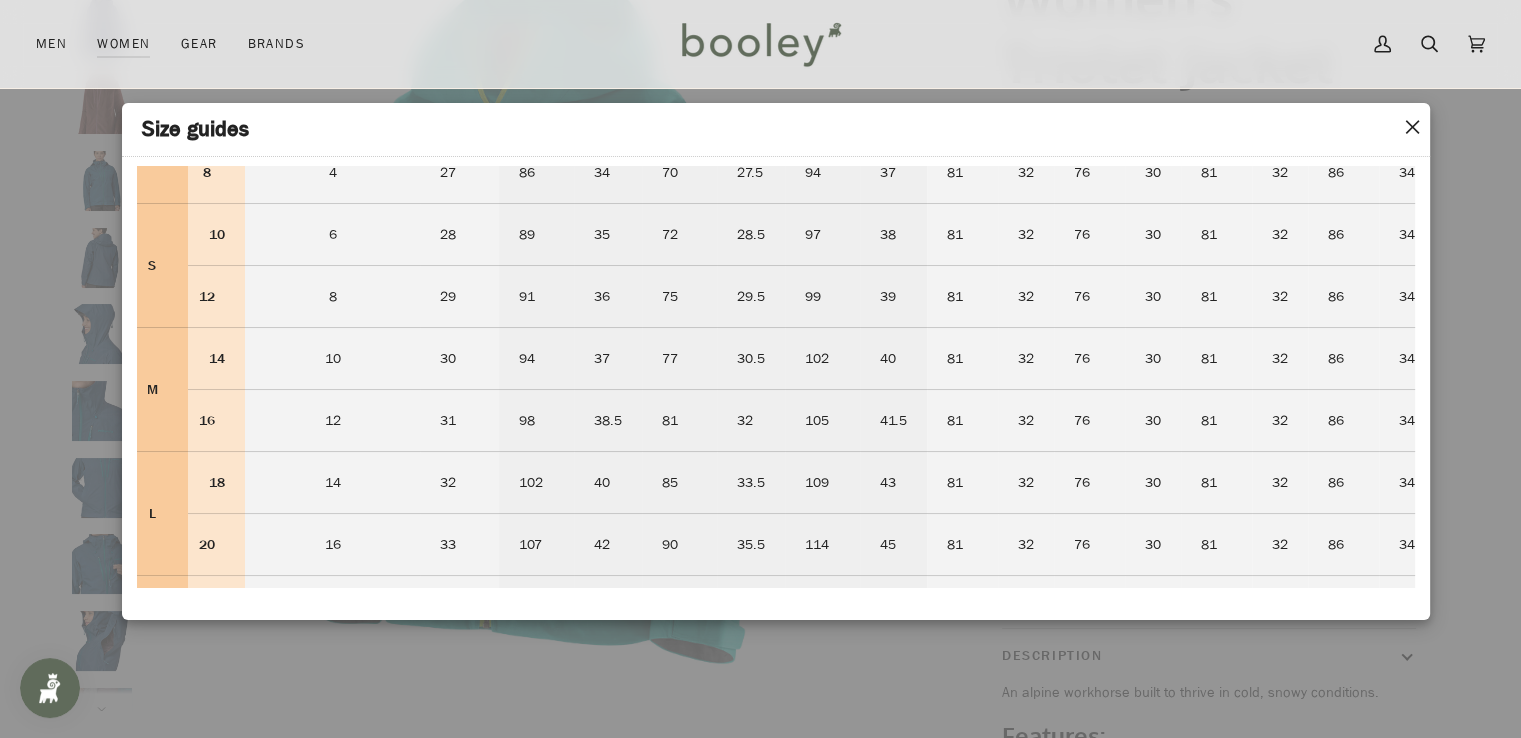 click on "✕" at bounding box center [1412, 128] 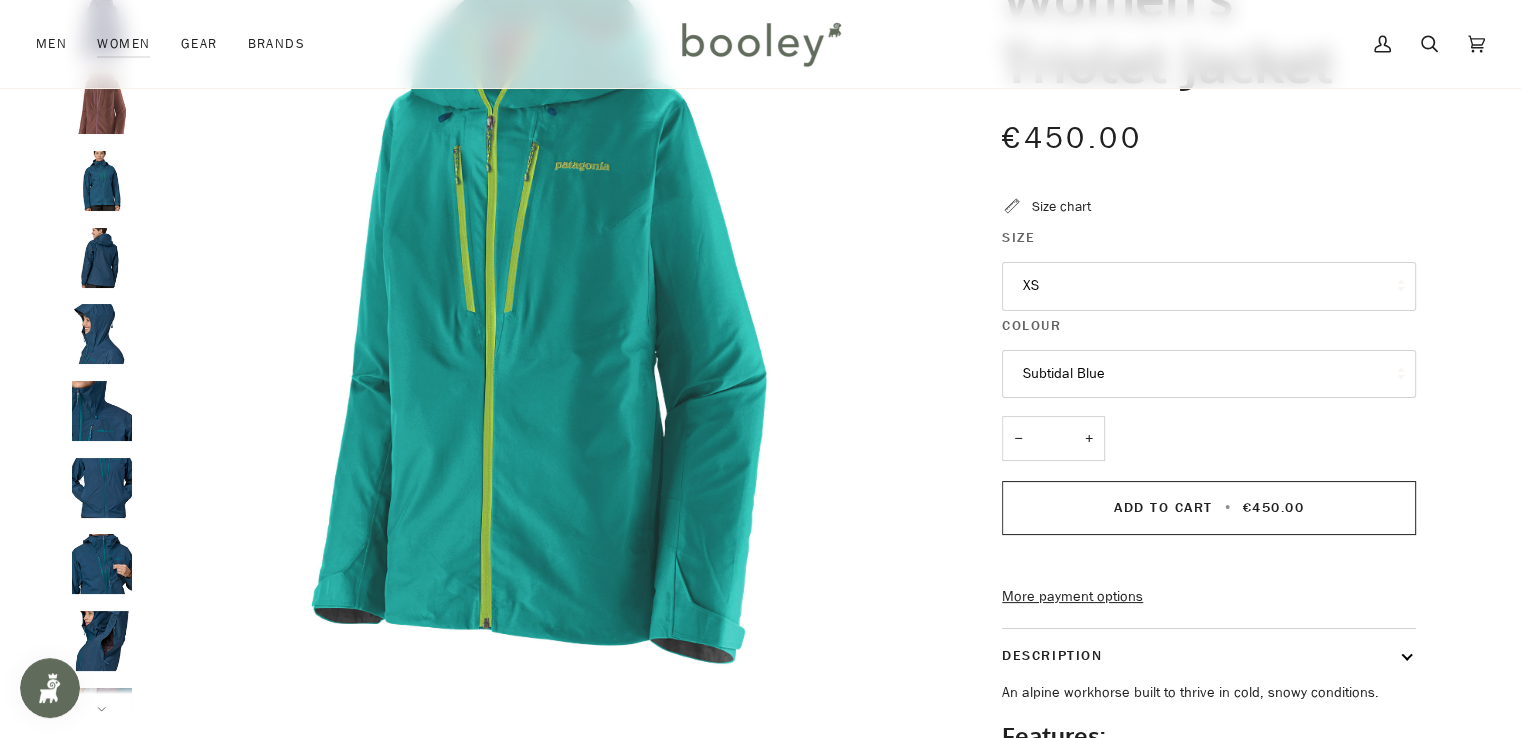 click at bounding box center (102, 181) 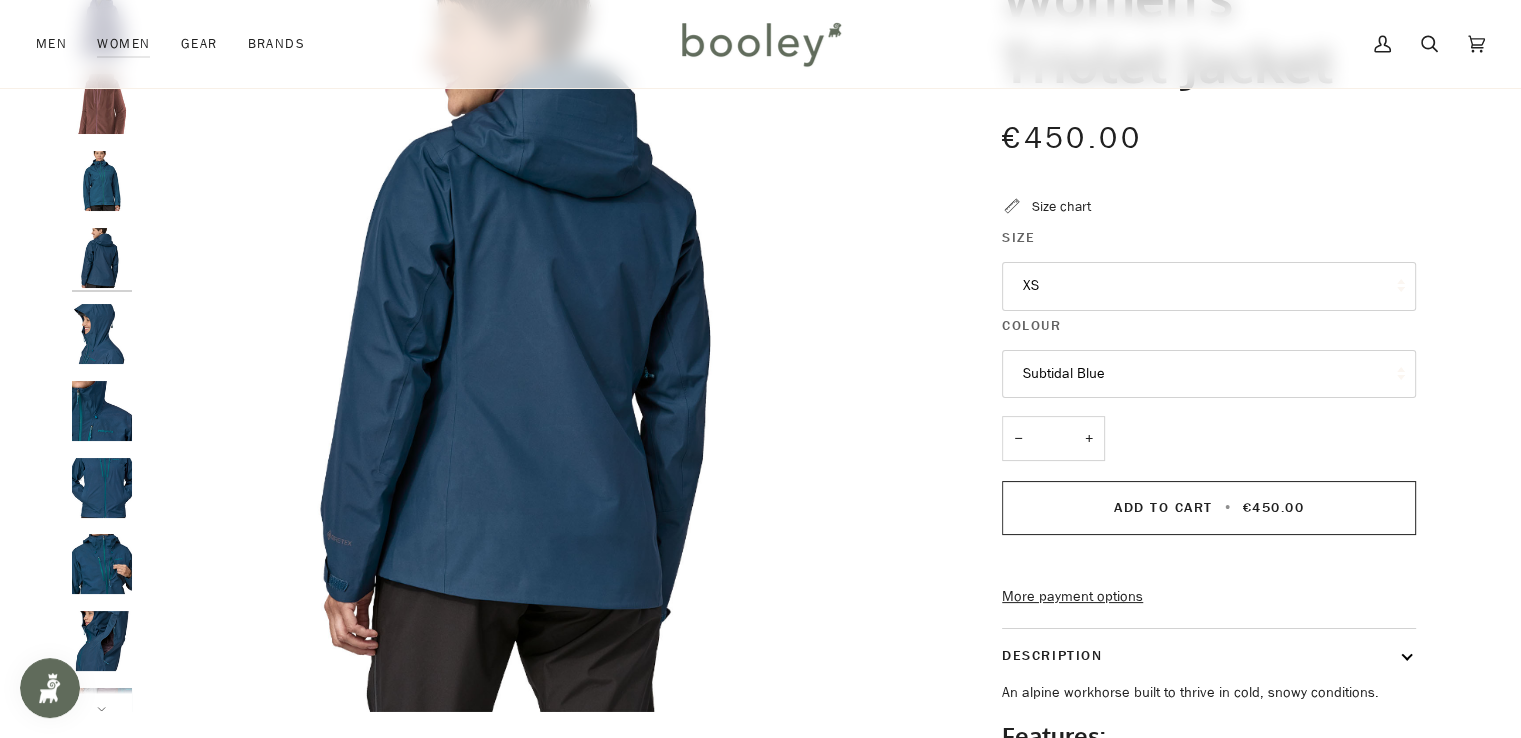 click at bounding box center [102, 181] 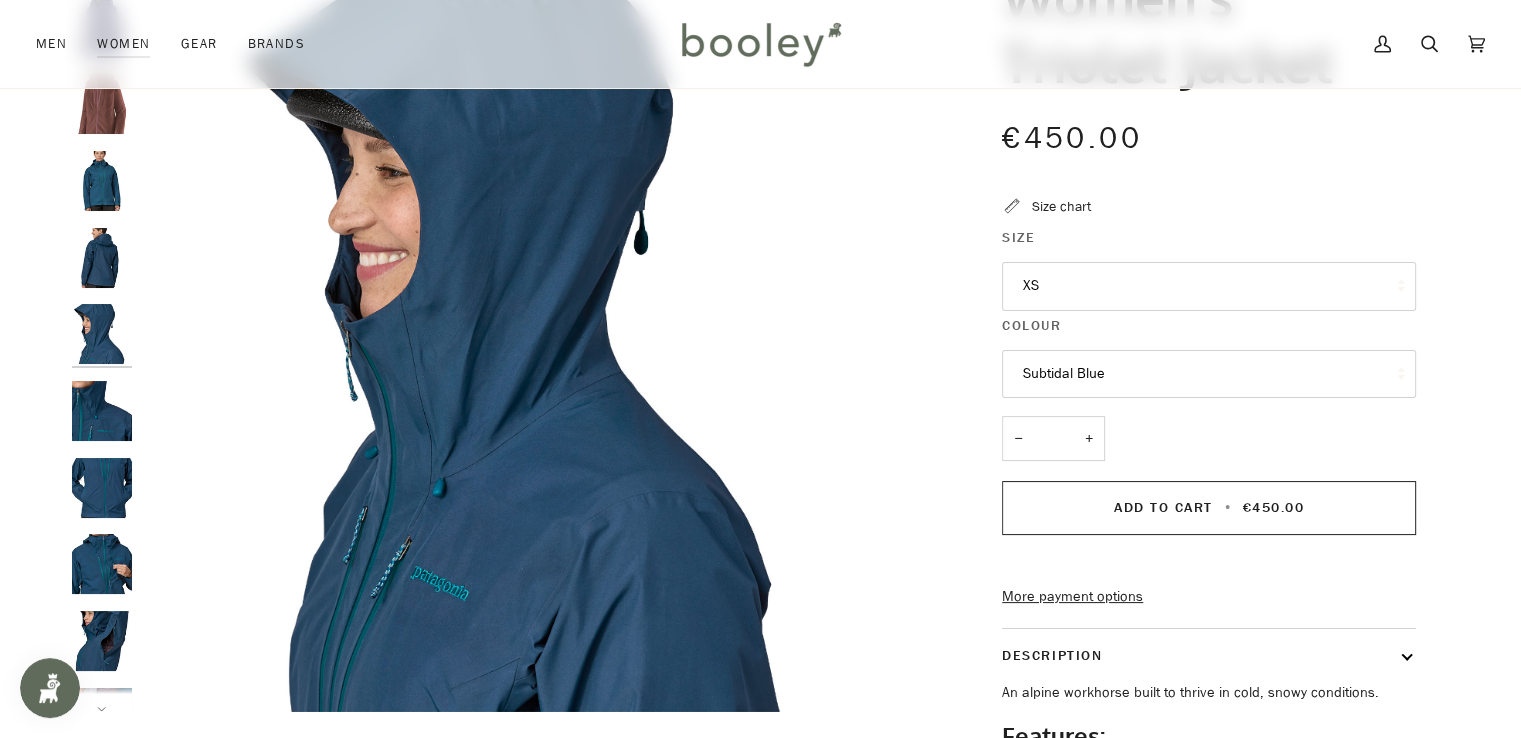 scroll, scrollTop: 16, scrollLeft: 0, axis: vertical 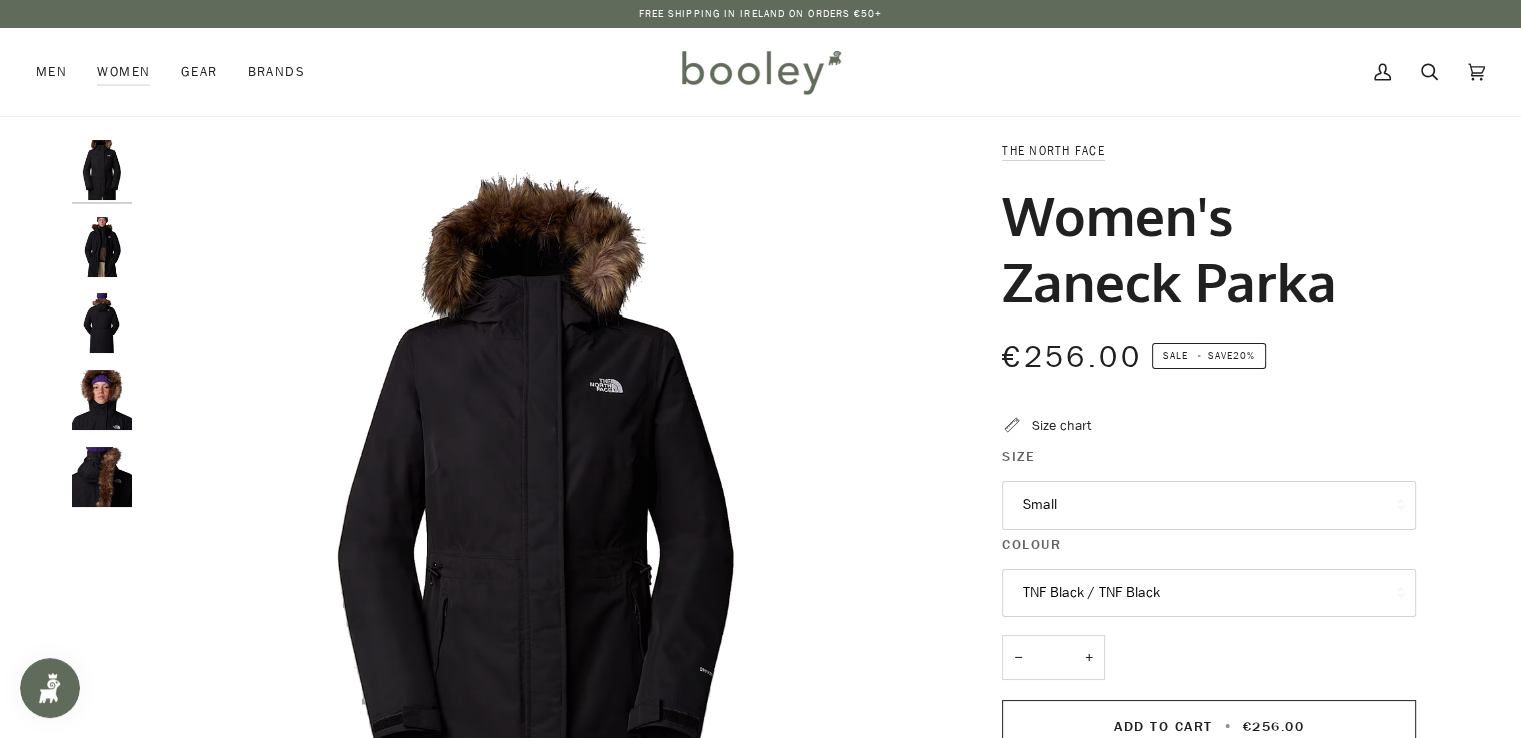 click at bounding box center [102, 170] 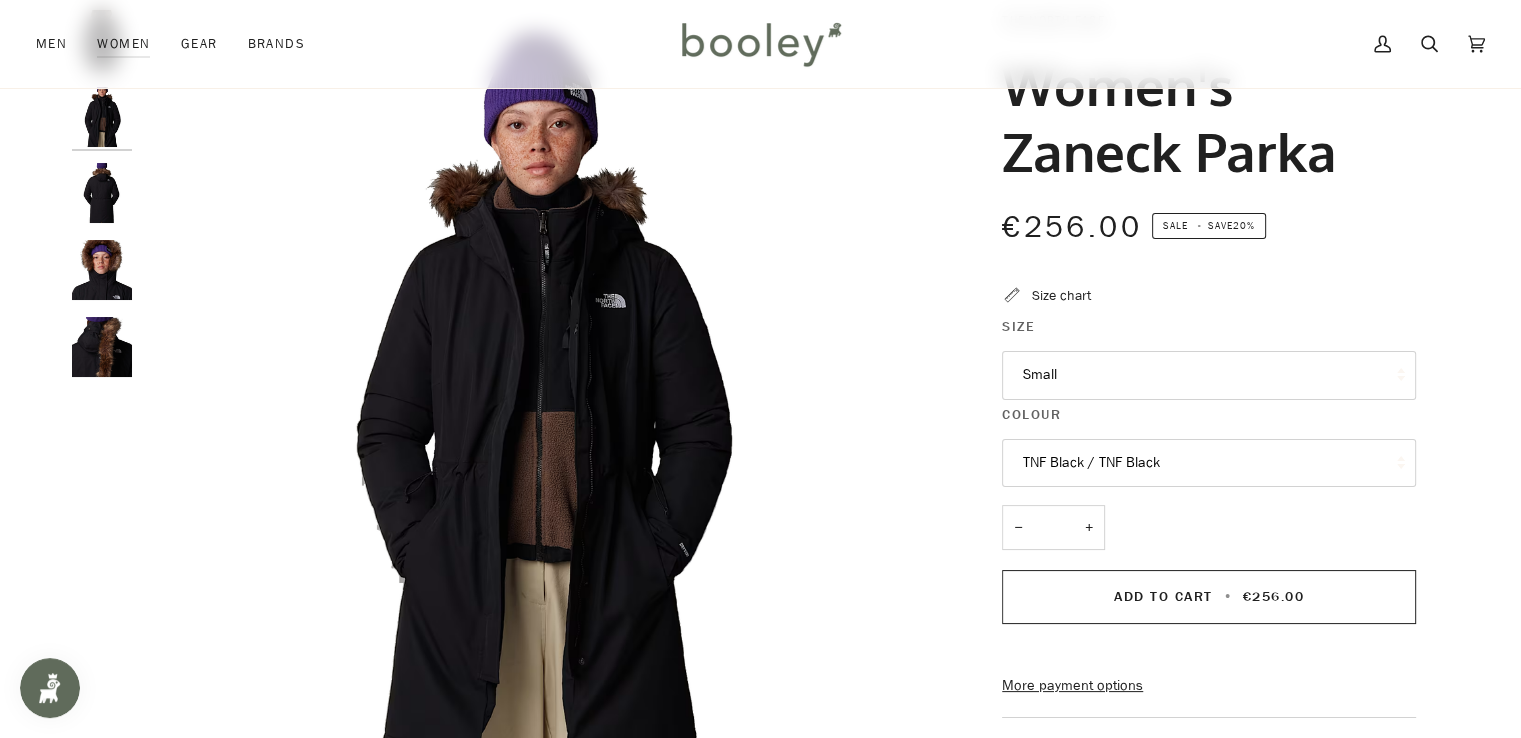 scroll, scrollTop: 128, scrollLeft: 0, axis: vertical 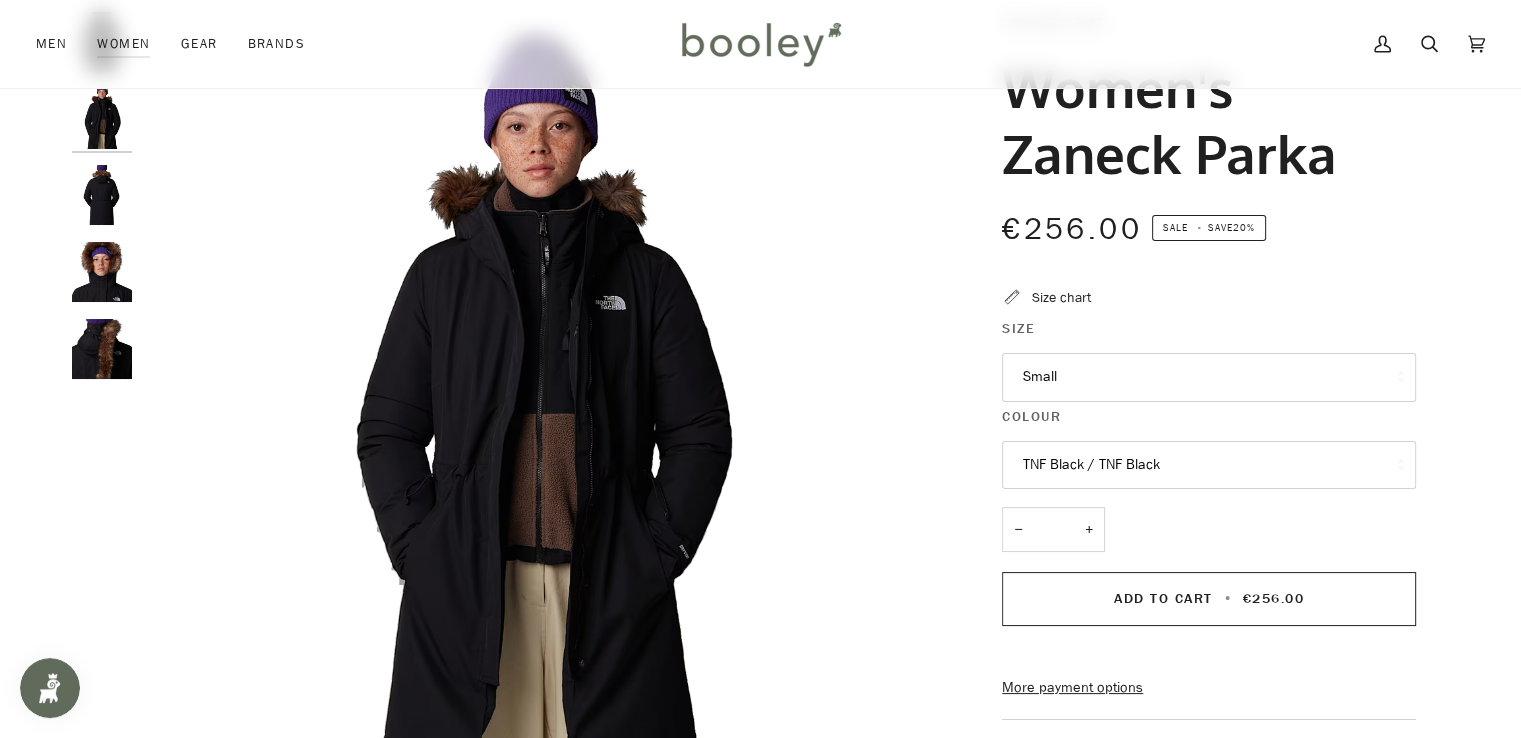click at bounding box center [102, 42] 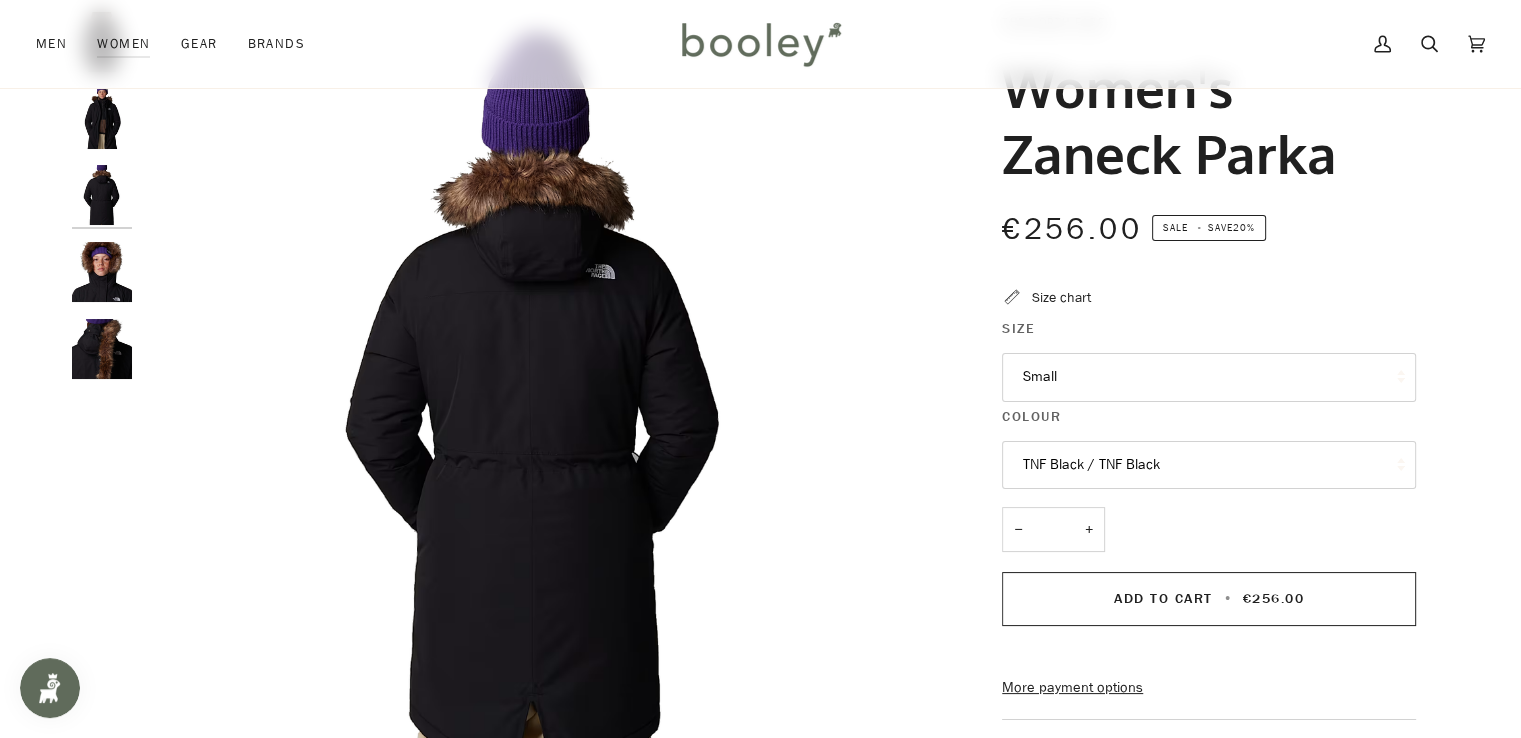 click at bounding box center [102, 42] 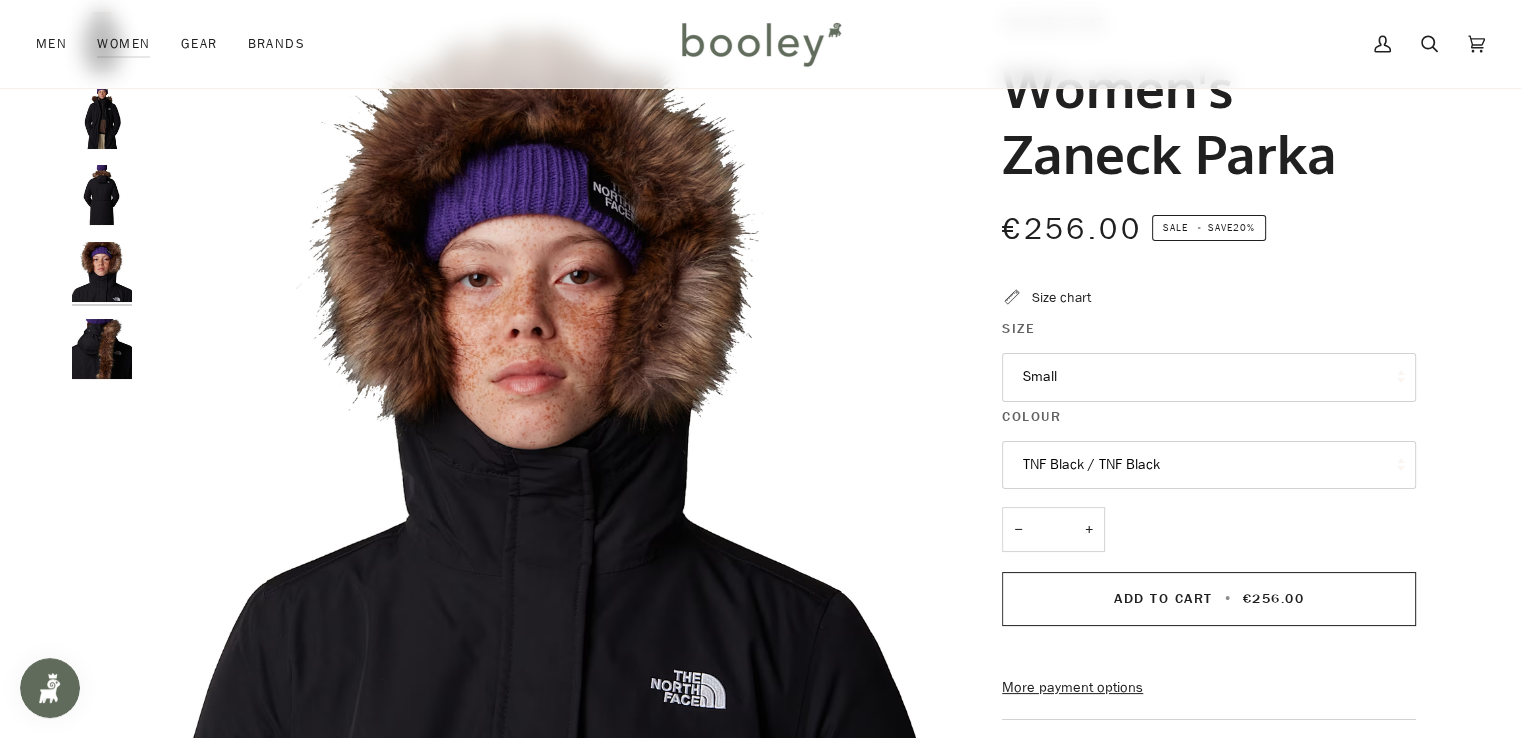 click on "Small" at bounding box center (1209, 377) 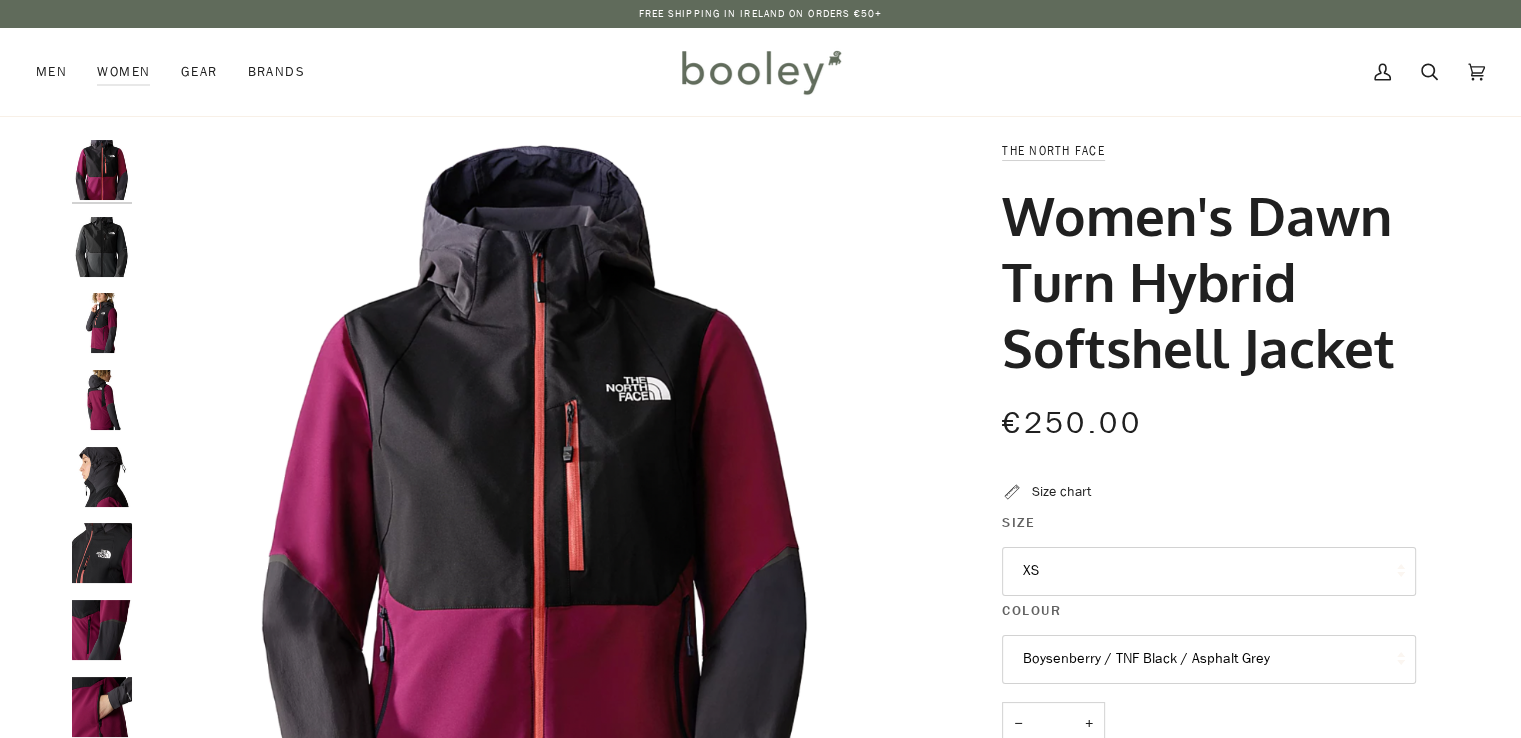 scroll, scrollTop: 0, scrollLeft: 0, axis: both 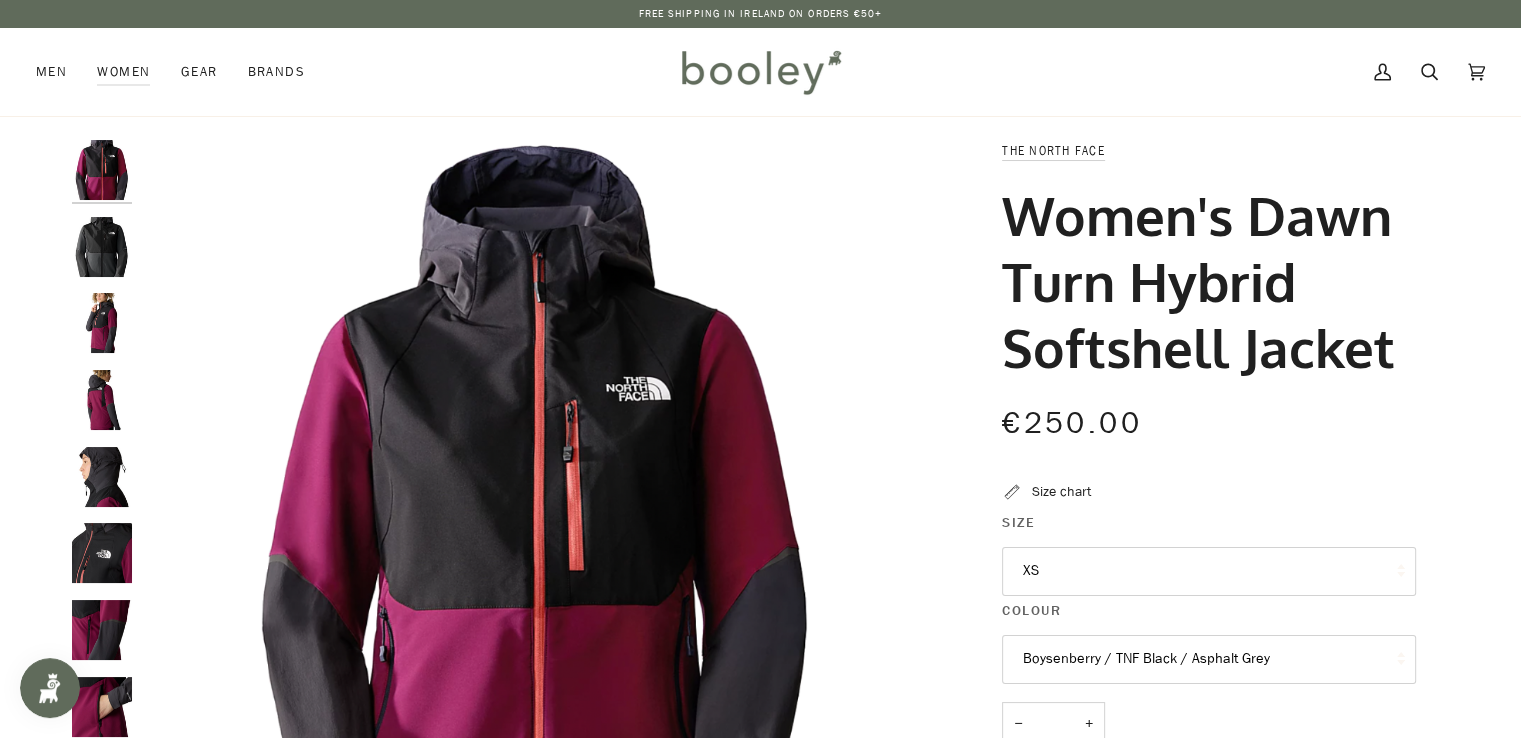 click at bounding box center (102, 323) 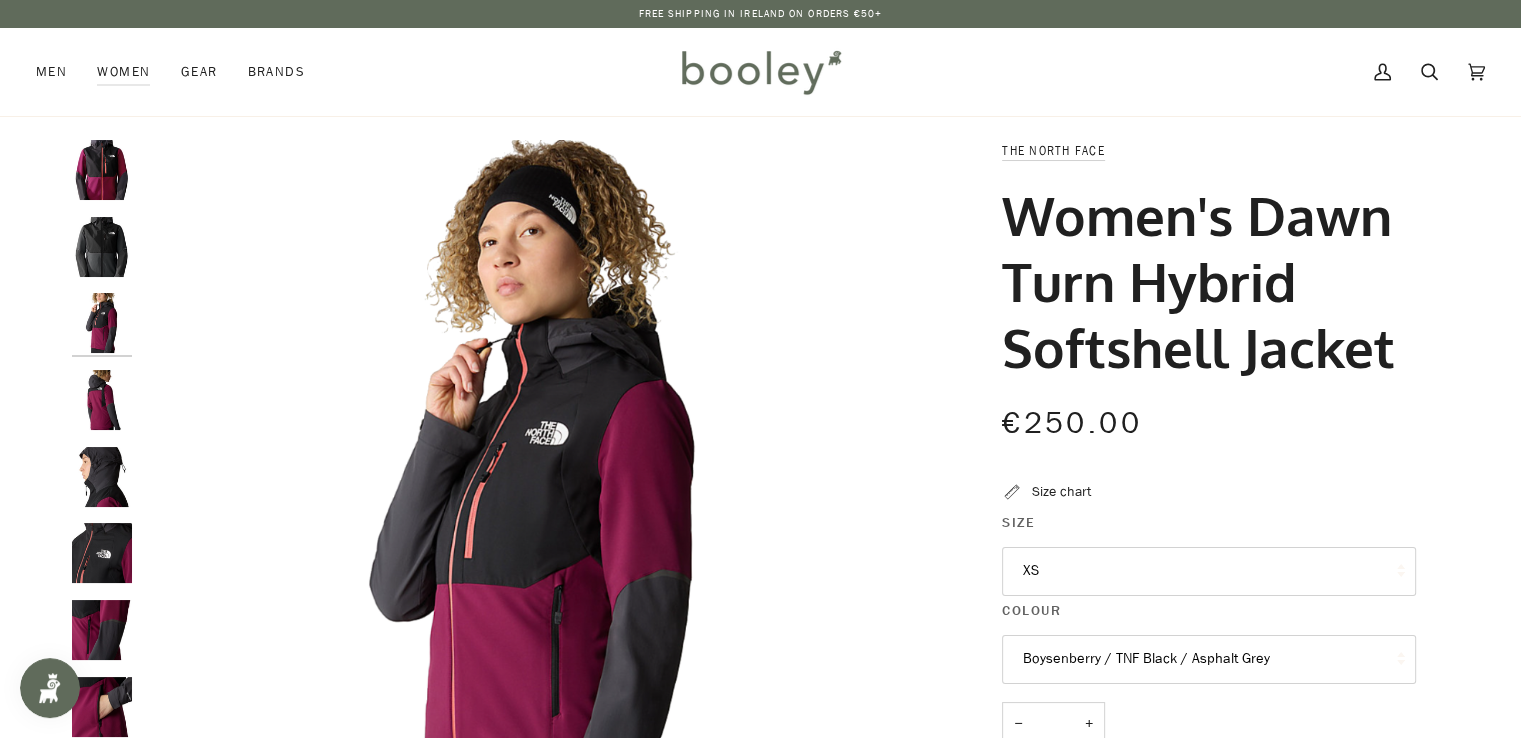 click at bounding box center [102, 323] 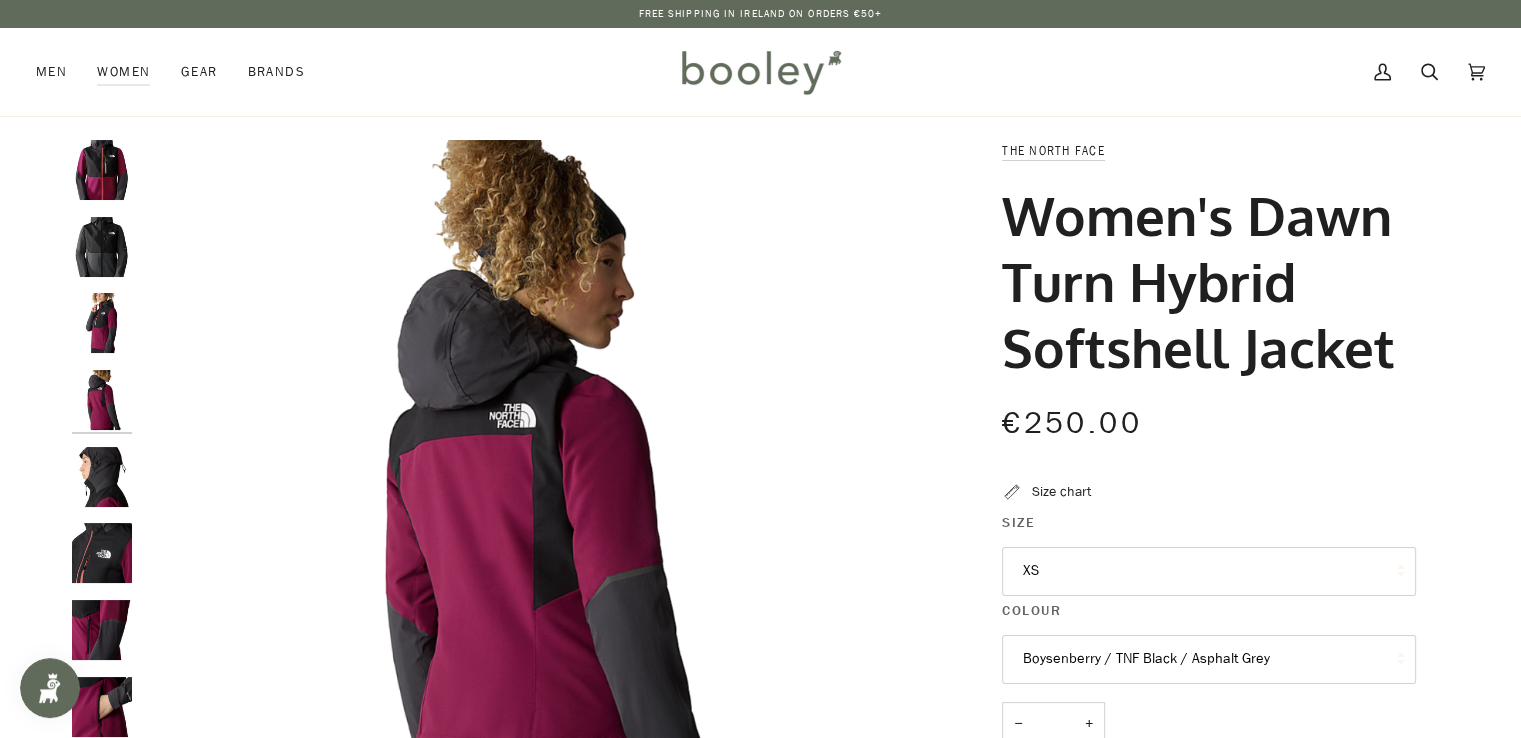 click at bounding box center (102, 323) 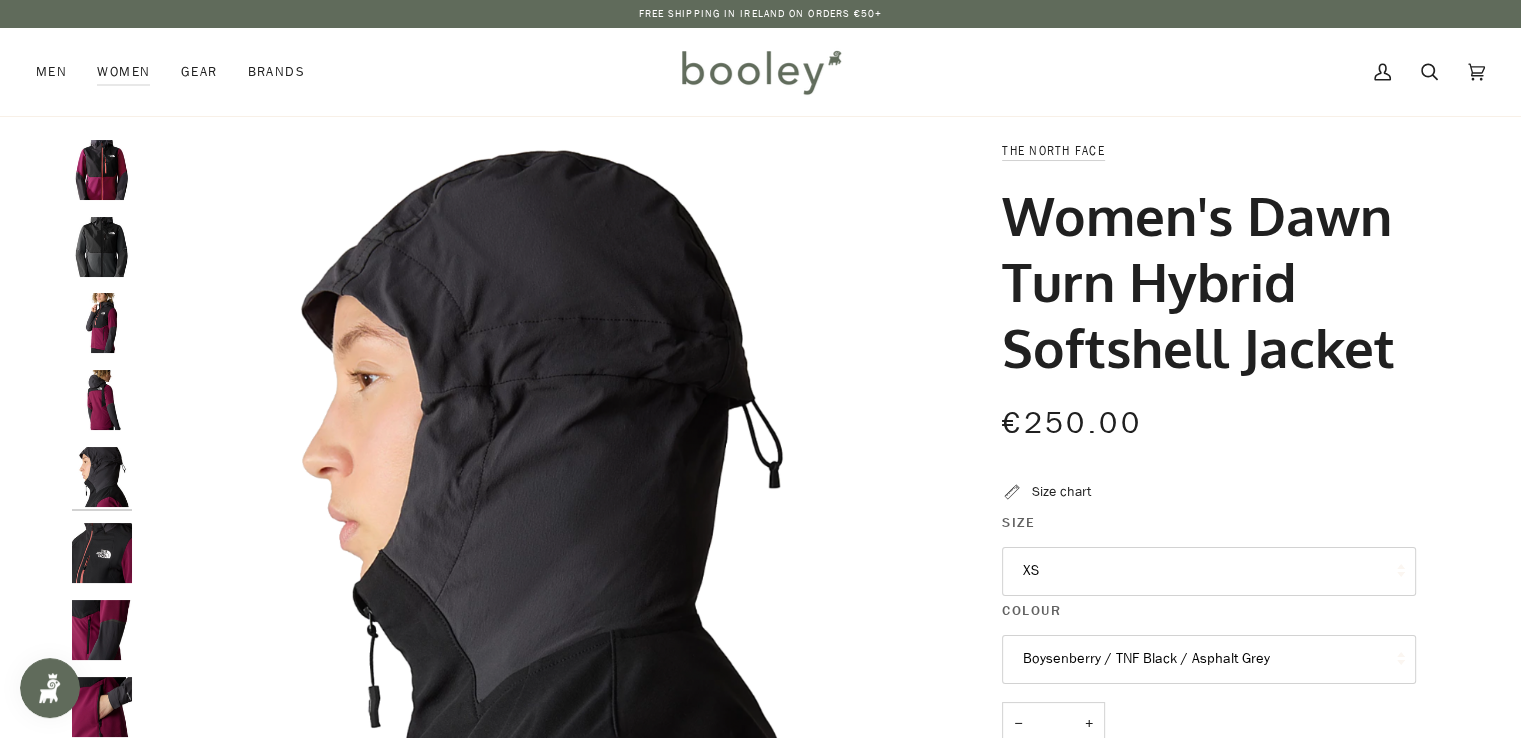 click at bounding box center [102, 323] 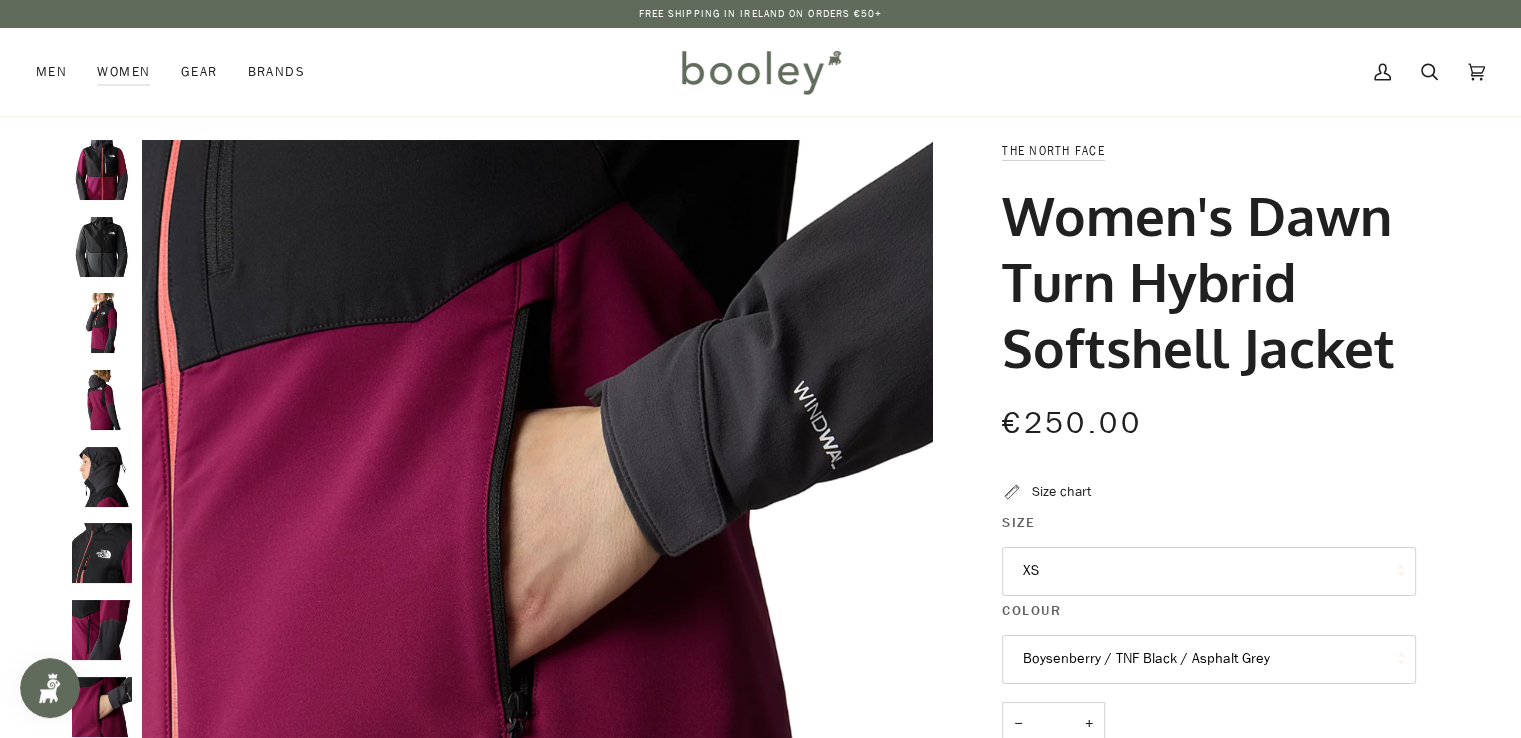 click on "XS" at bounding box center (1209, 571) 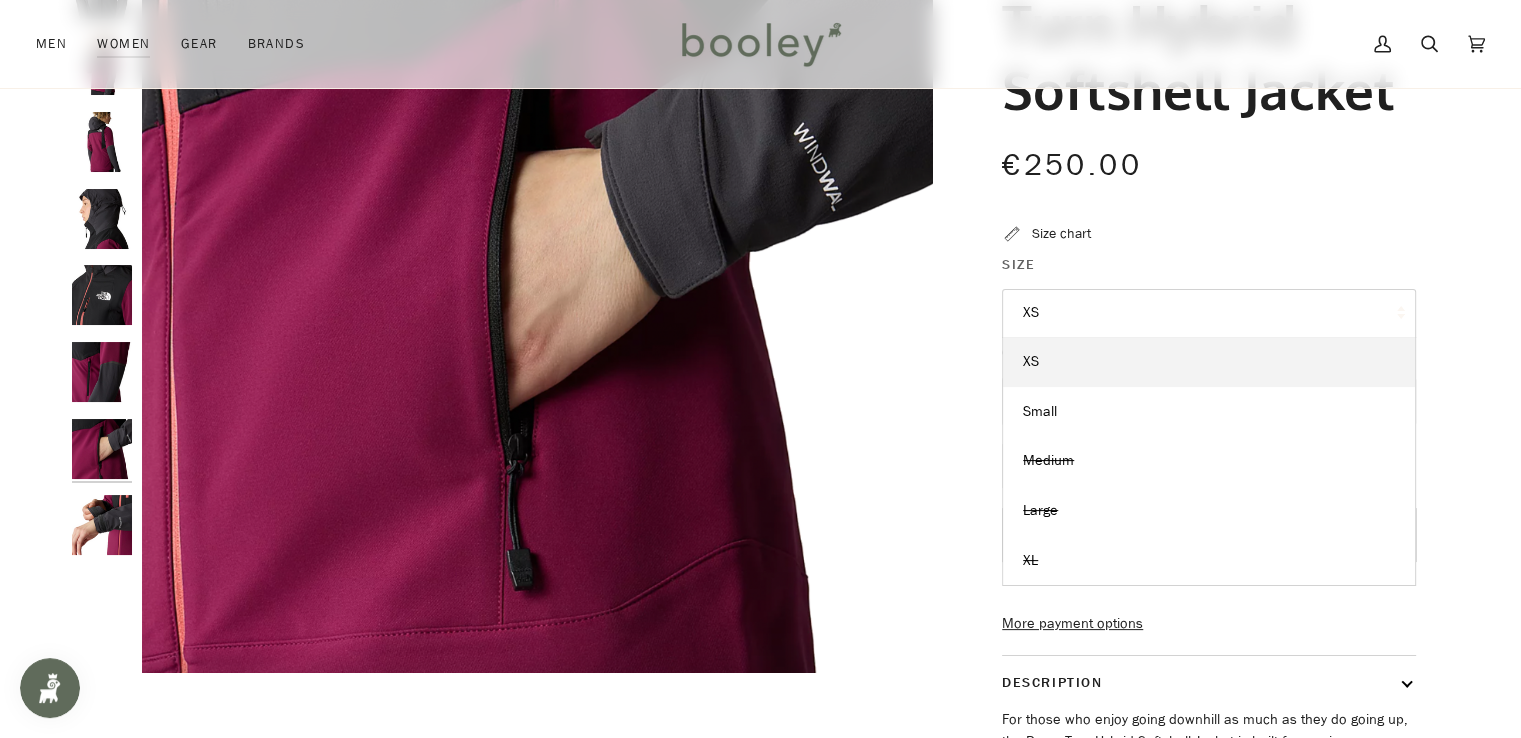 scroll, scrollTop: 260, scrollLeft: 0, axis: vertical 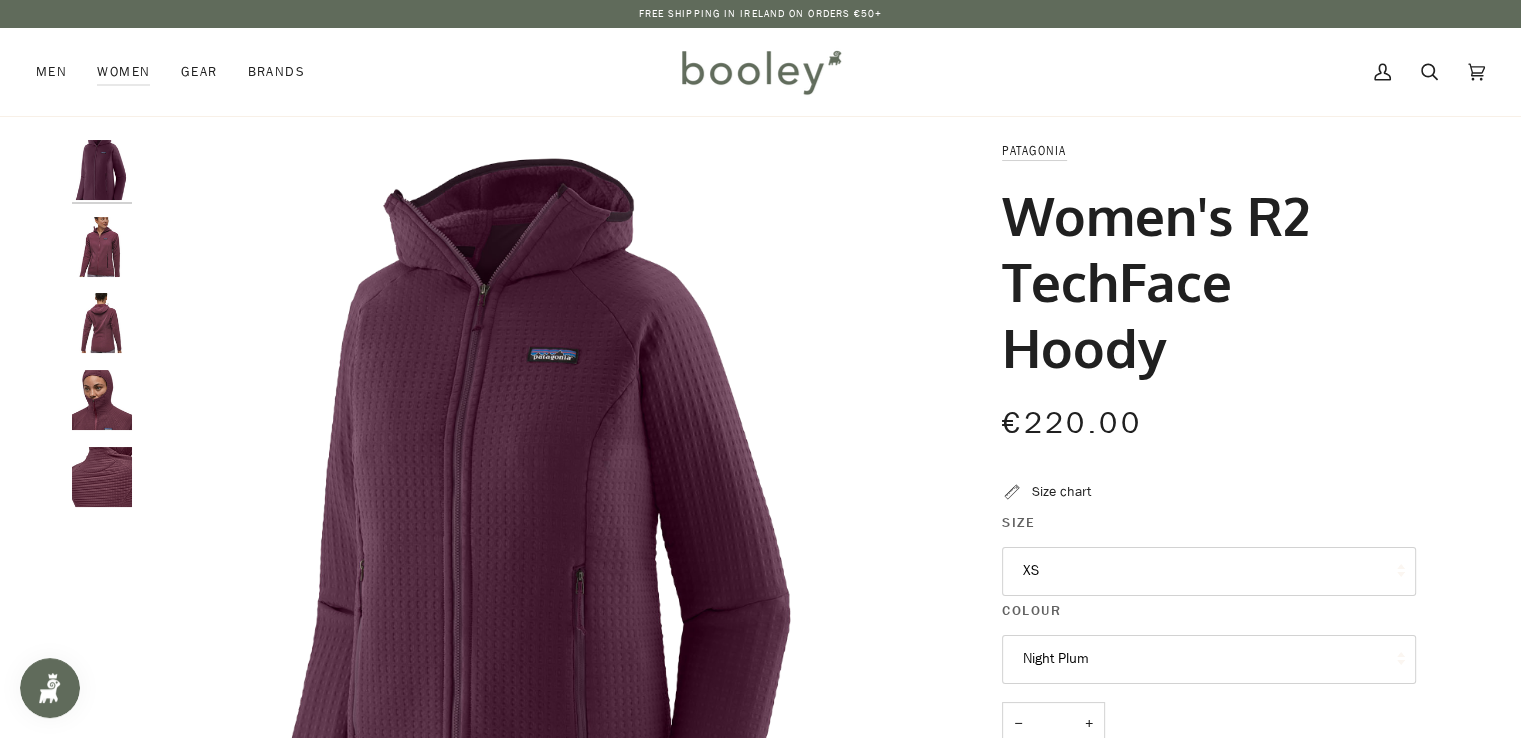 click at bounding box center [102, 247] 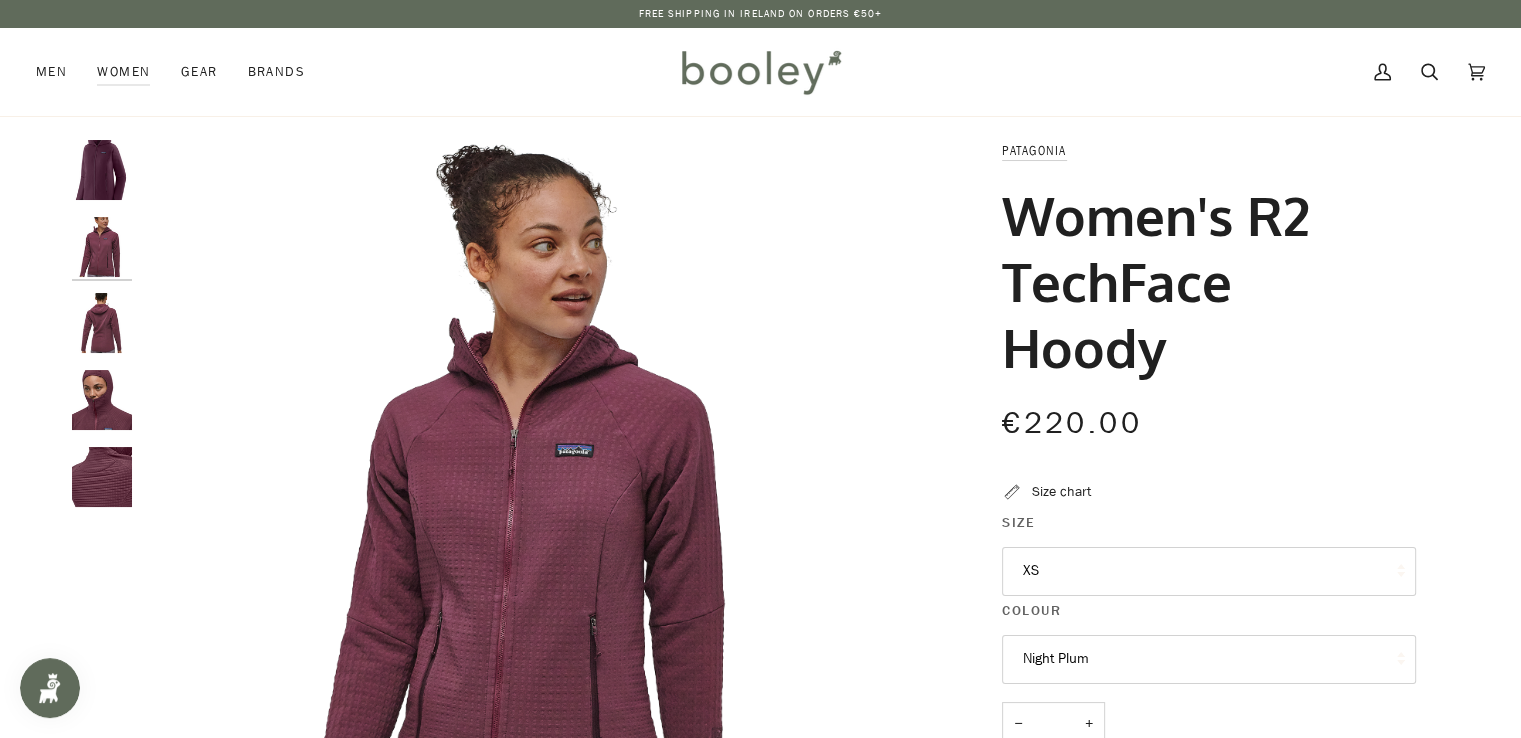 click at bounding box center [102, 247] 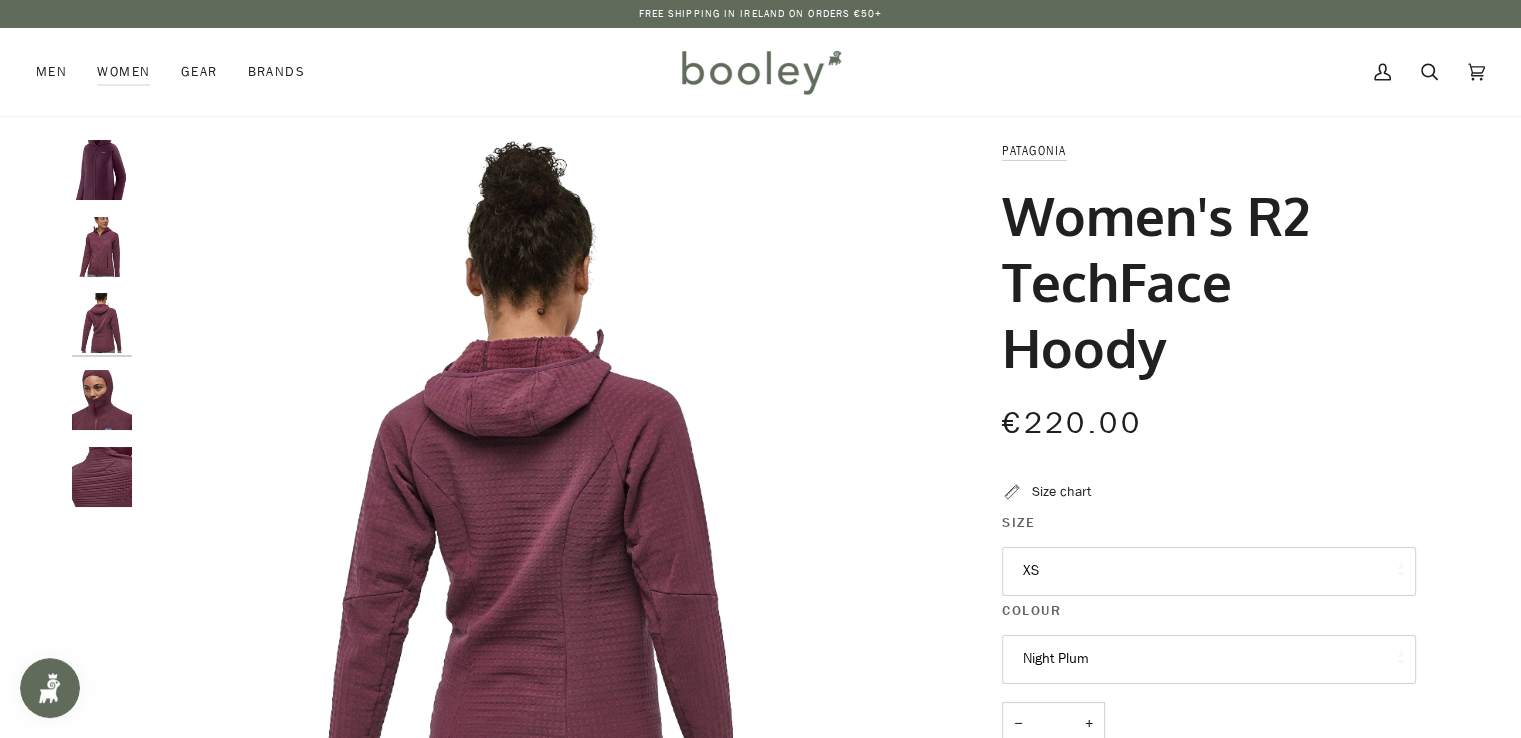 click at bounding box center [102, 247] 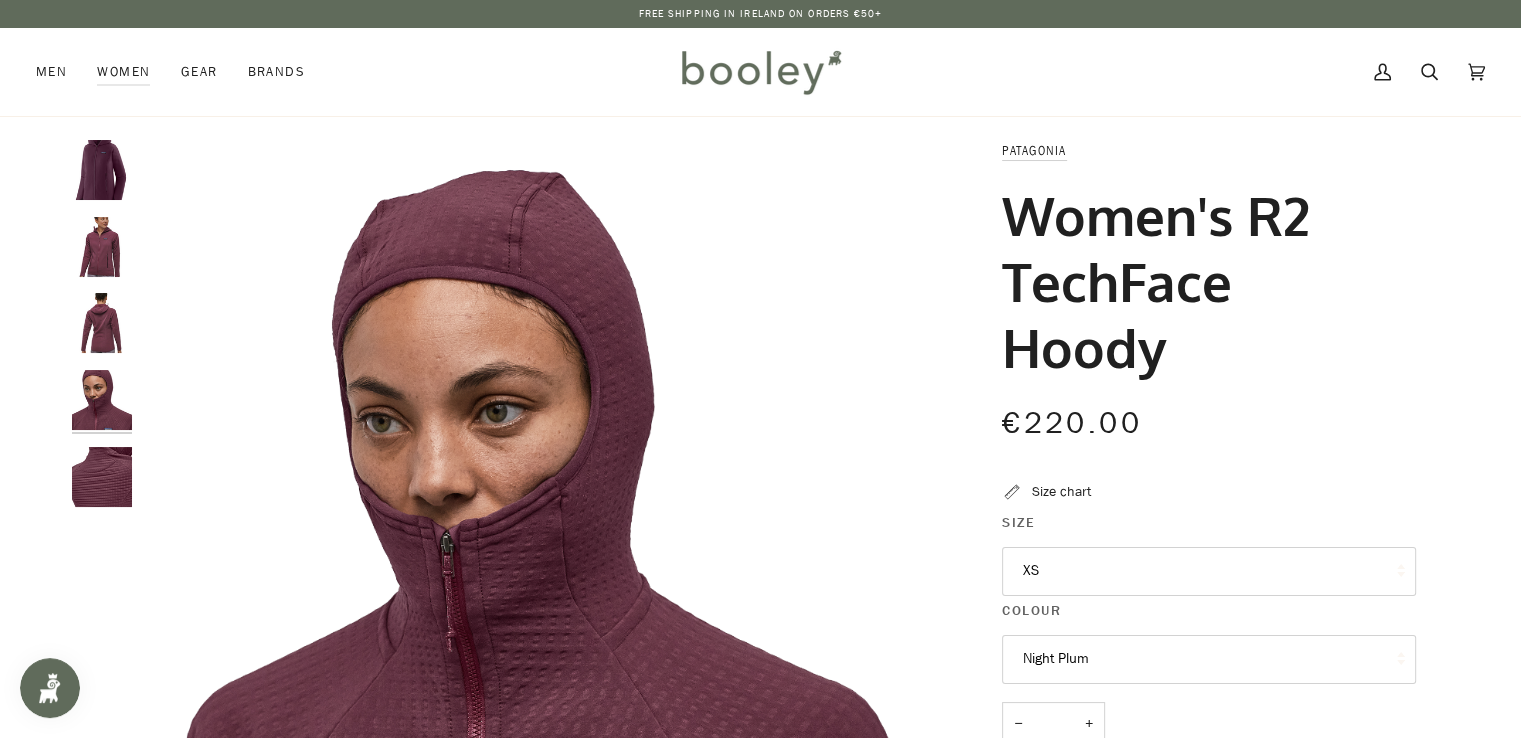 click at bounding box center (102, 247) 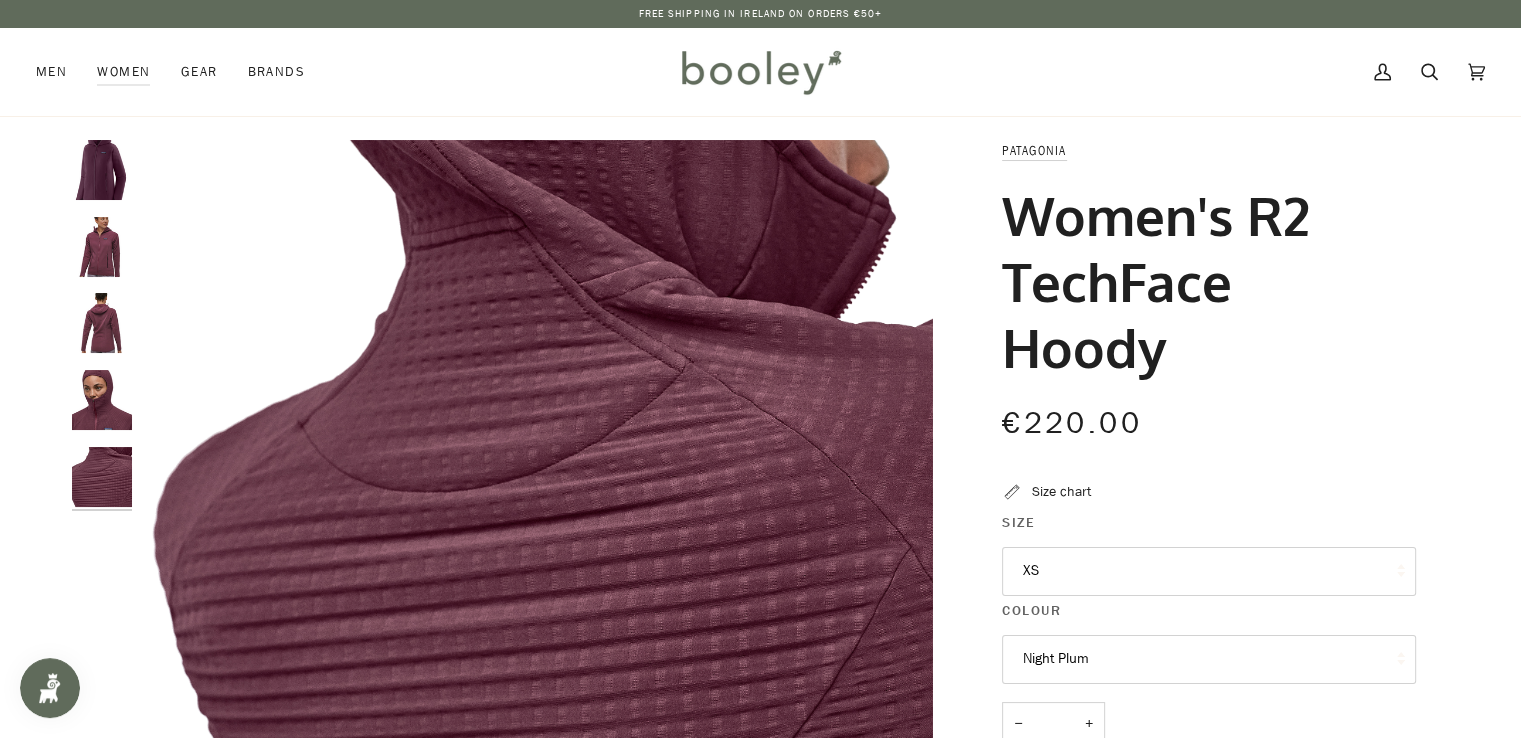 click on "XS" at bounding box center [1209, 571] 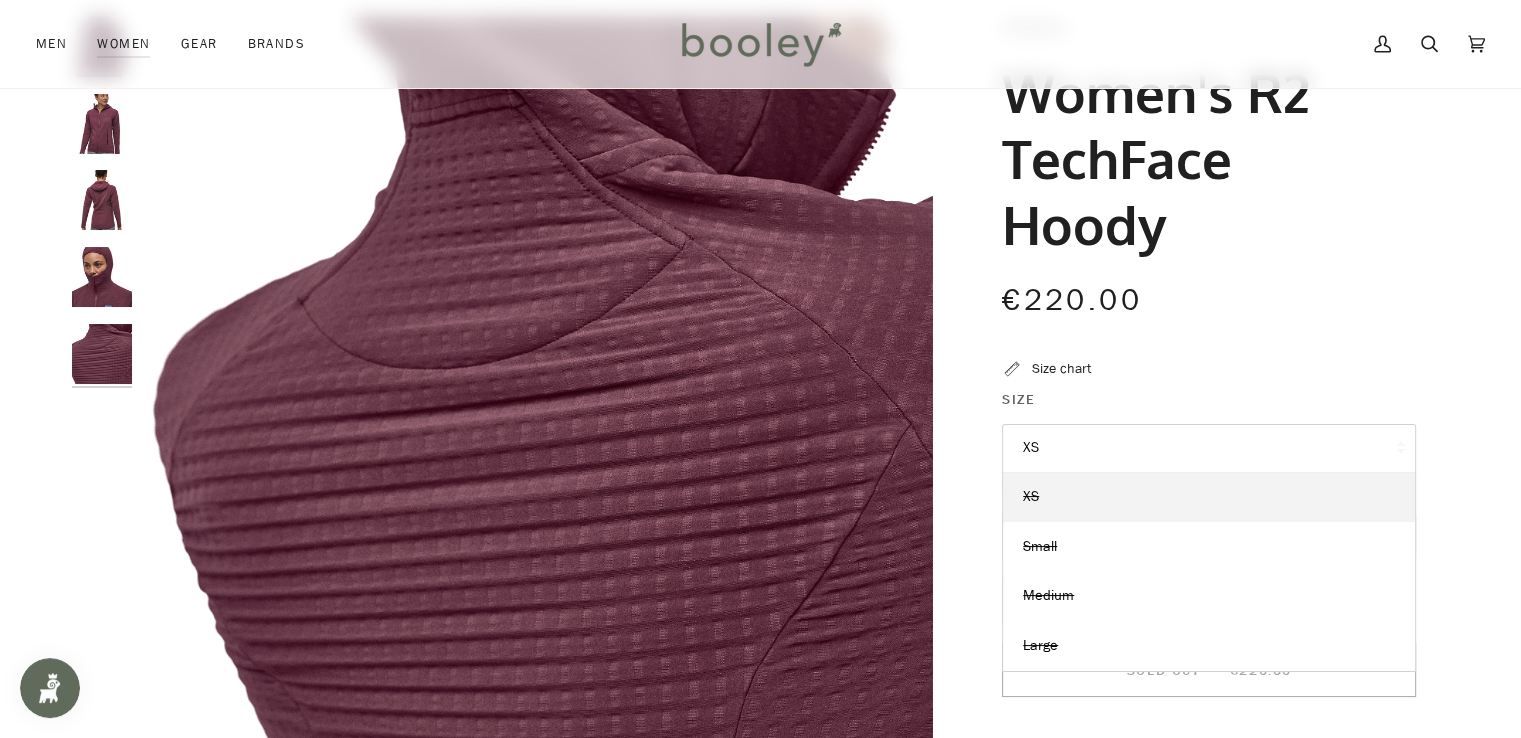 scroll, scrollTop: 125, scrollLeft: 0, axis: vertical 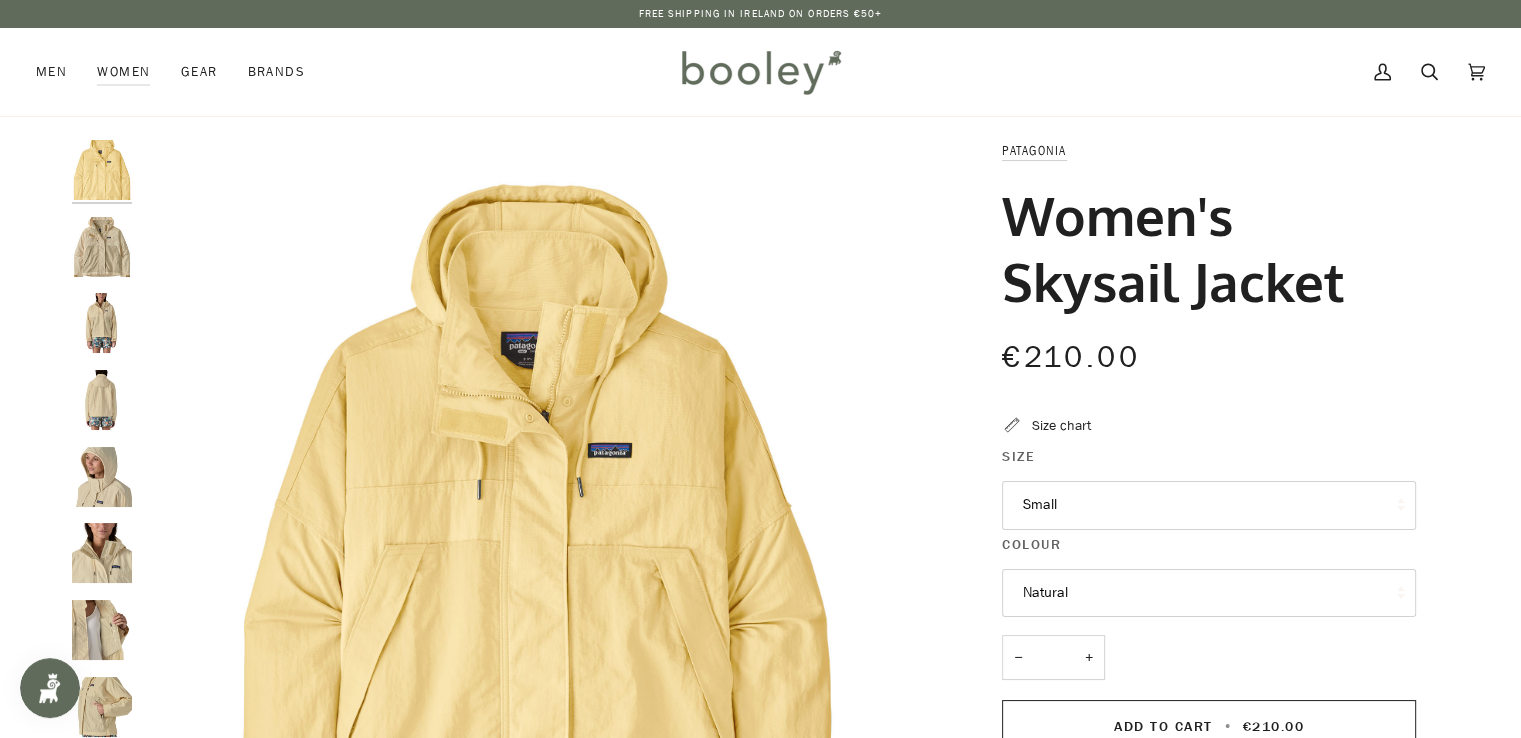 click on "Small" at bounding box center (1209, 505) 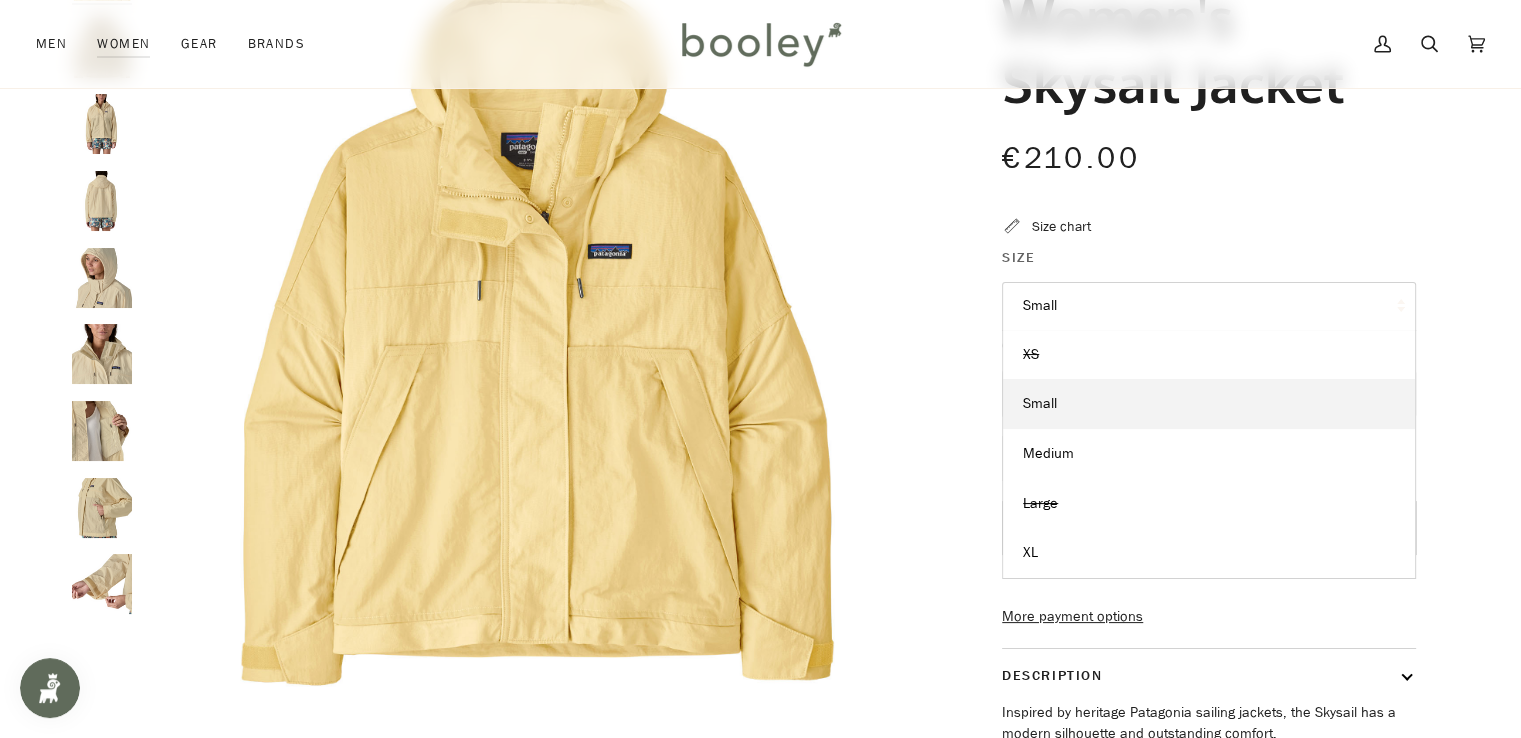 scroll, scrollTop: 201, scrollLeft: 0, axis: vertical 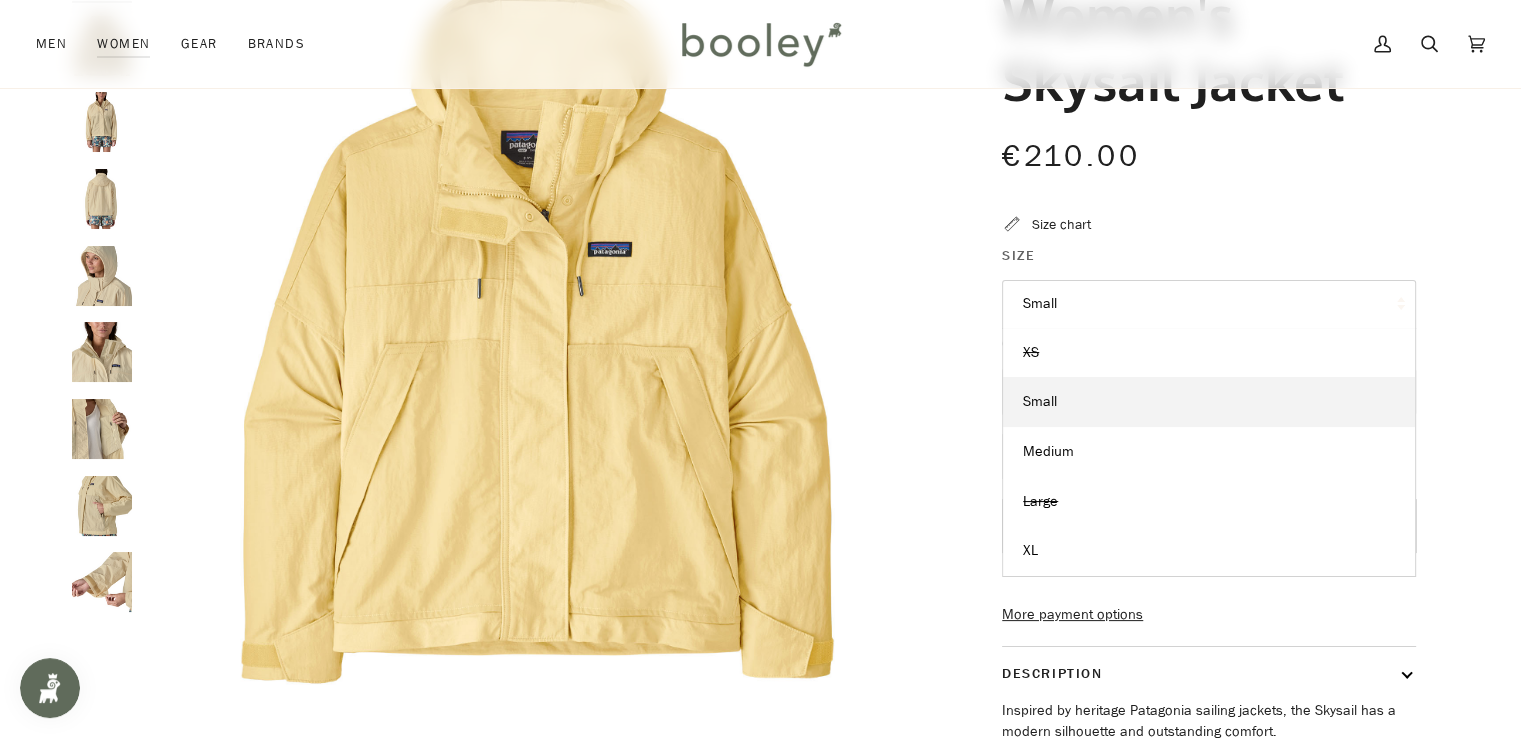 click at bounding box center [102, 46] 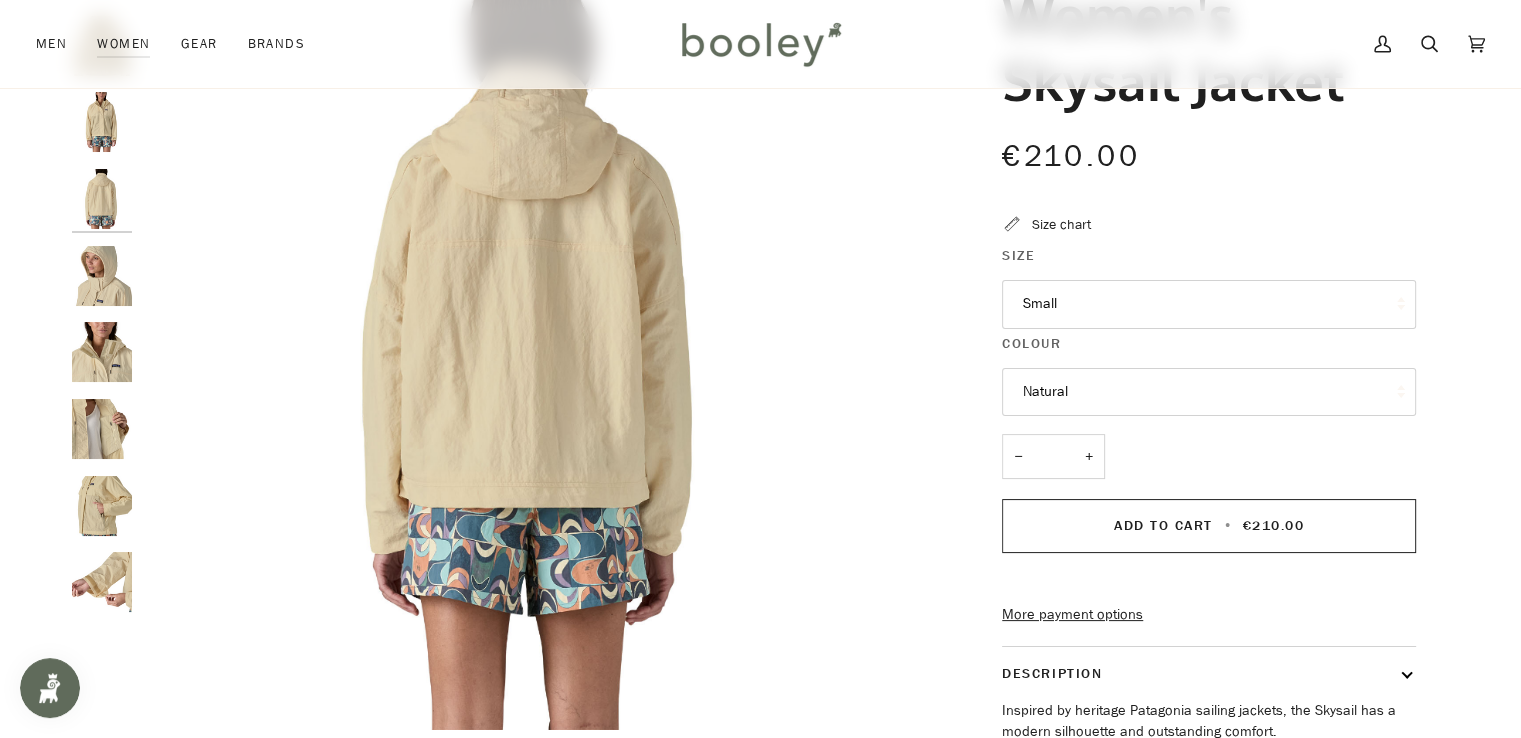 click at bounding box center [102, 46] 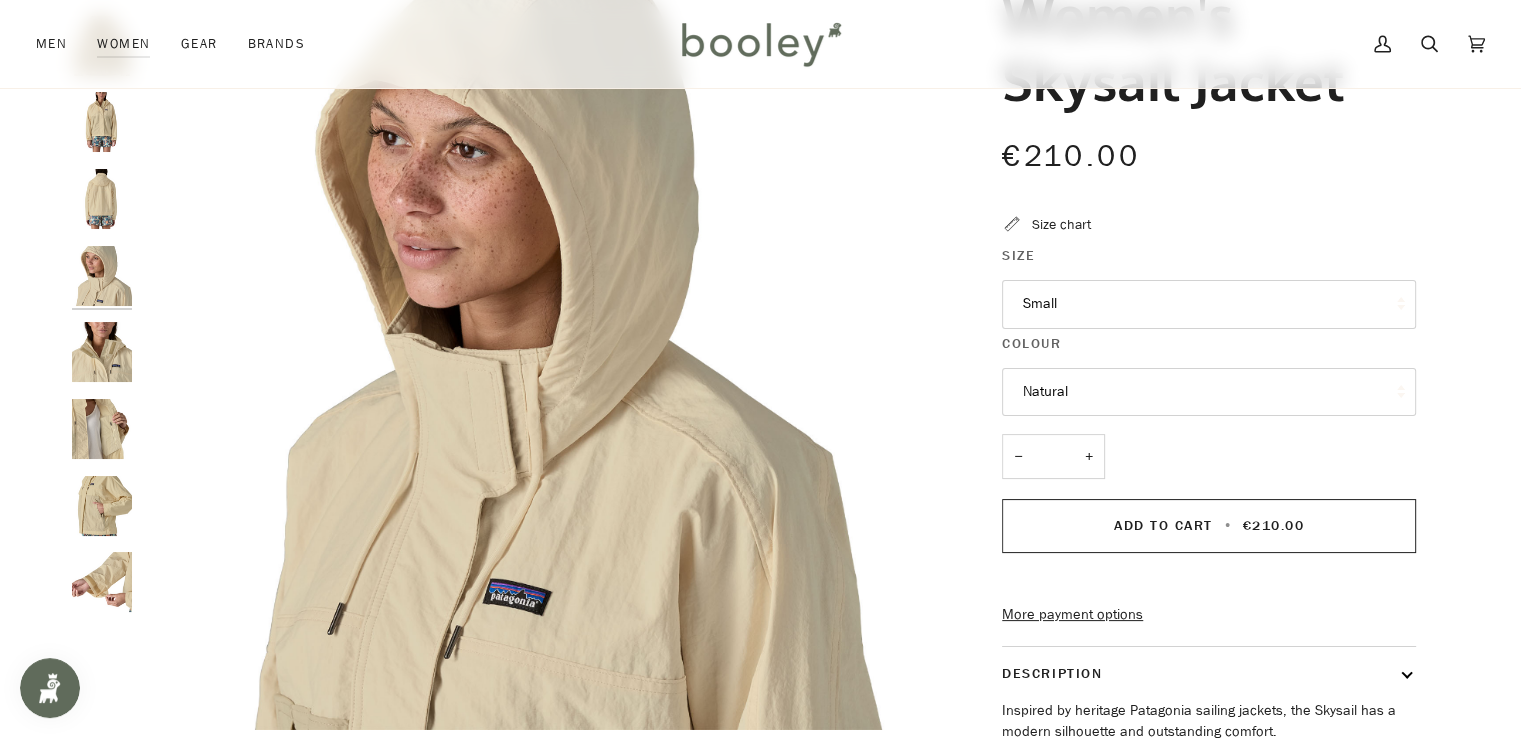 click at bounding box center [102, 46] 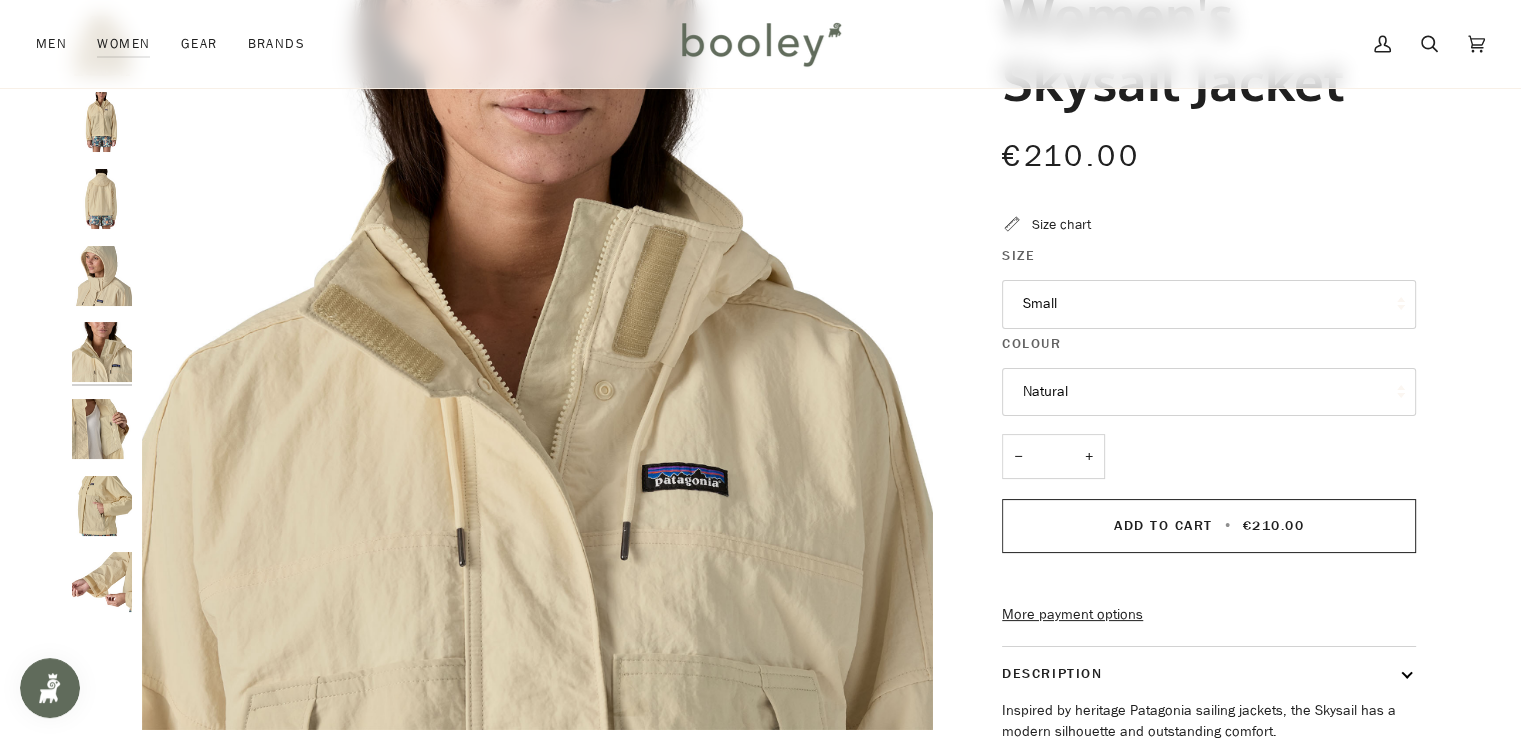 click at bounding box center [102, 46] 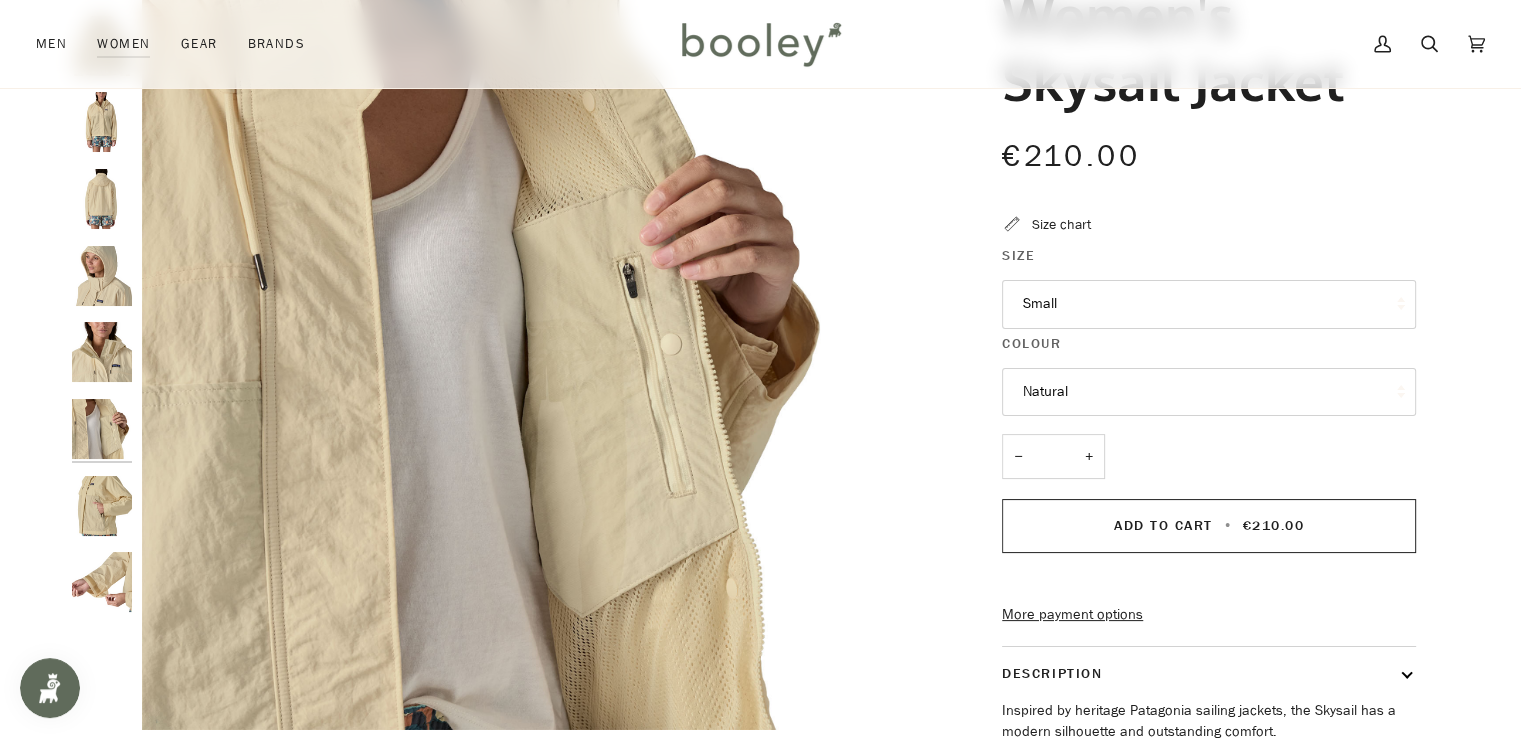 click at bounding box center (102, 46) 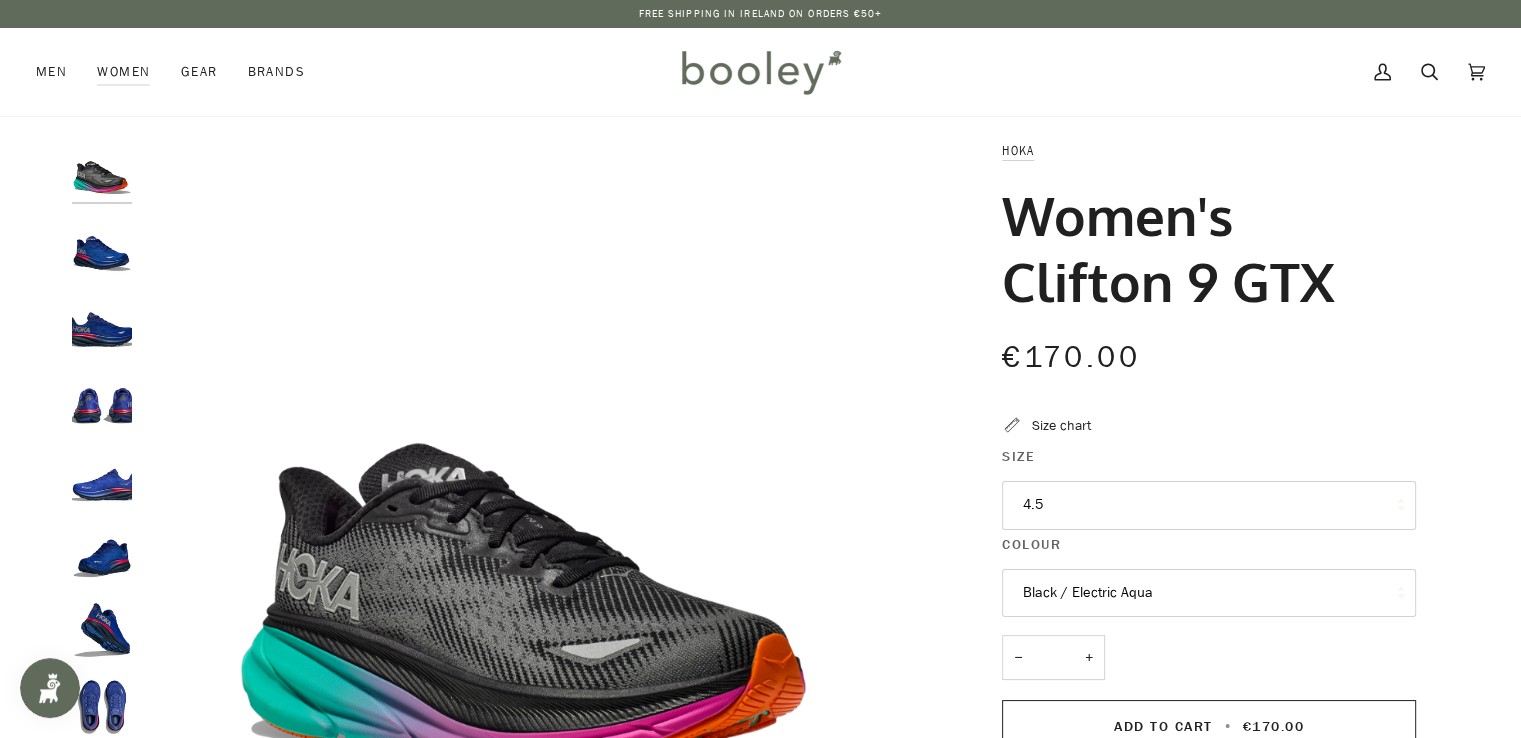 scroll, scrollTop: 0, scrollLeft: 0, axis: both 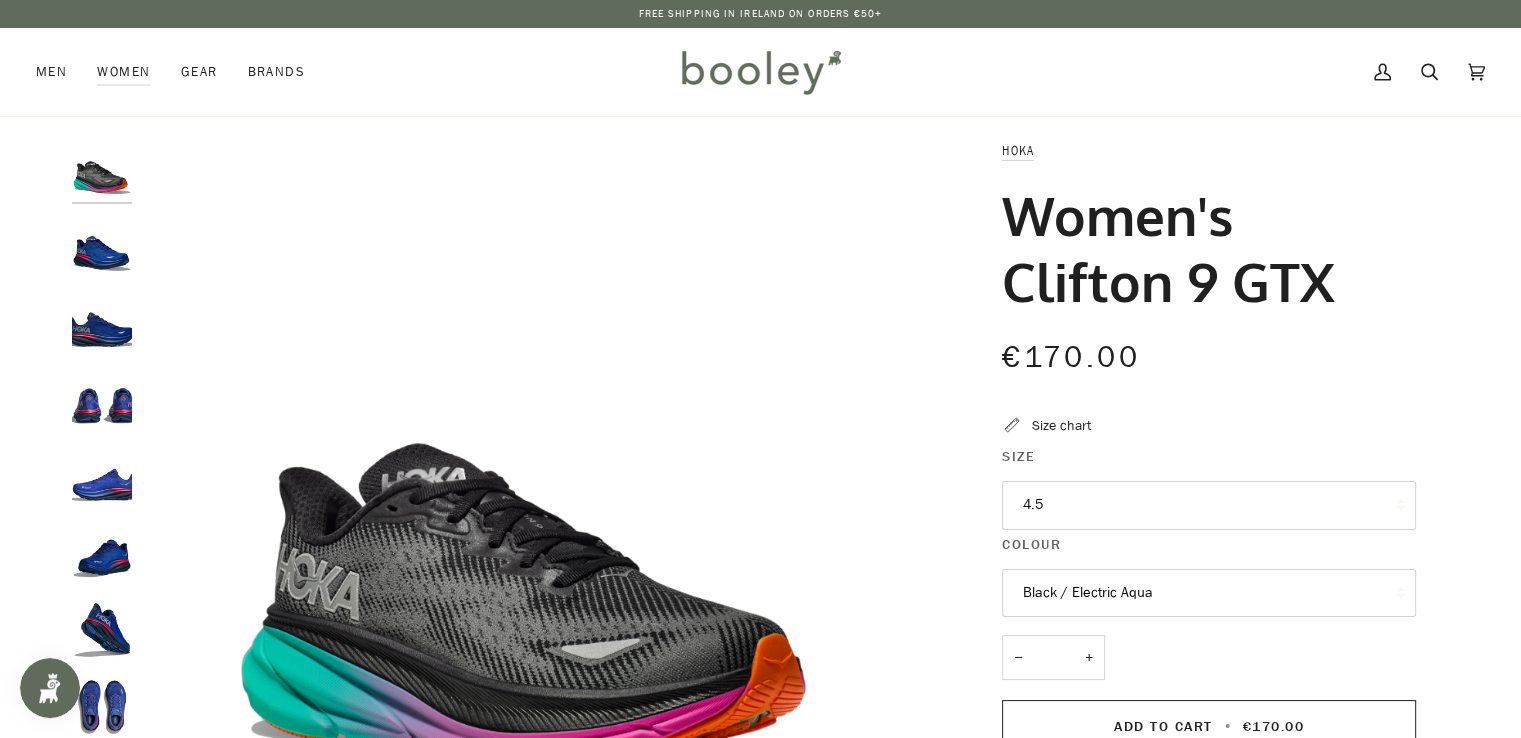 click at bounding box center (102, 247) 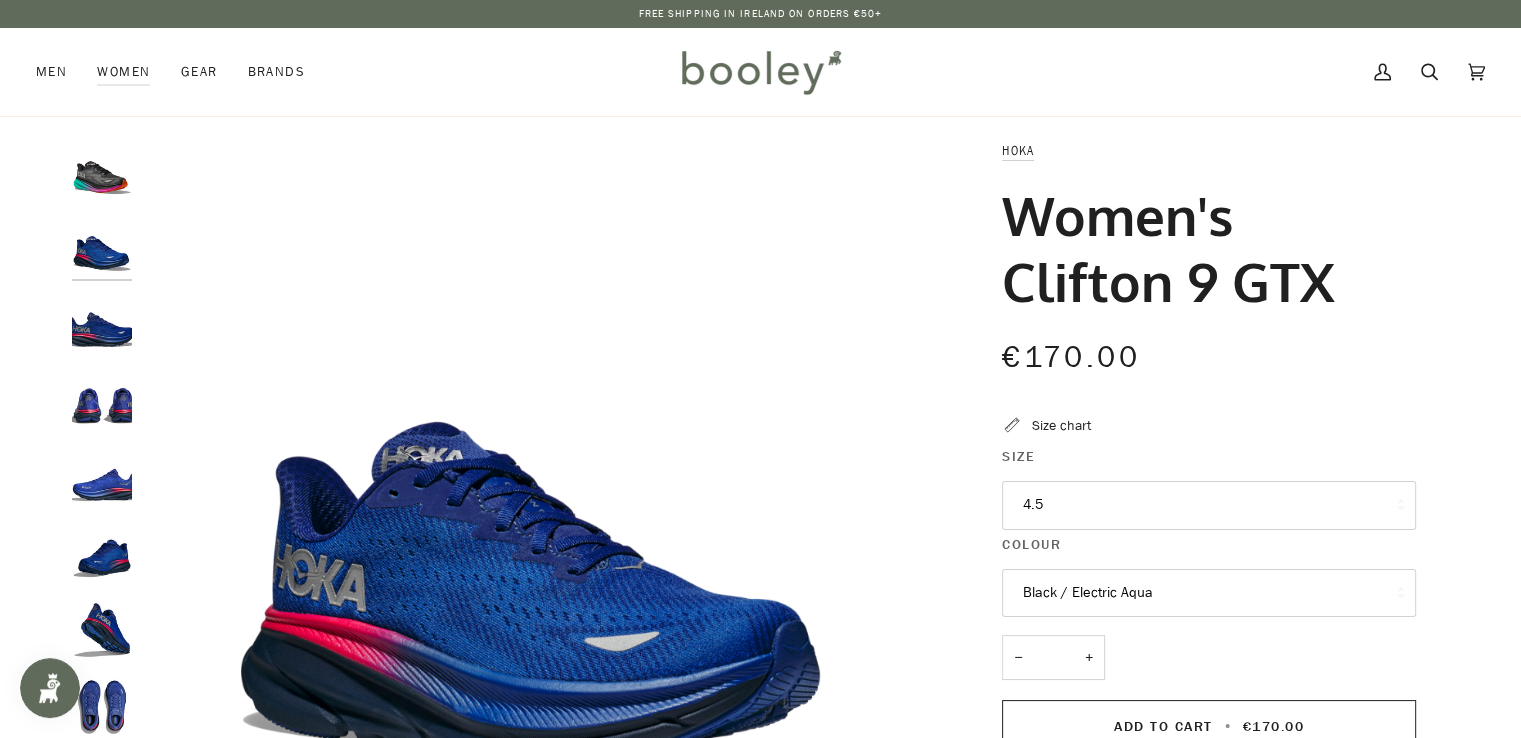 click at bounding box center [102, 247] 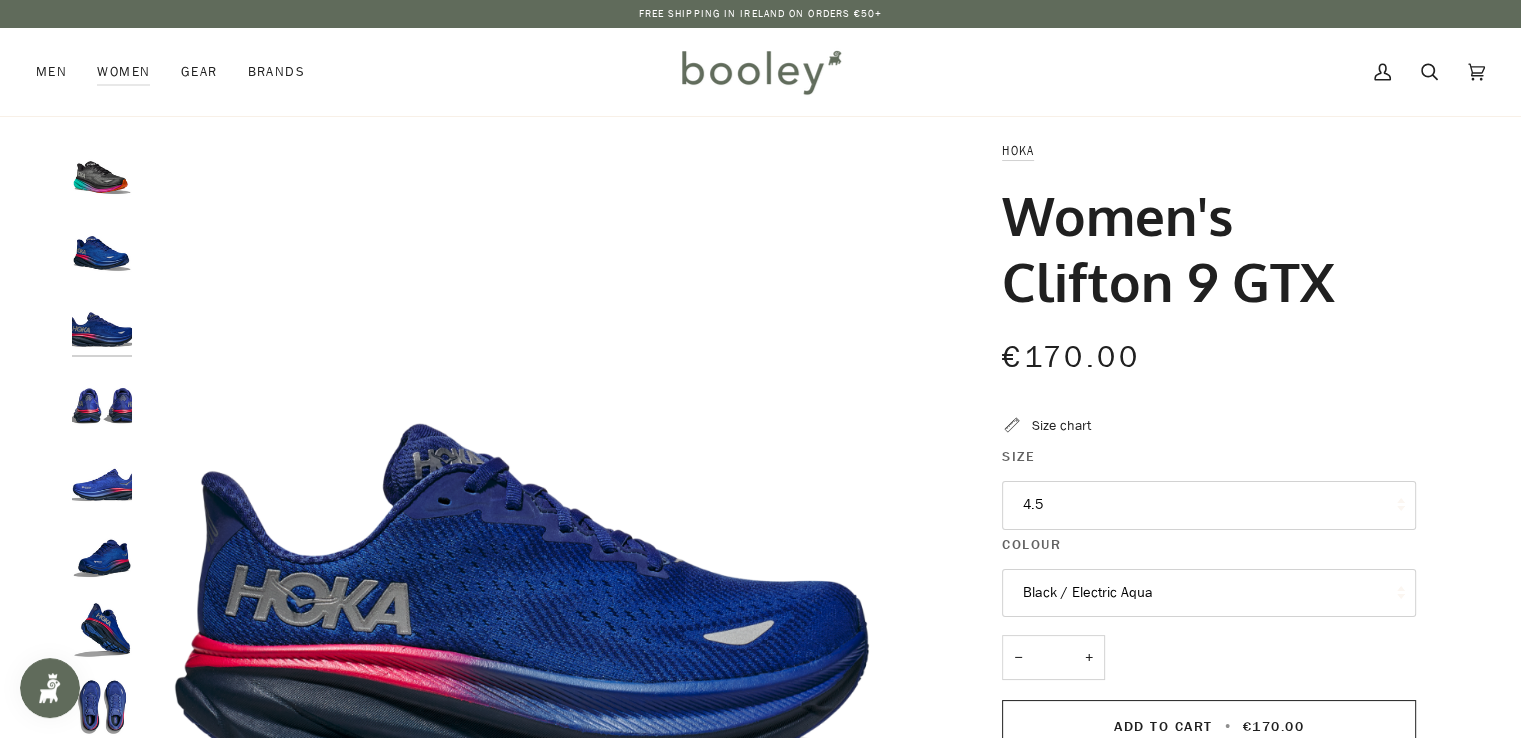 click at bounding box center (102, 247) 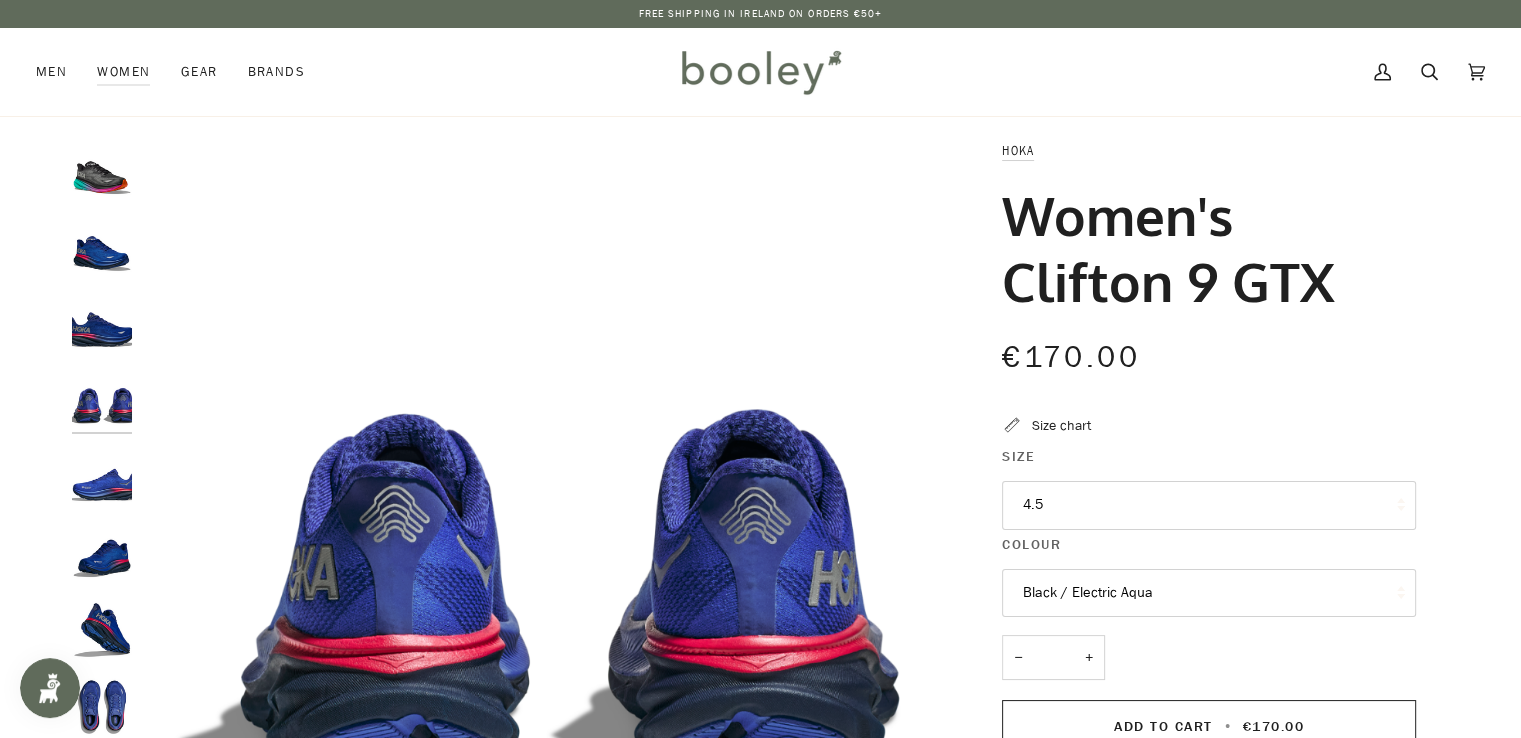 click at bounding box center [102, 247] 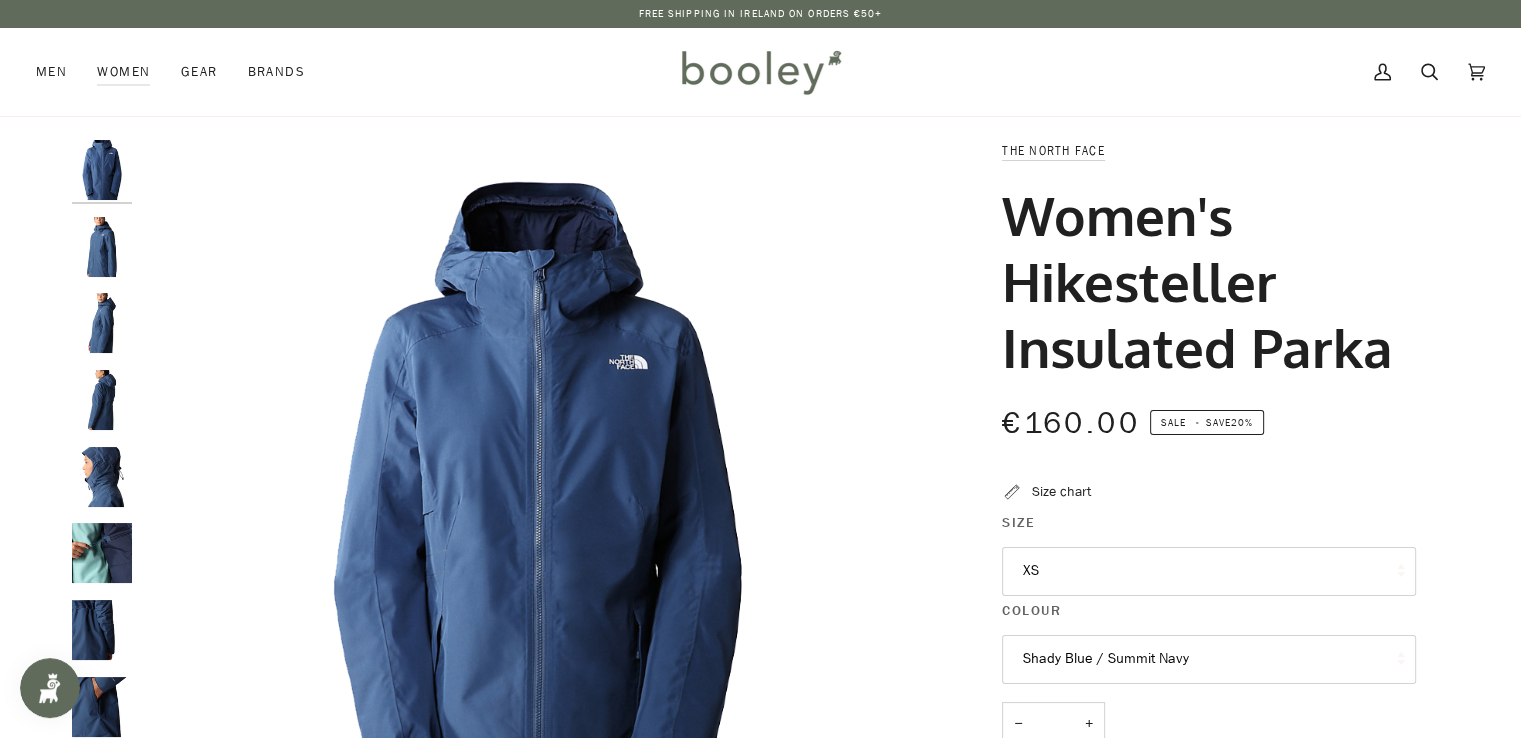 scroll, scrollTop: 0, scrollLeft: 0, axis: both 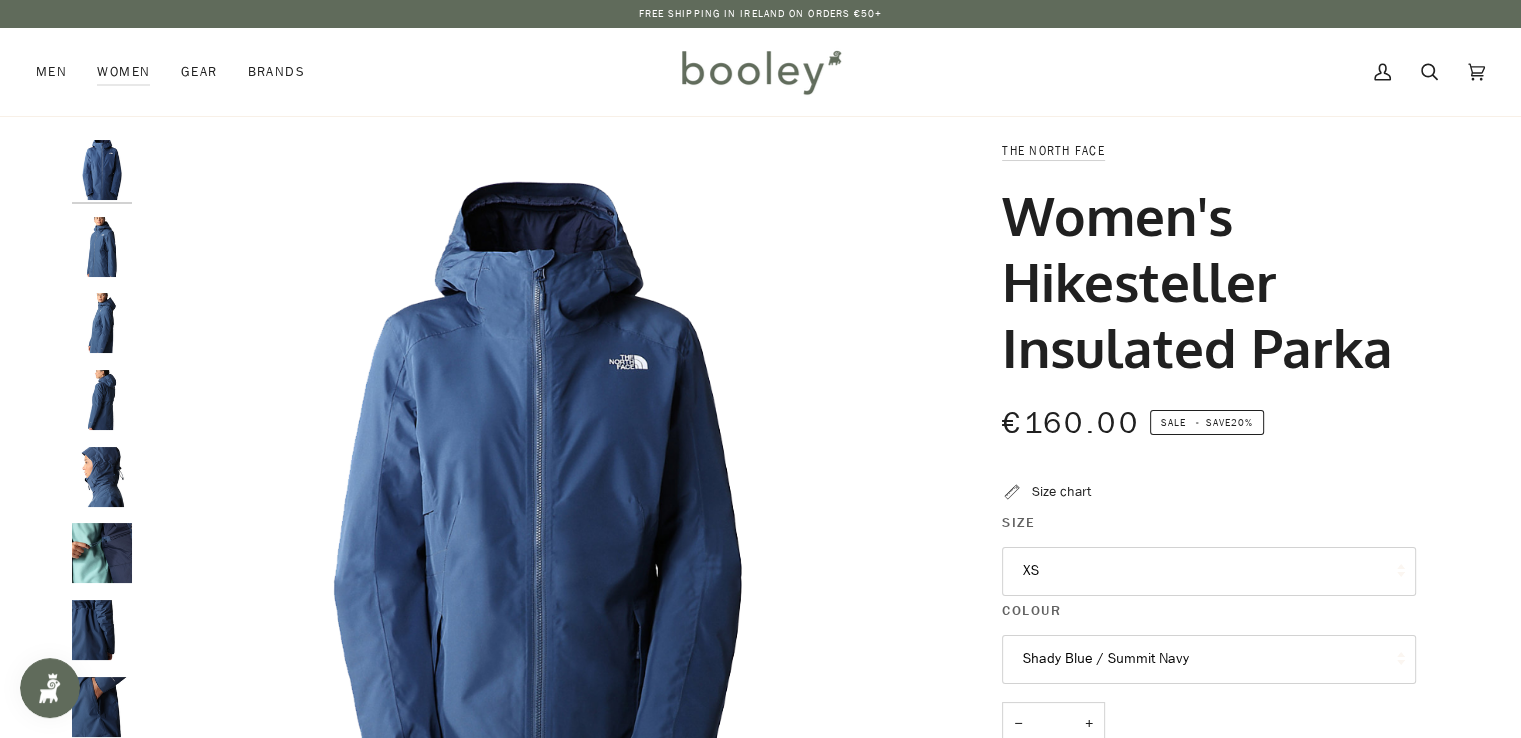 click at bounding box center [102, 170] 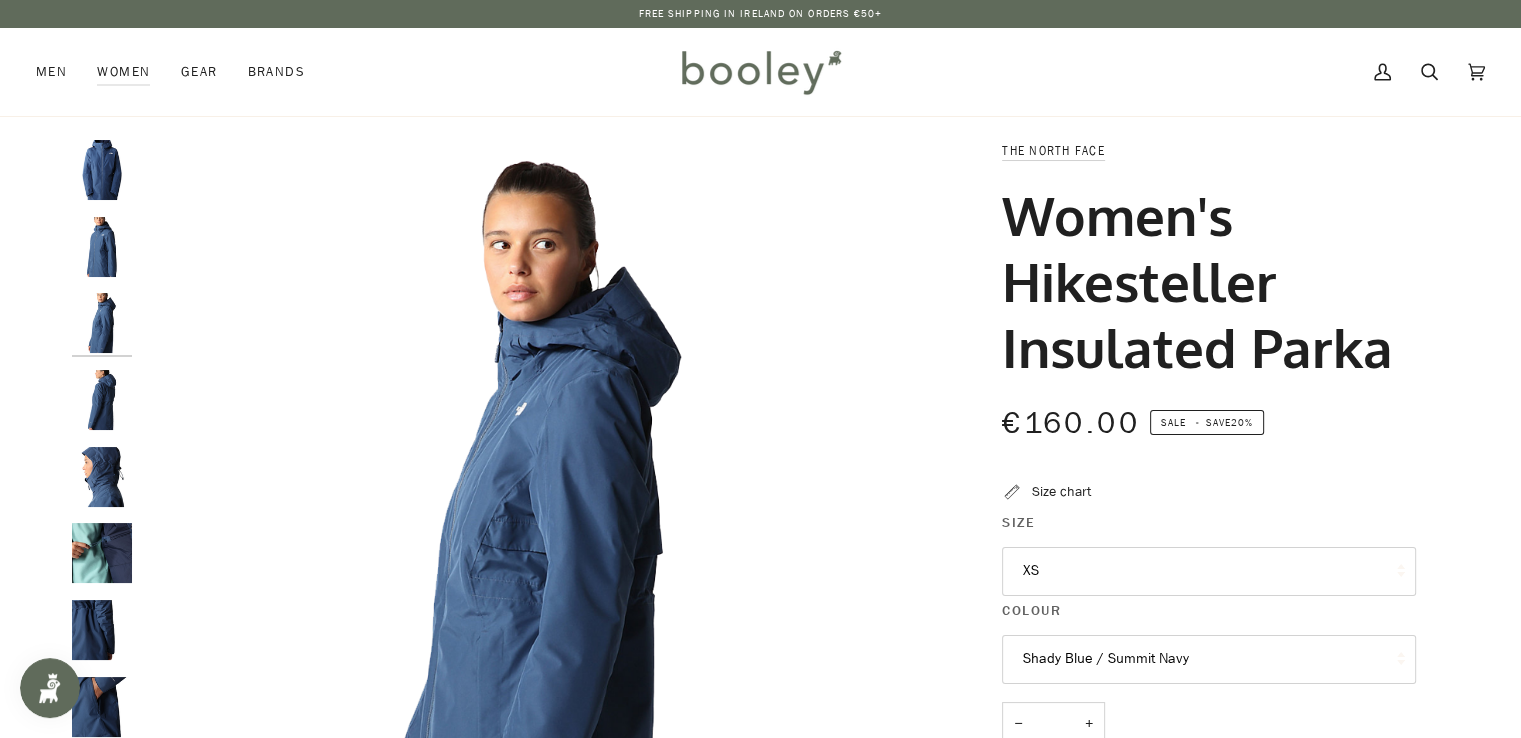 click at bounding box center [102, 170] 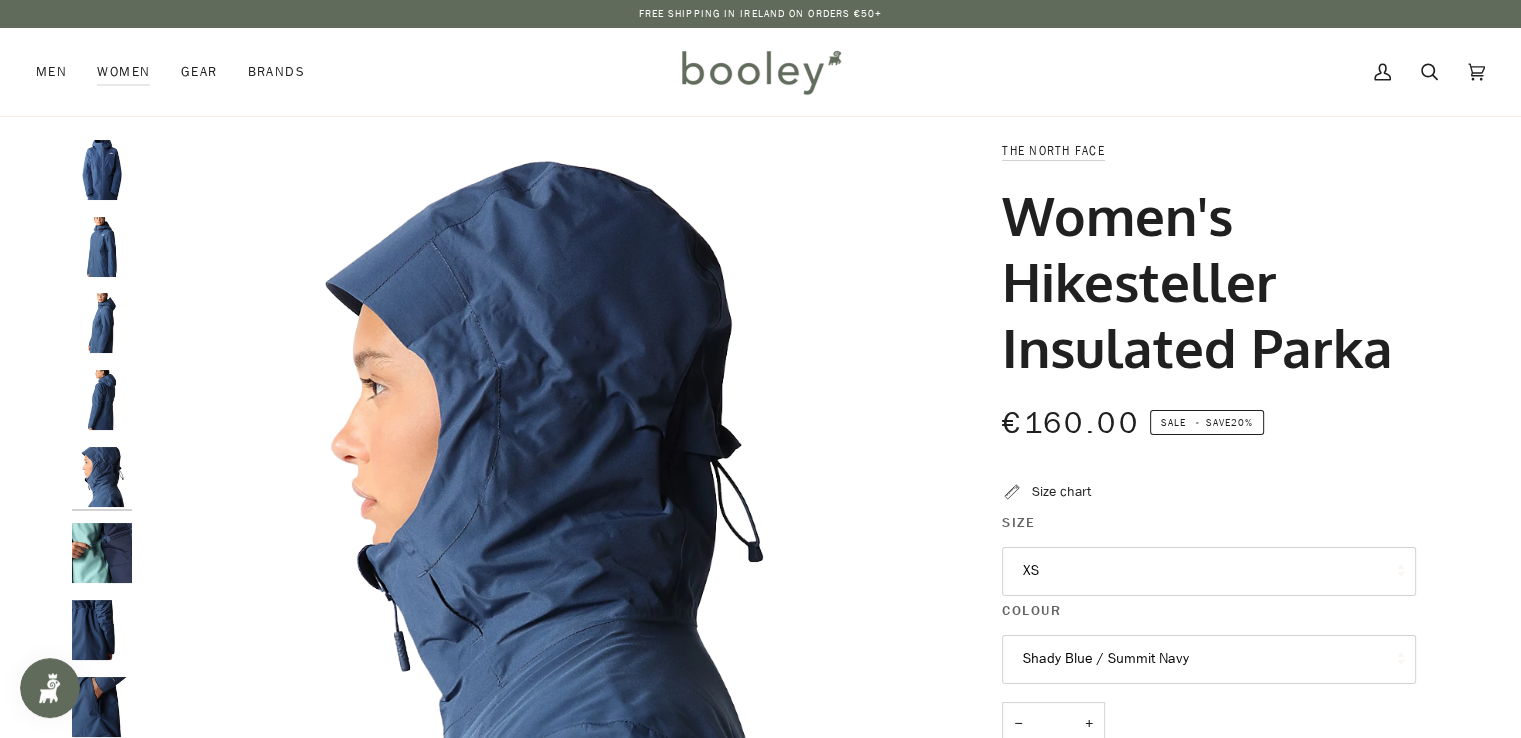 click at bounding box center (102, 170) 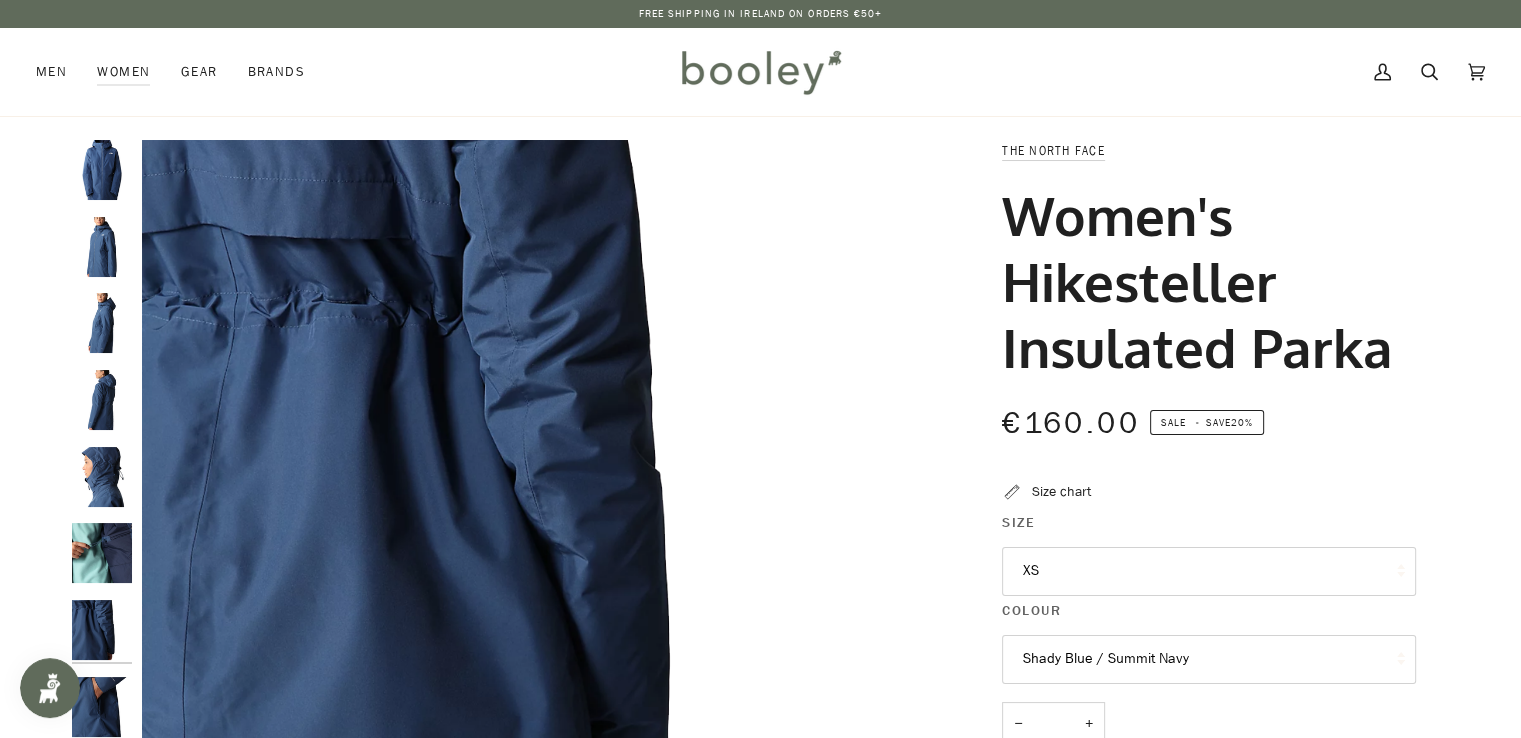 click on "XS" at bounding box center [1209, 571] 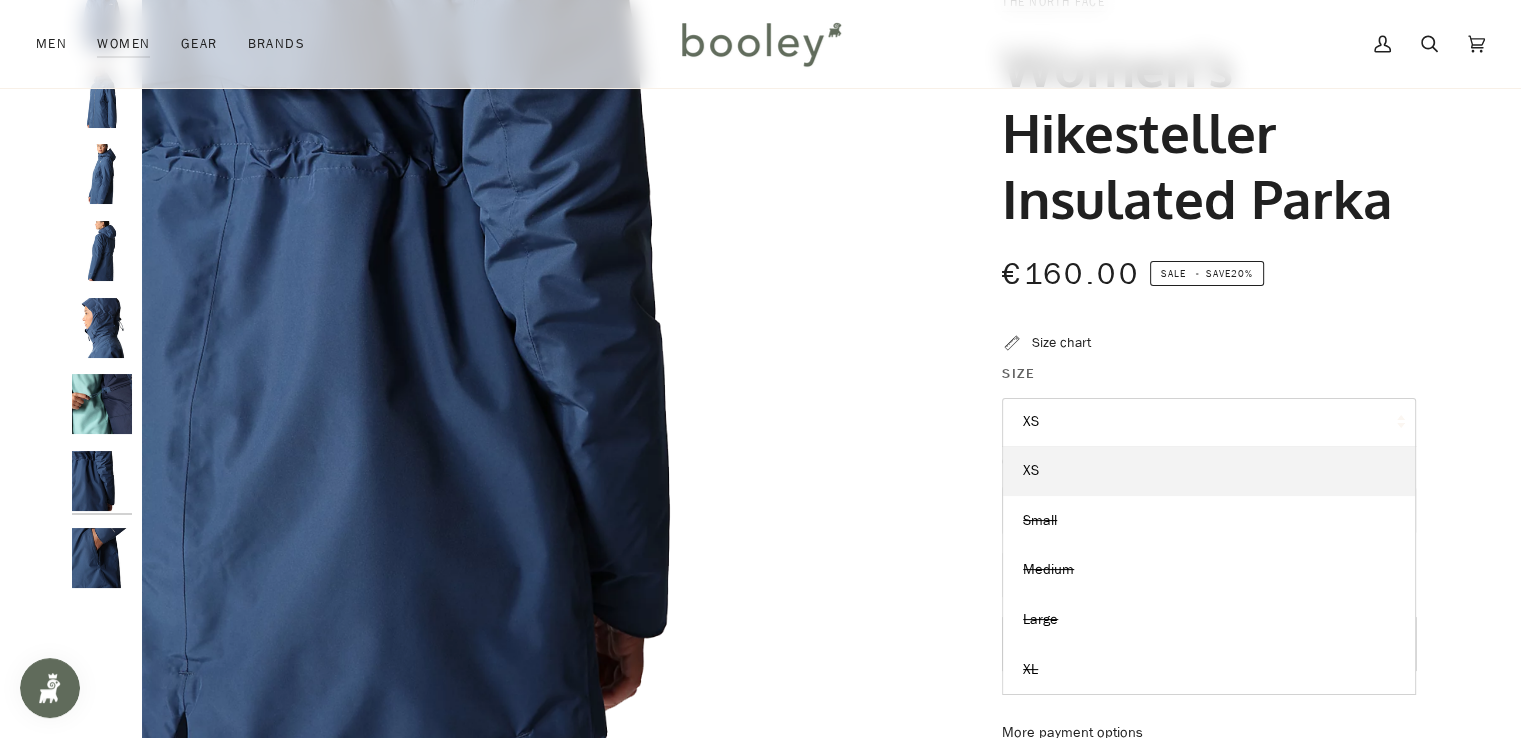 scroll, scrollTop: 152, scrollLeft: 0, axis: vertical 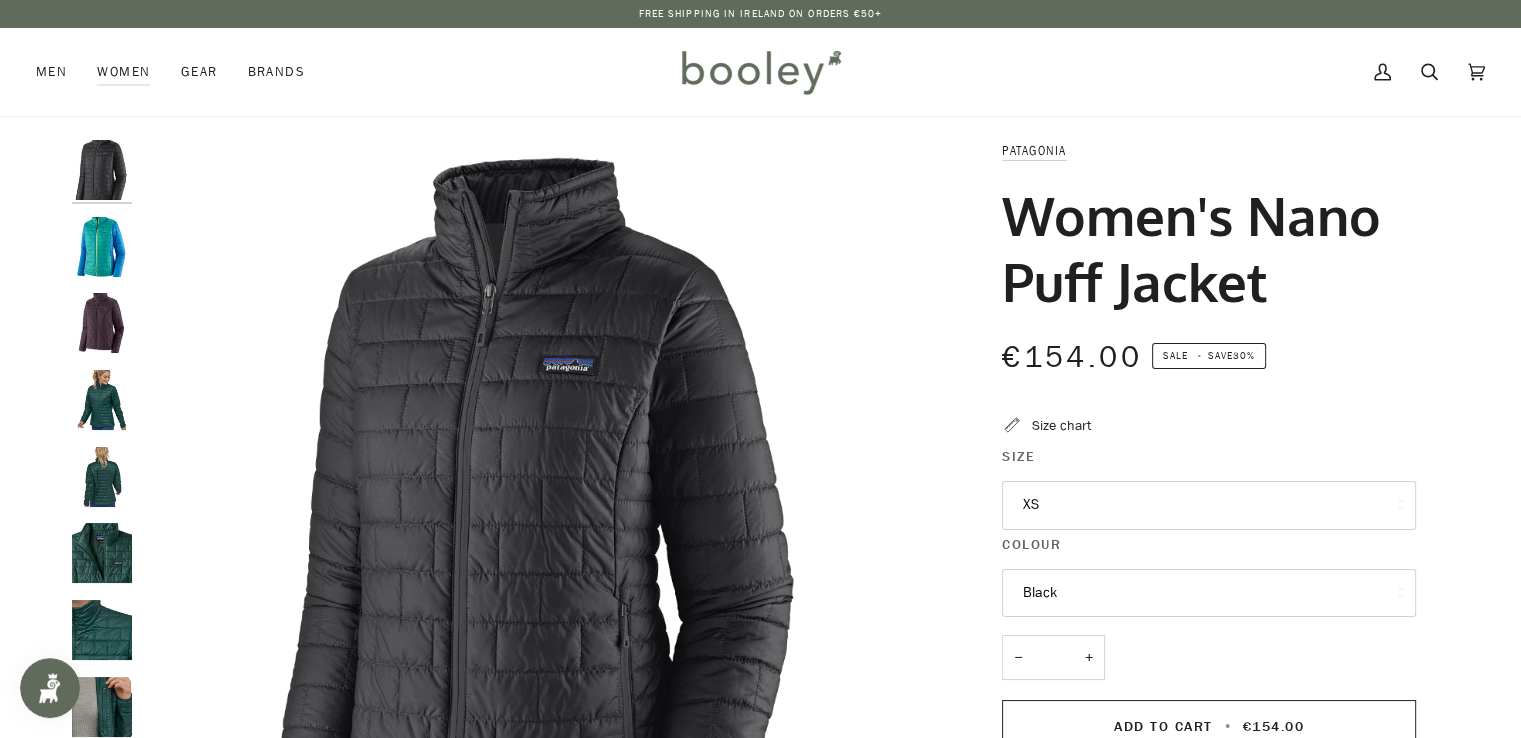 click at bounding box center (102, 323) 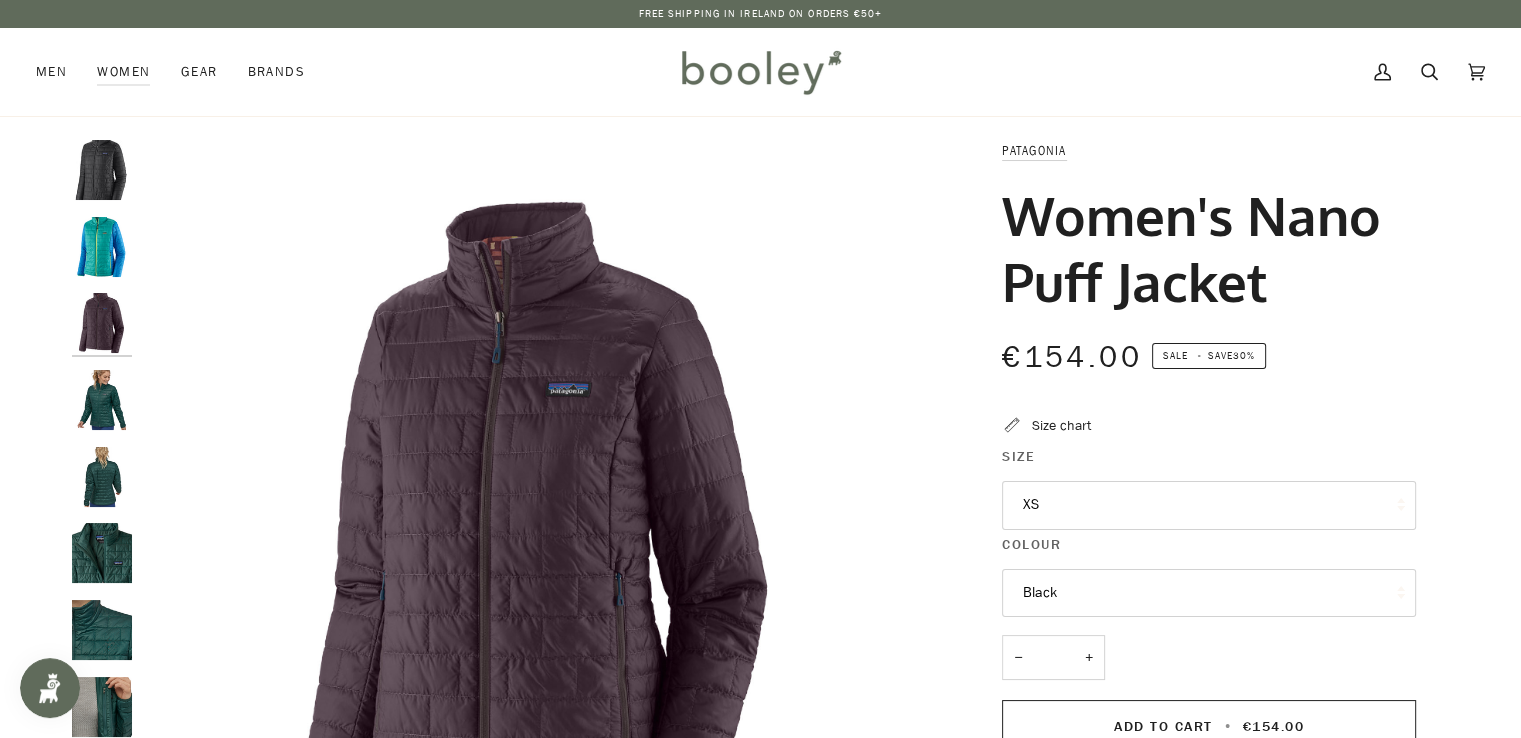 click on "XS" at bounding box center (1209, 505) 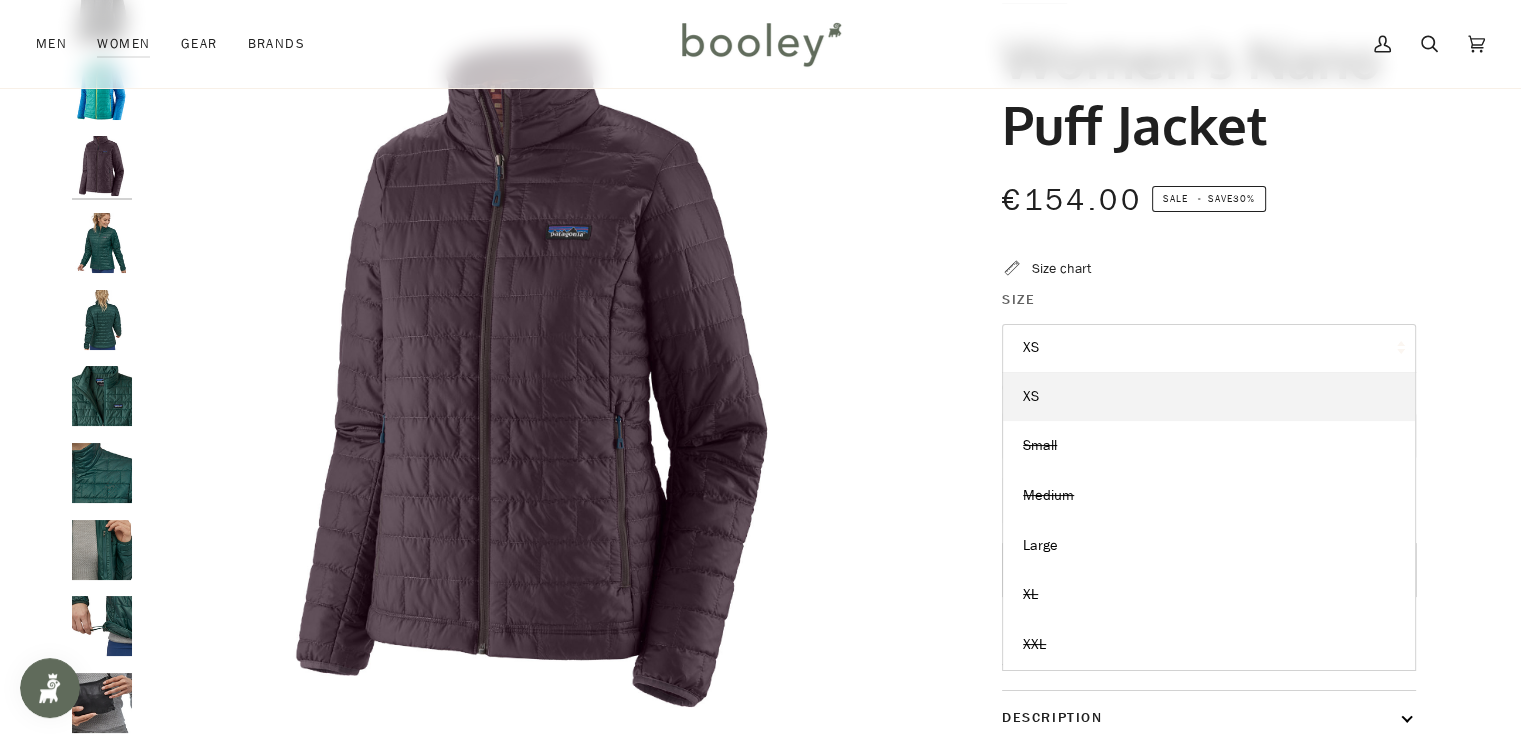 scroll, scrollTop: 175, scrollLeft: 0, axis: vertical 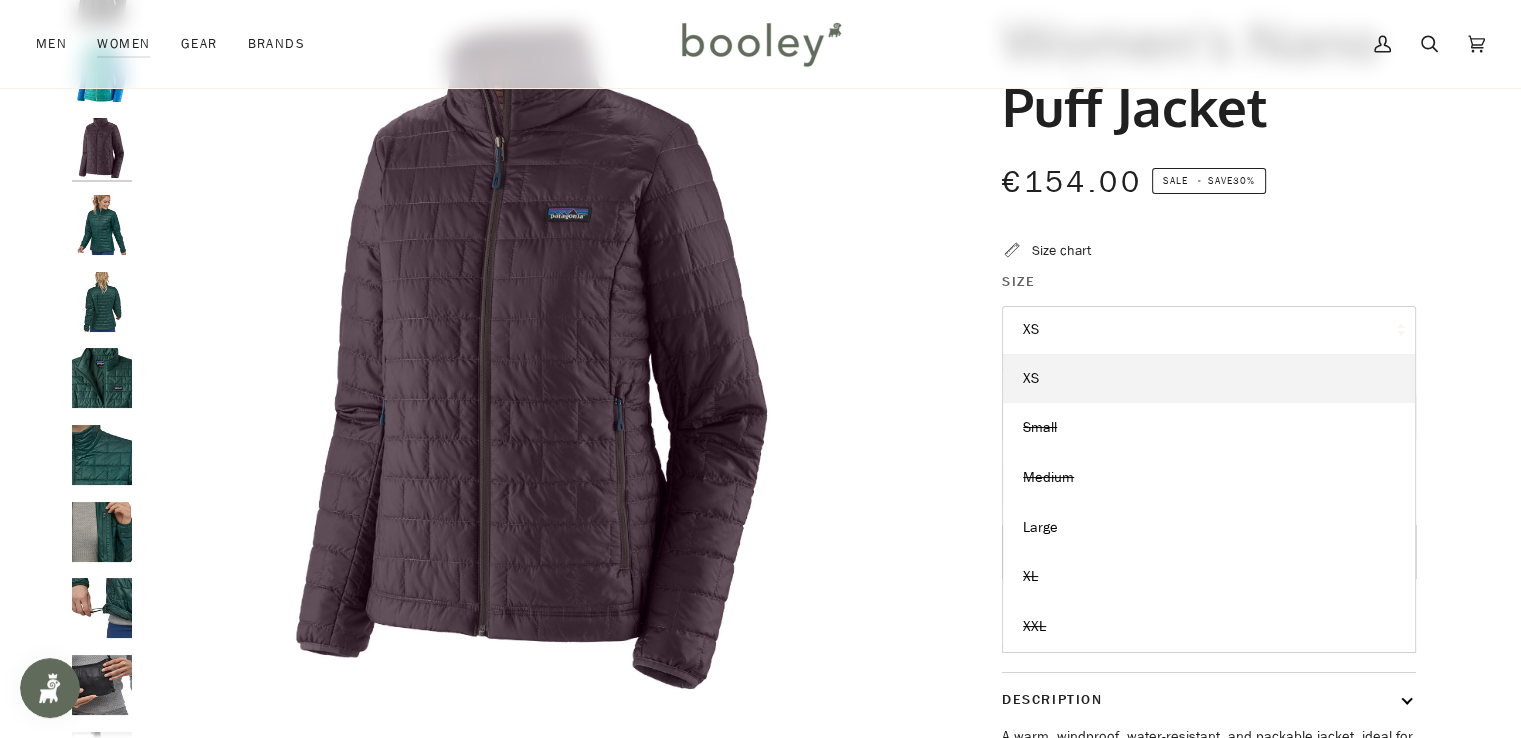 click at bounding box center [102, 225] 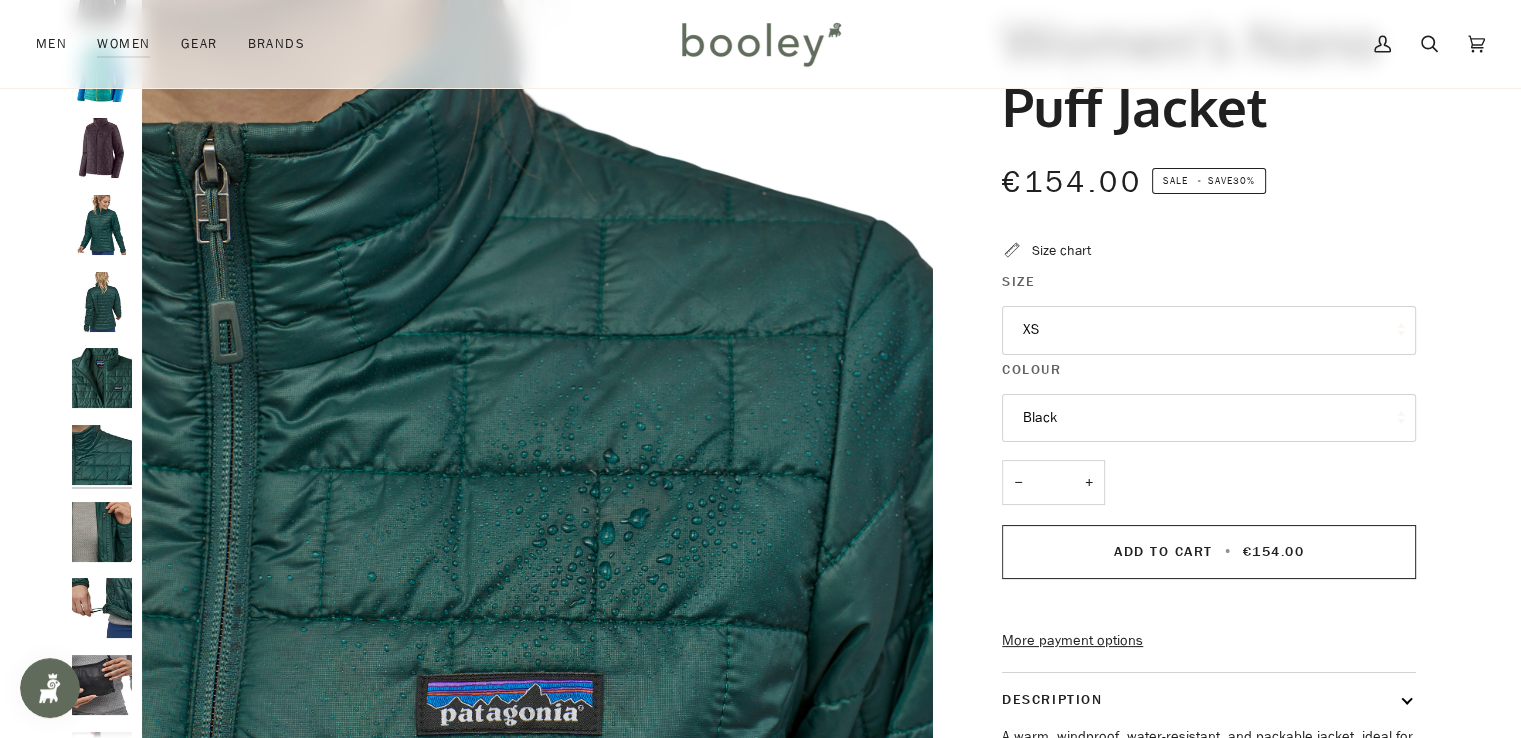scroll, scrollTop: 50, scrollLeft: 0, axis: vertical 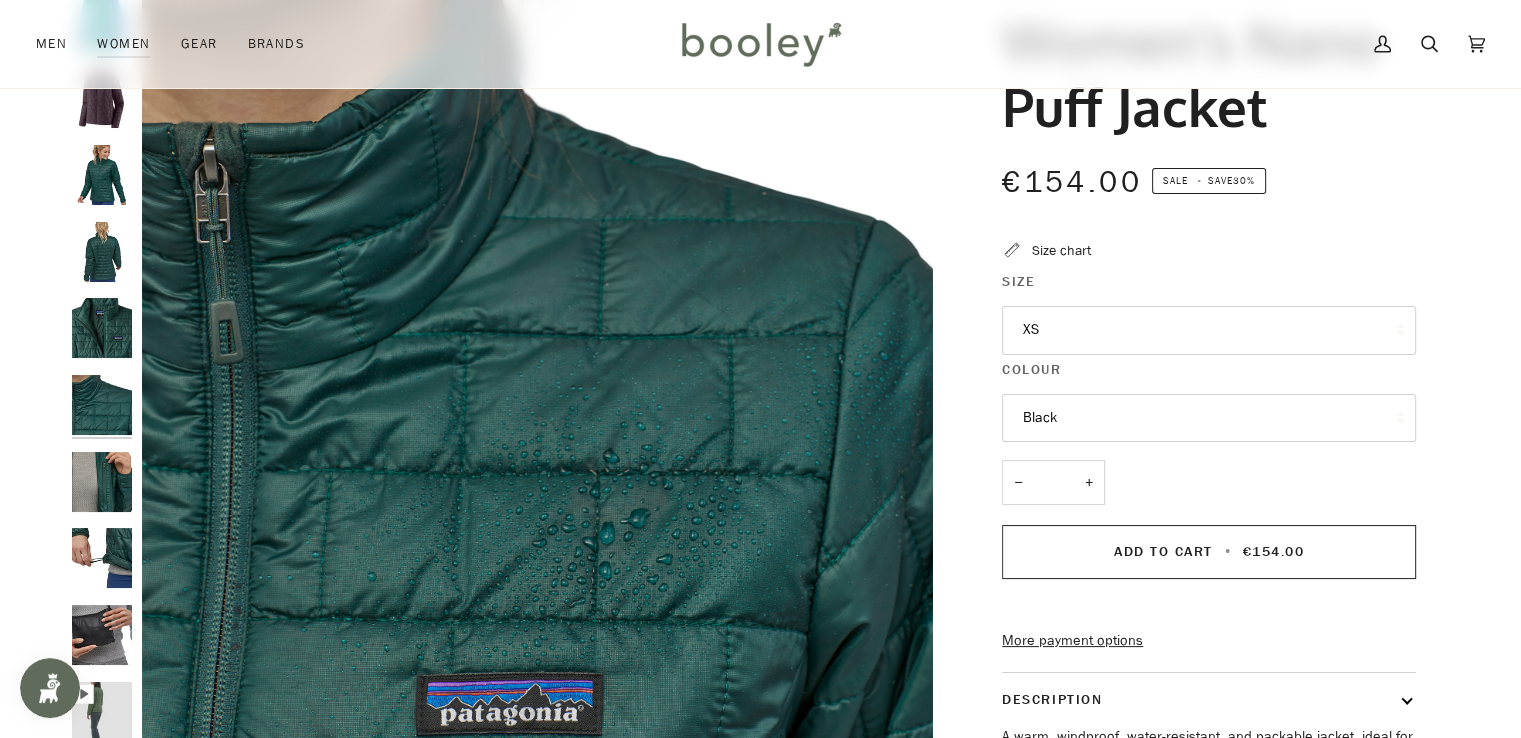 click at bounding box center [102, 175] 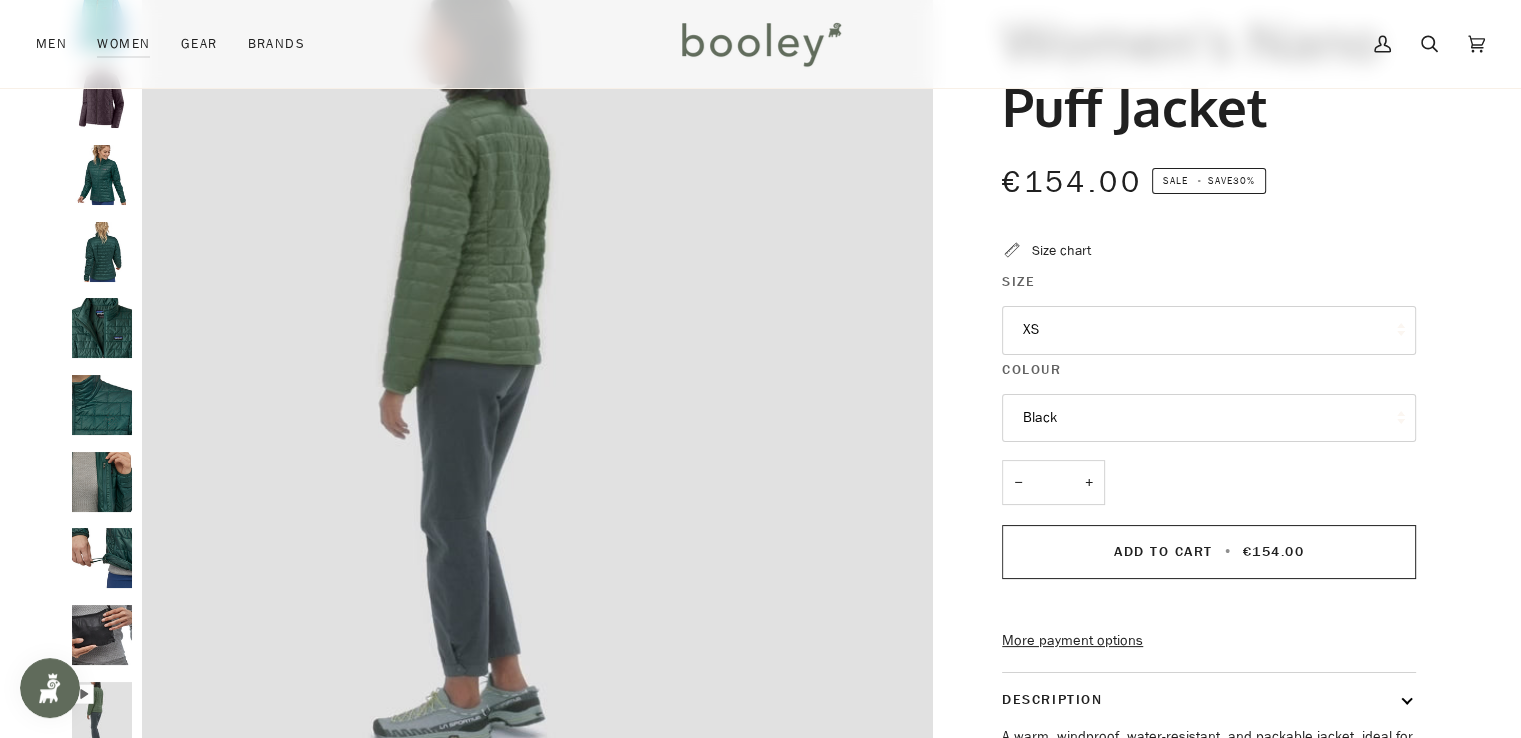 click at bounding box center (102, 712) 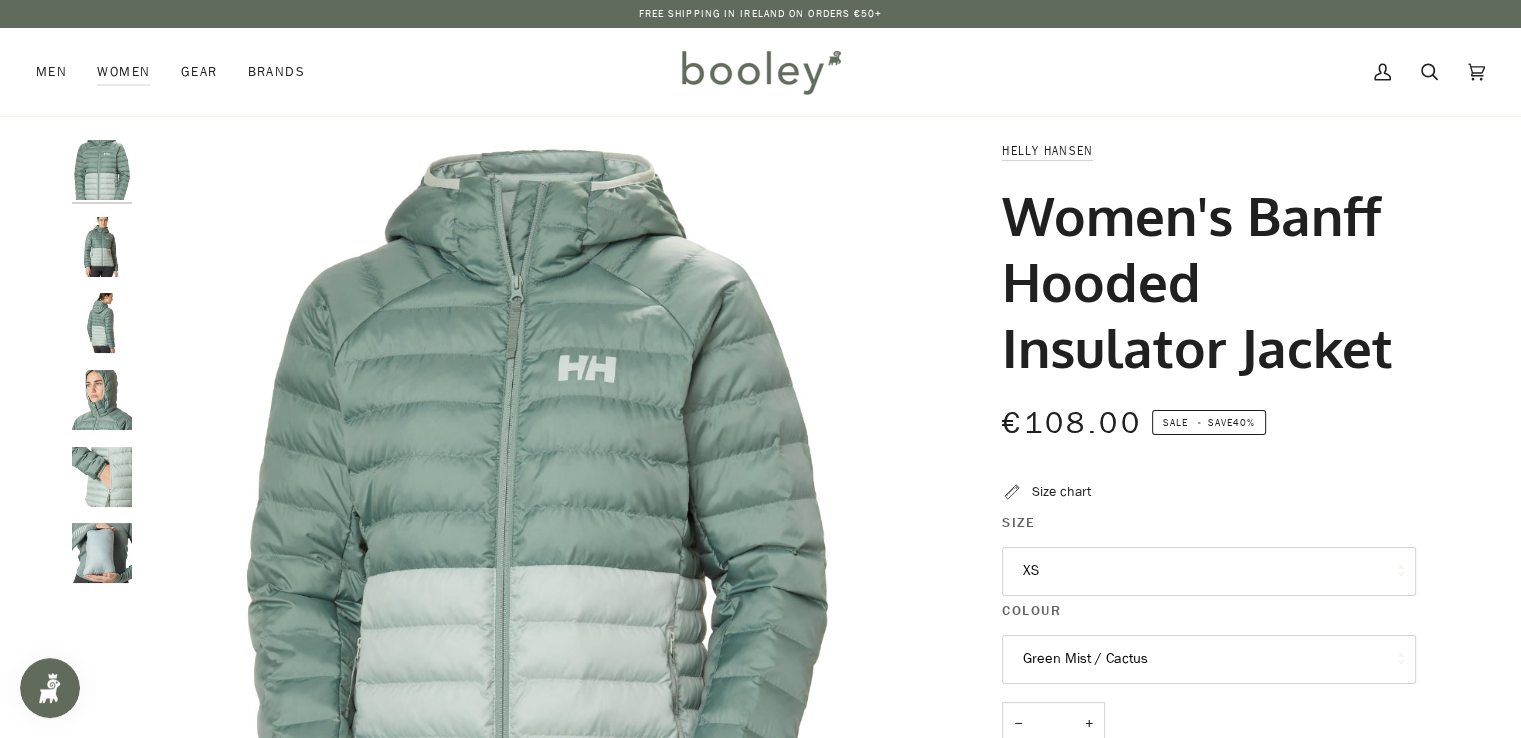 scroll, scrollTop: 0, scrollLeft: 0, axis: both 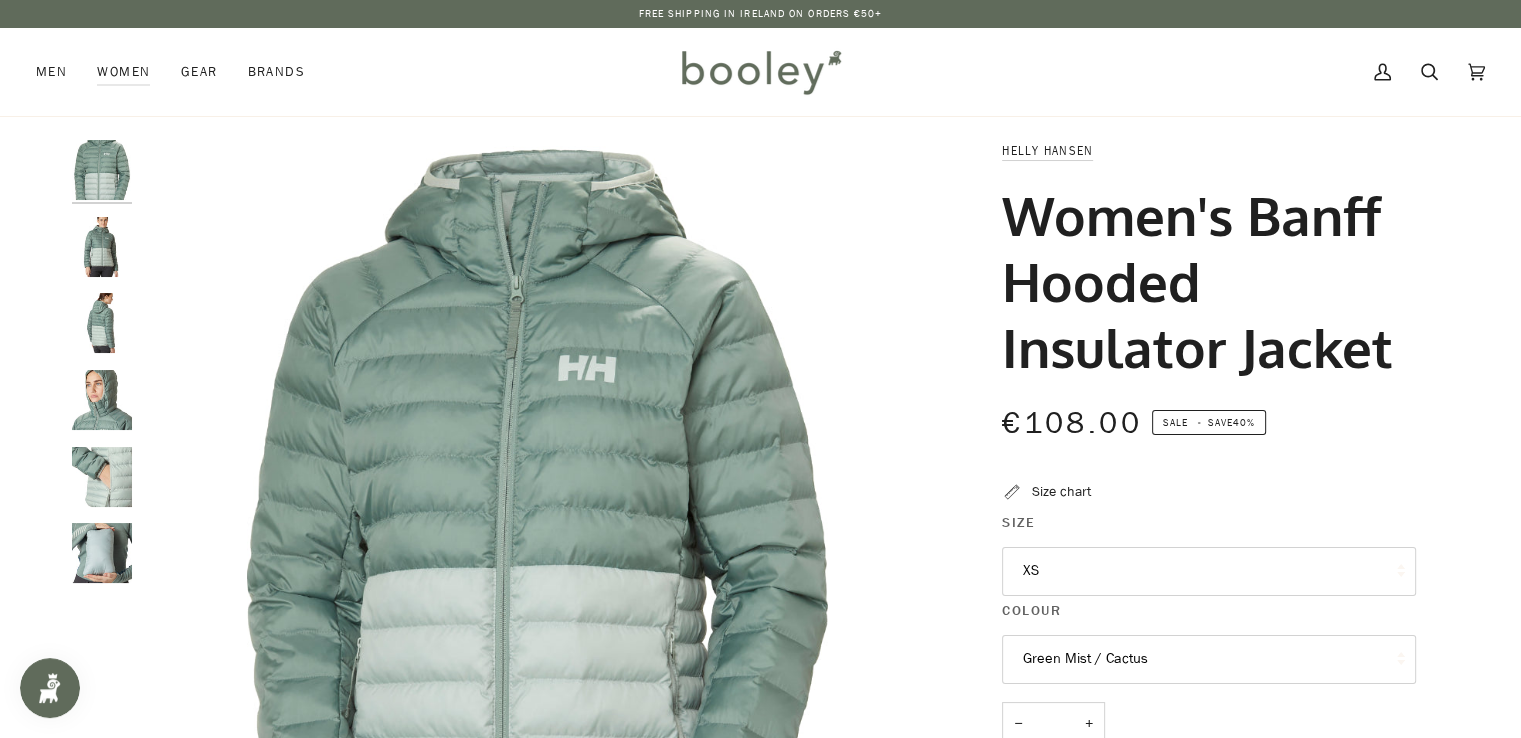 click on "XS" at bounding box center (1209, 571) 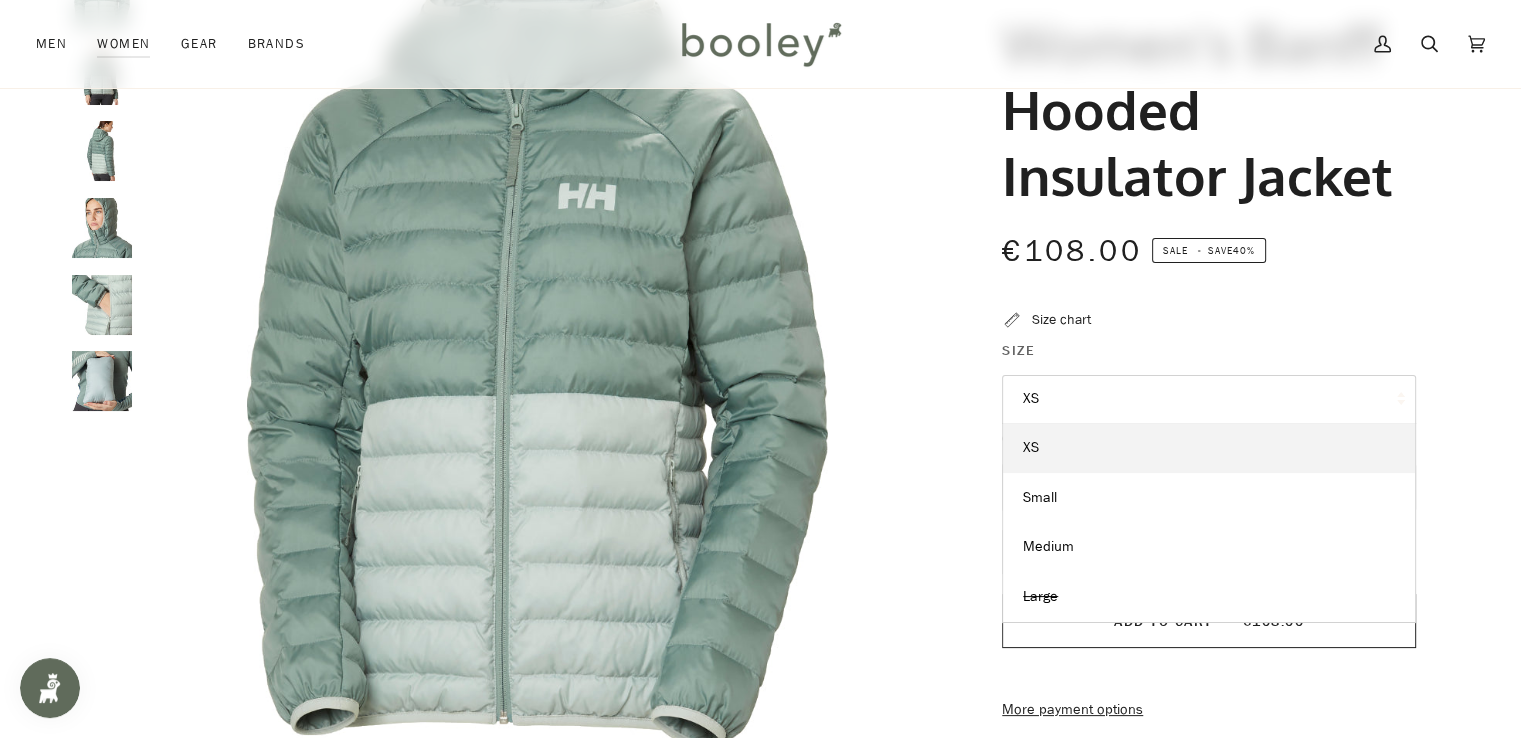 scroll, scrollTop: 175, scrollLeft: 0, axis: vertical 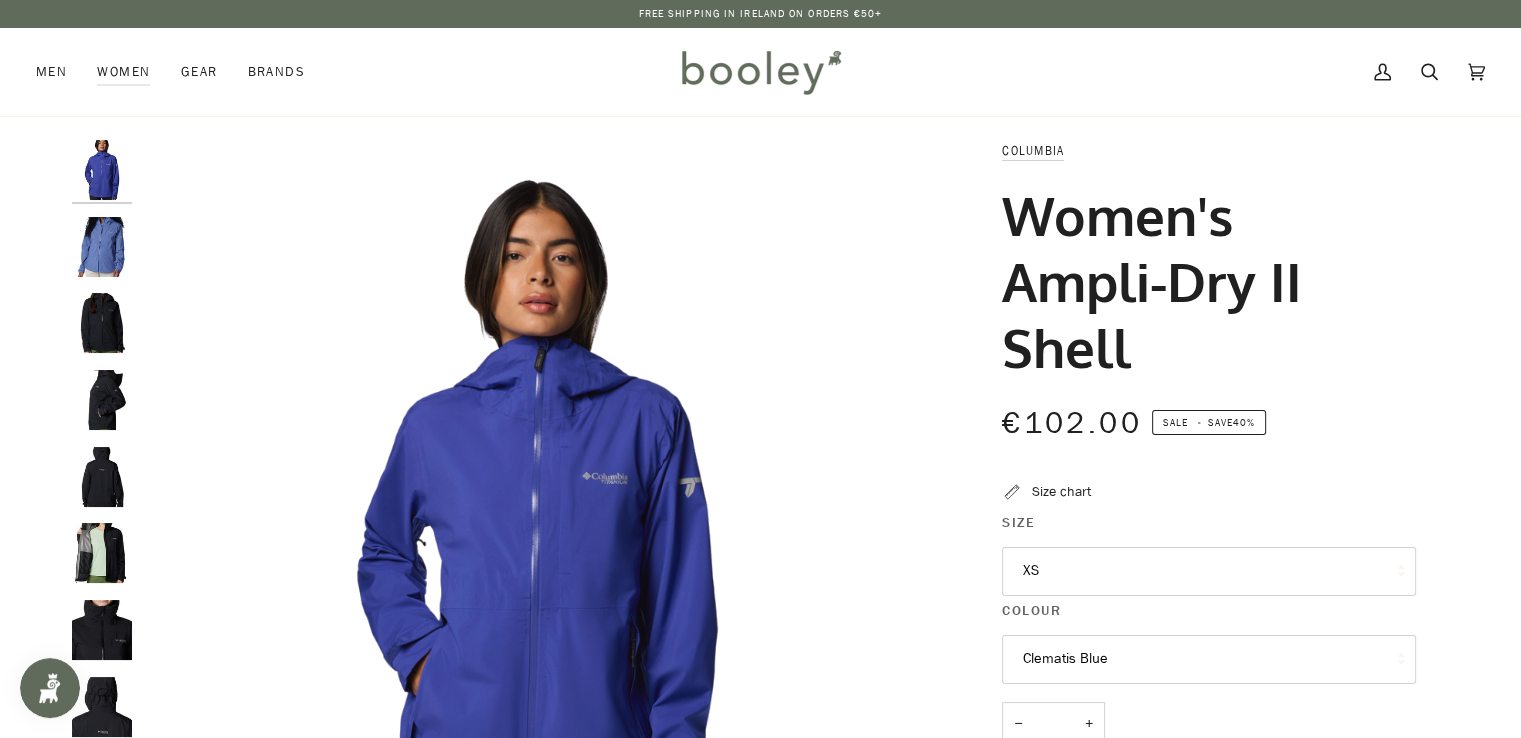 click at bounding box center [102, 323] 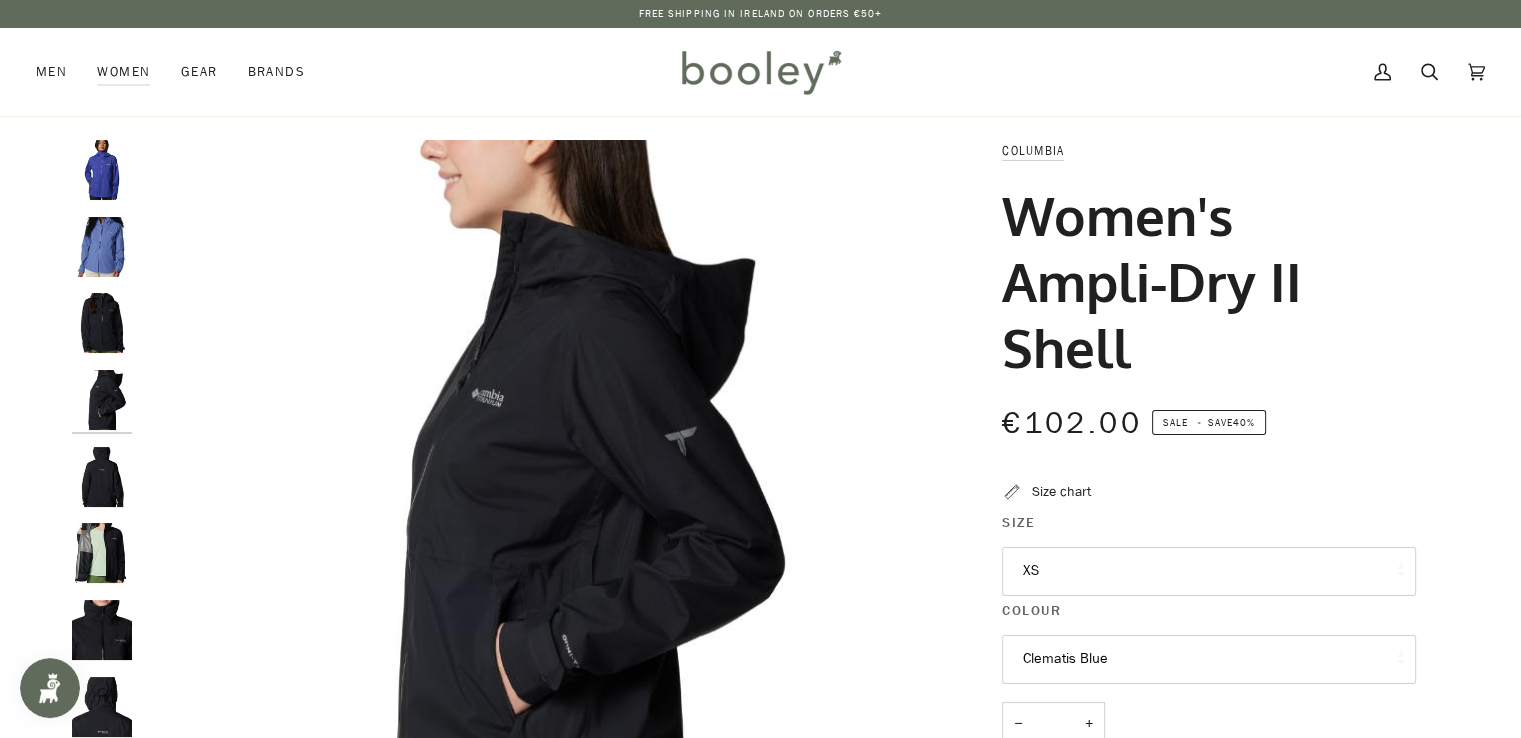 click at bounding box center [102, 323] 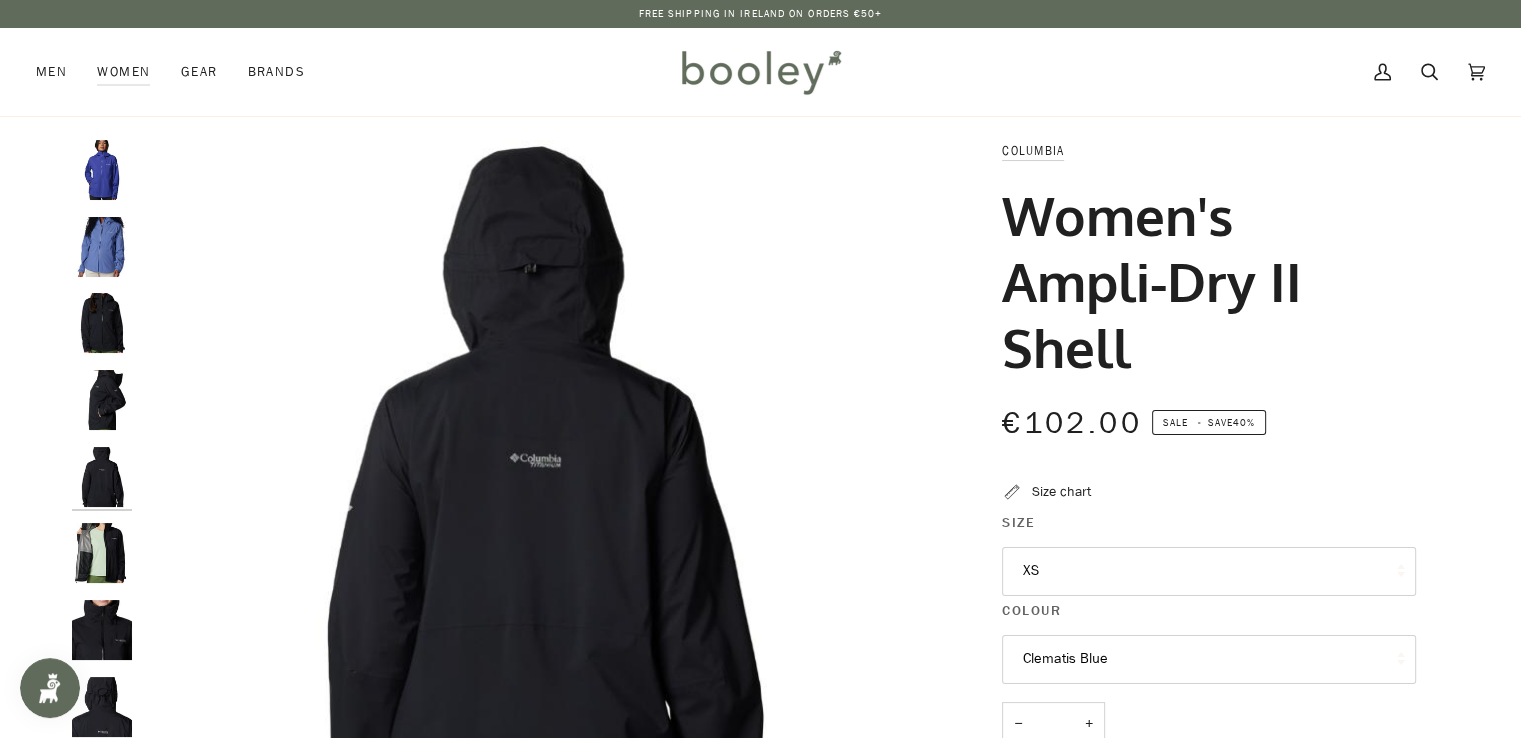 click at bounding box center [102, 323] 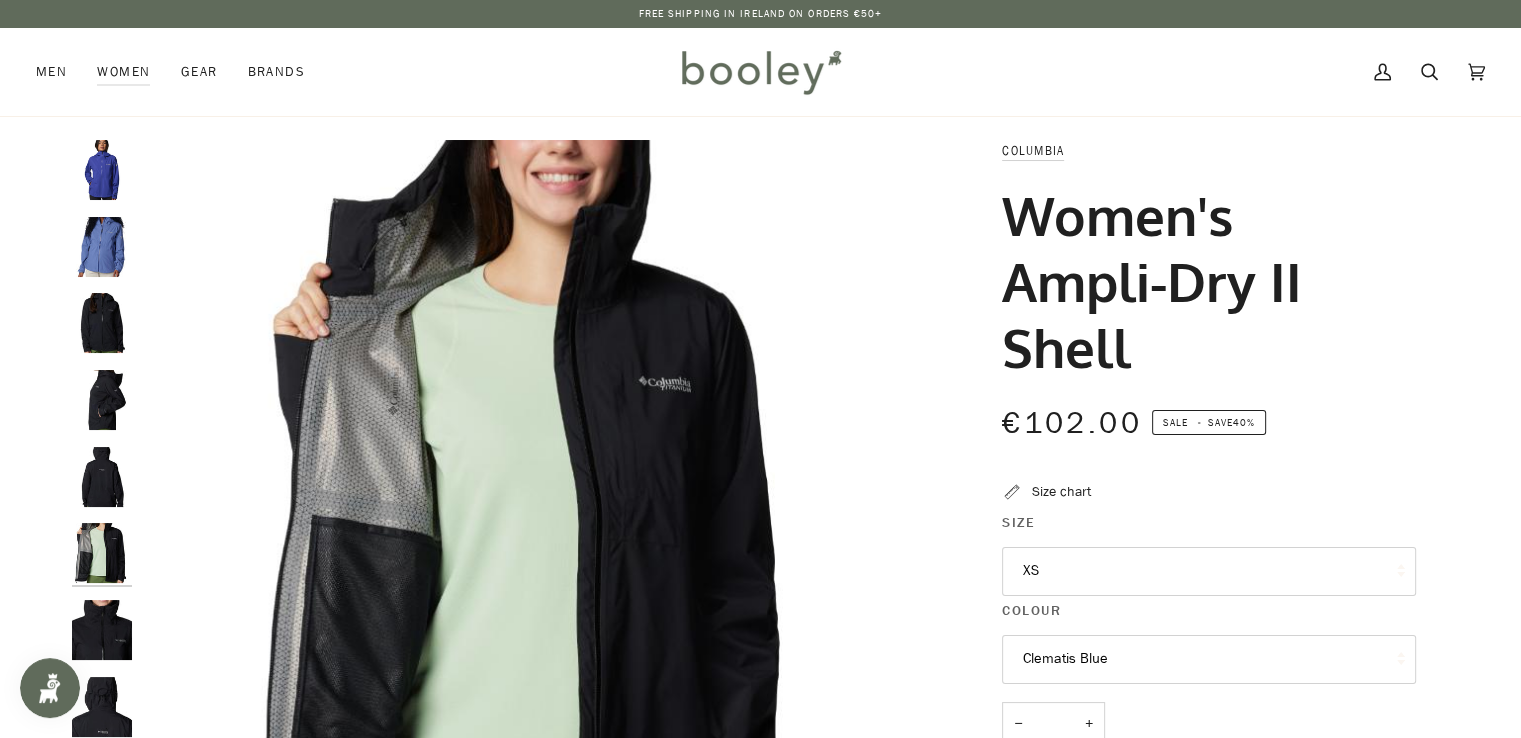 click on "XS" at bounding box center (1209, 571) 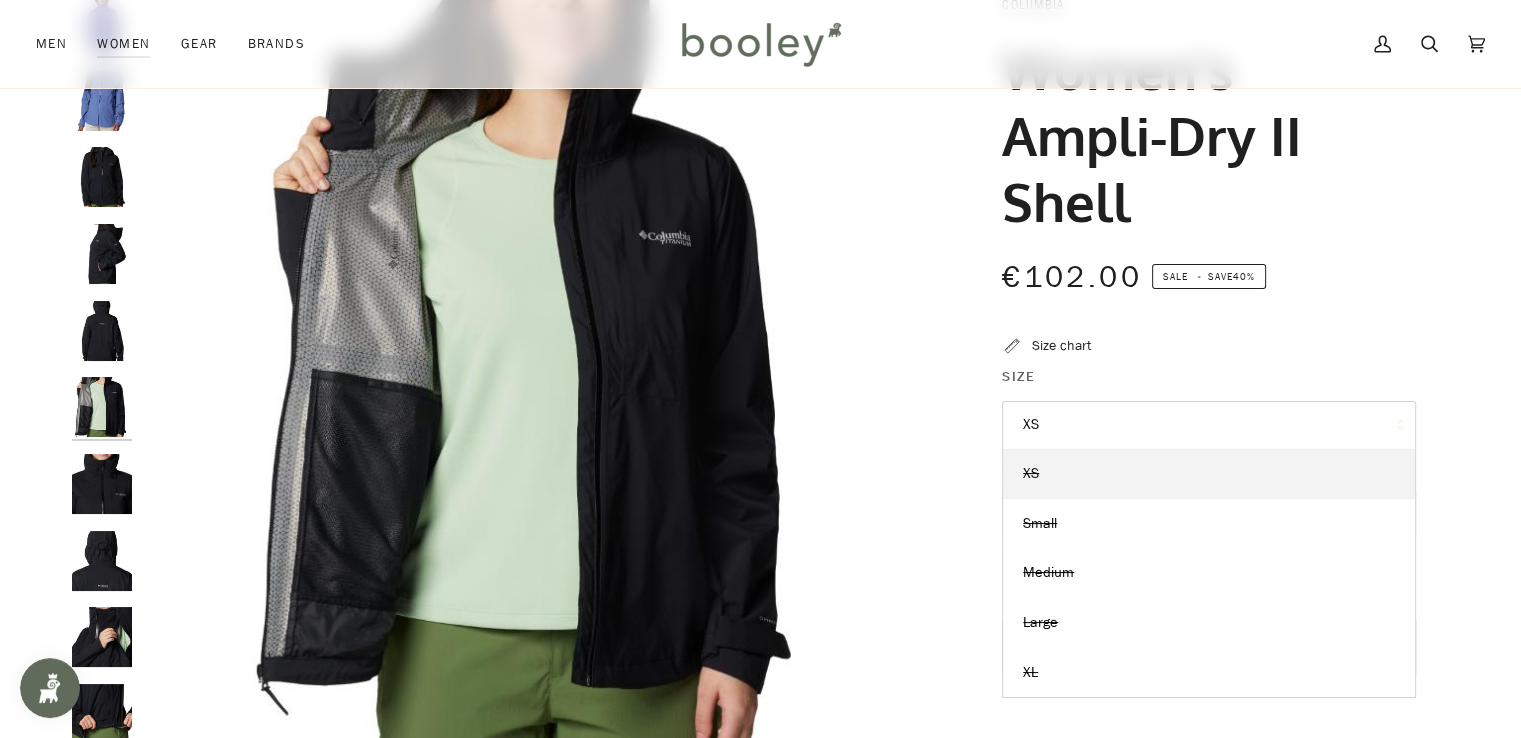 scroll, scrollTop: 149, scrollLeft: 0, axis: vertical 